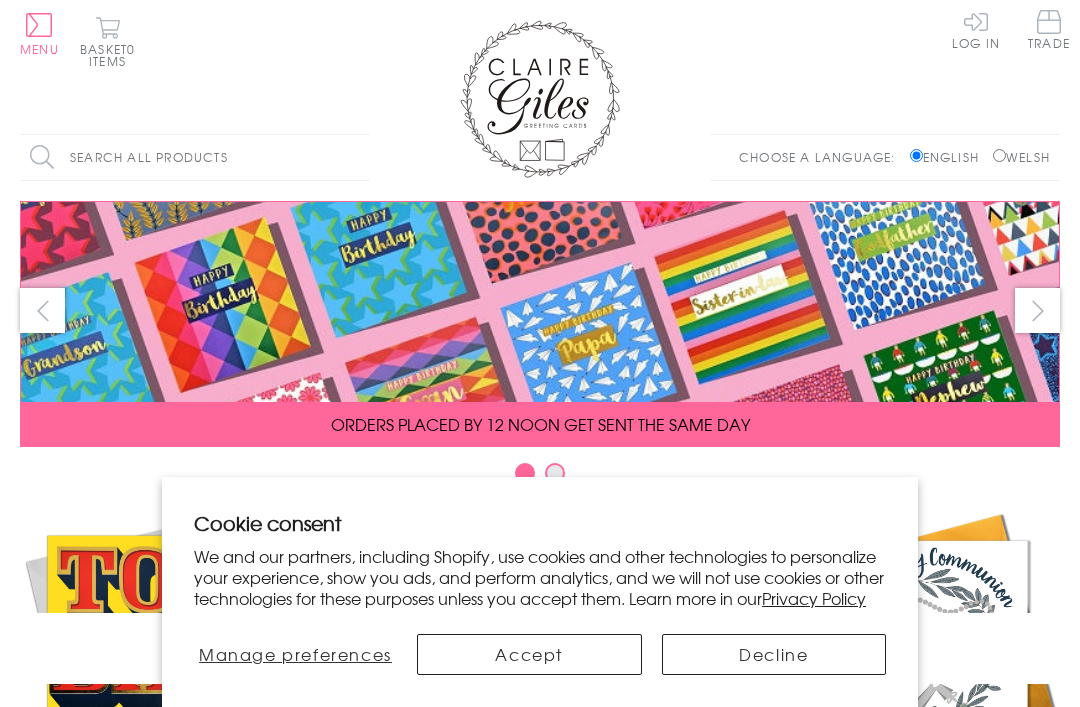 scroll, scrollTop: 0, scrollLeft: 0, axis: both 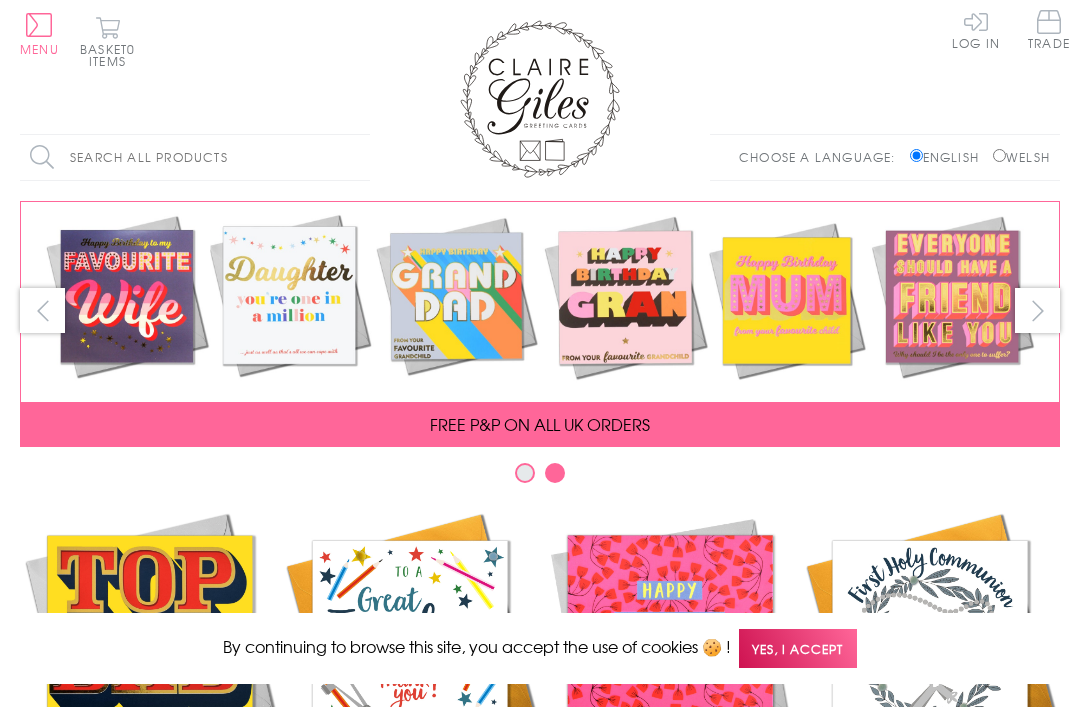 click on "Trade" at bounding box center [1049, 29] 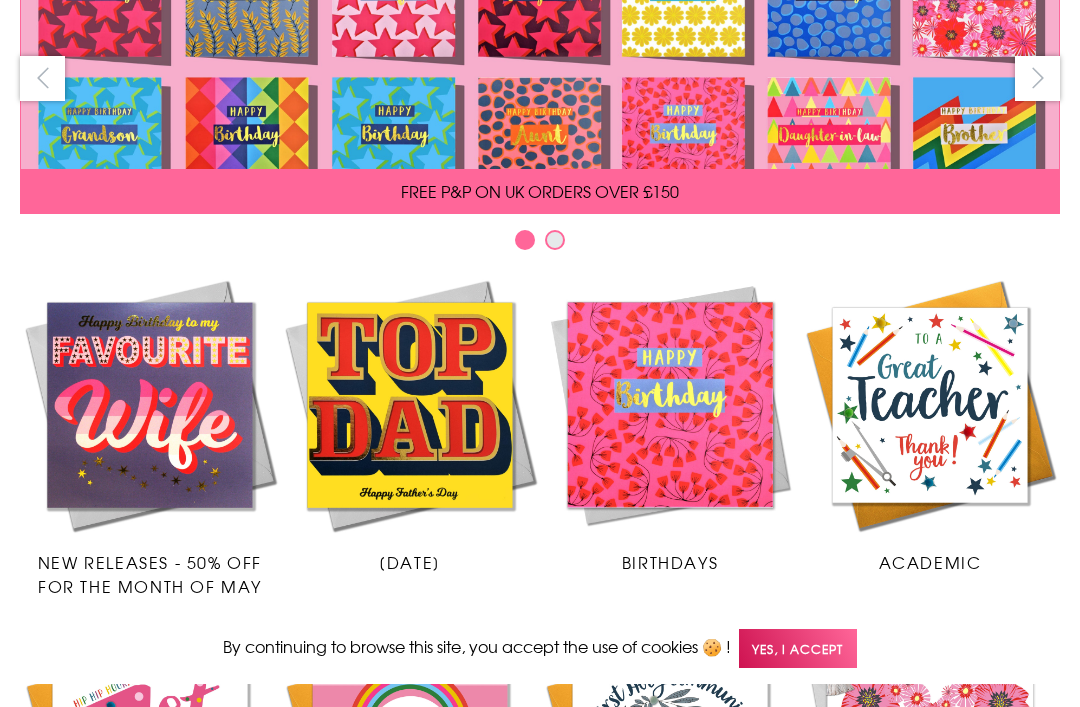 scroll, scrollTop: 265, scrollLeft: 0, axis: vertical 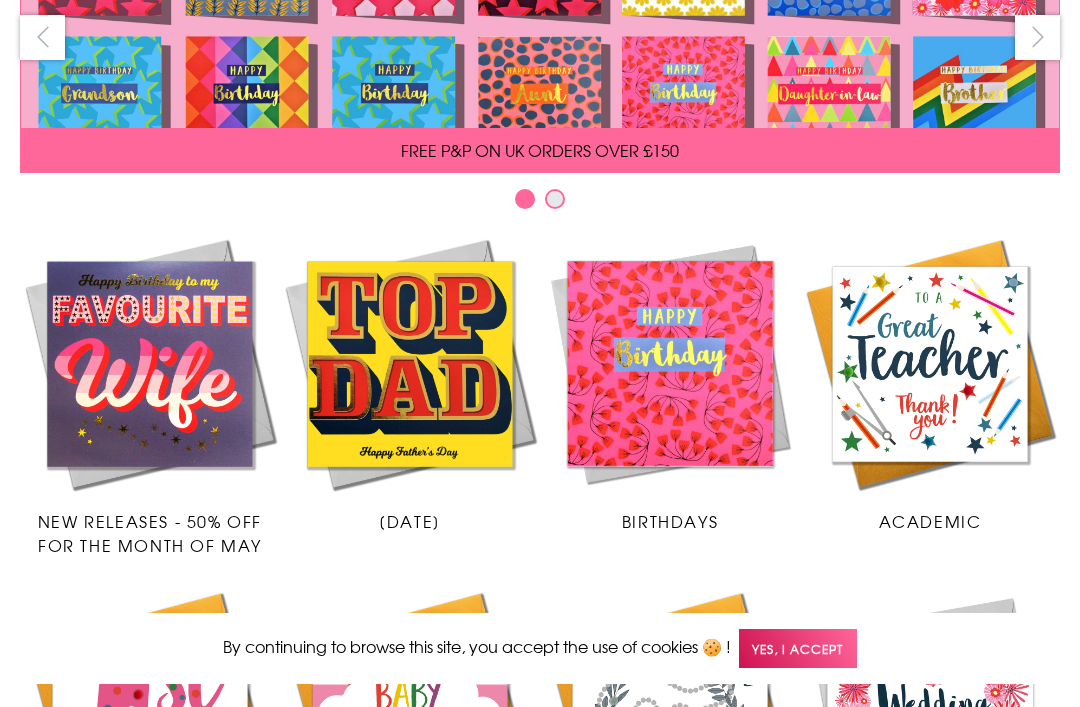 click on "Yes, I accept" at bounding box center [798, 648] 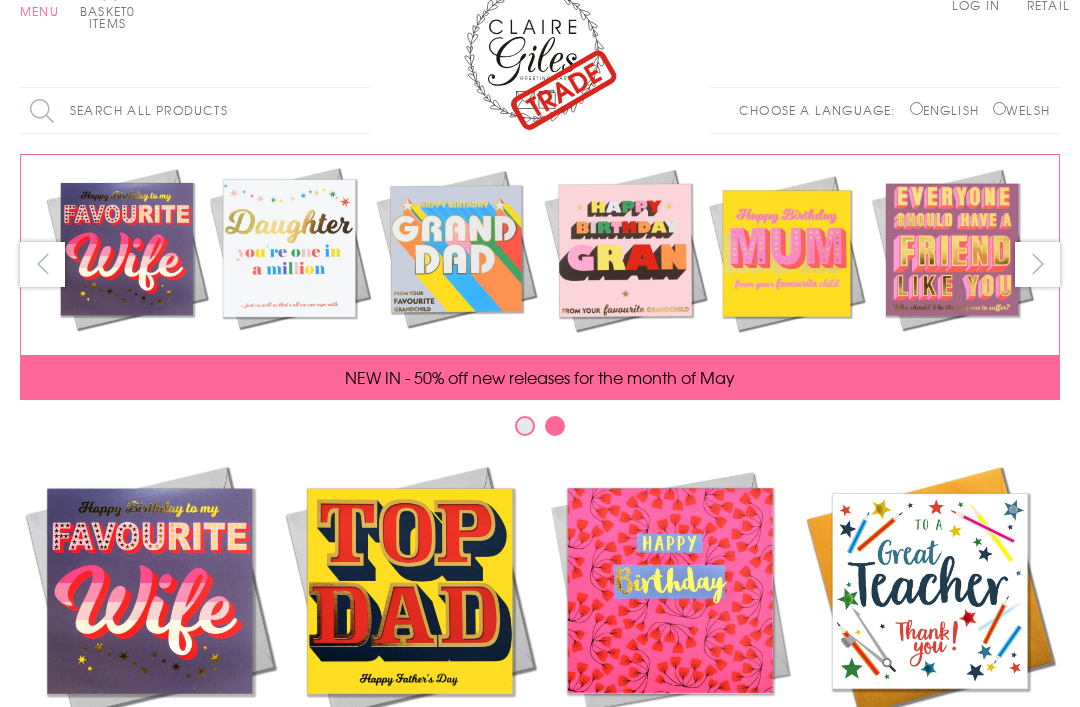 scroll, scrollTop: 0, scrollLeft: 0, axis: both 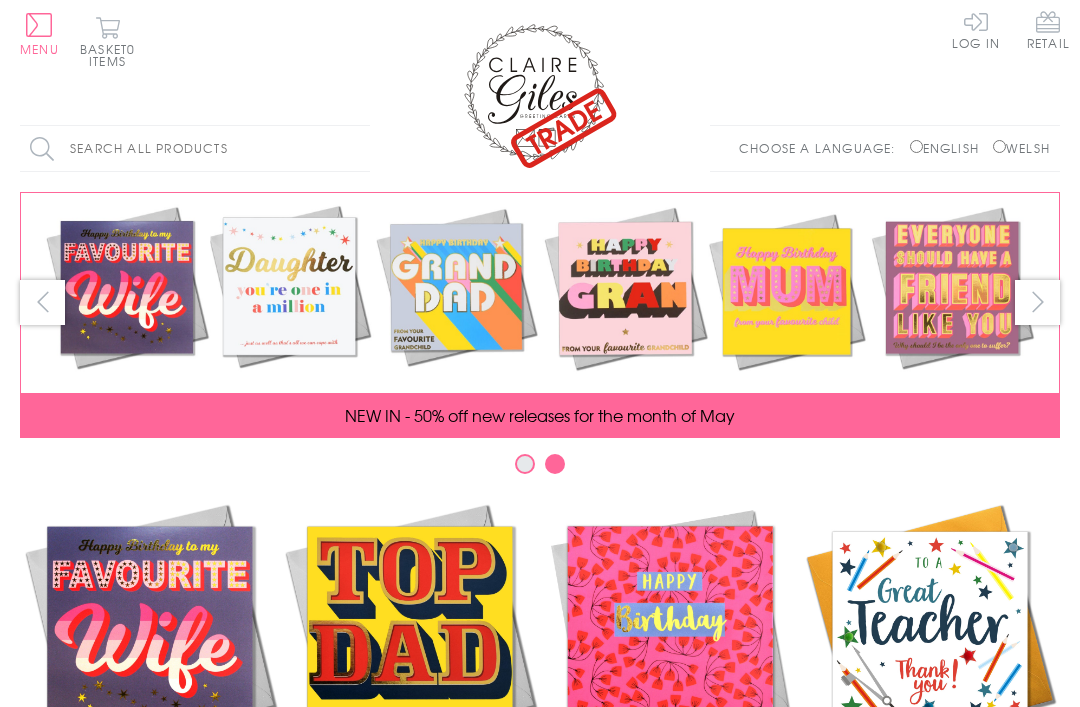 click on "Log In" at bounding box center (976, 29) 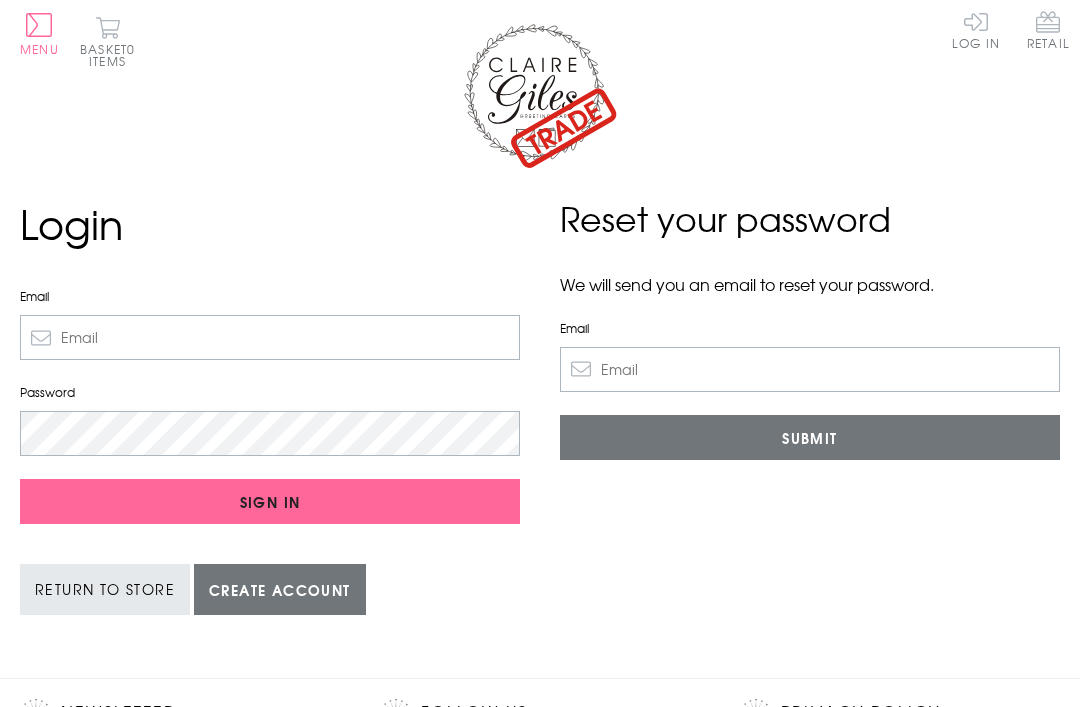 scroll, scrollTop: 0, scrollLeft: 0, axis: both 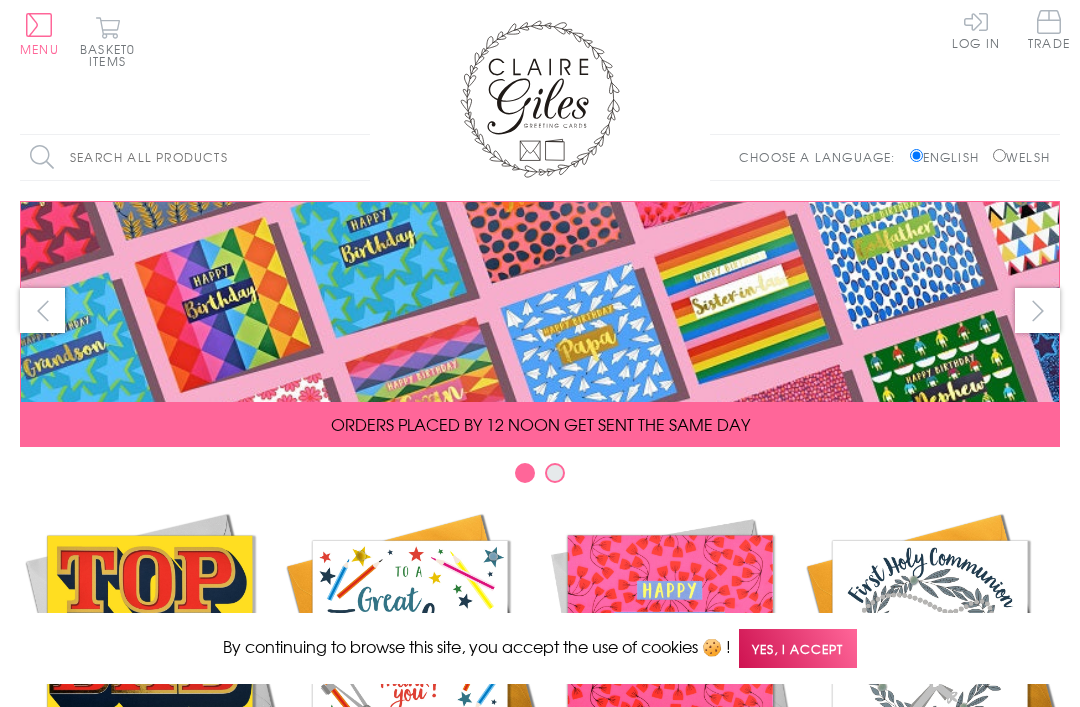 click on "Trade" at bounding box center (1049, 29) 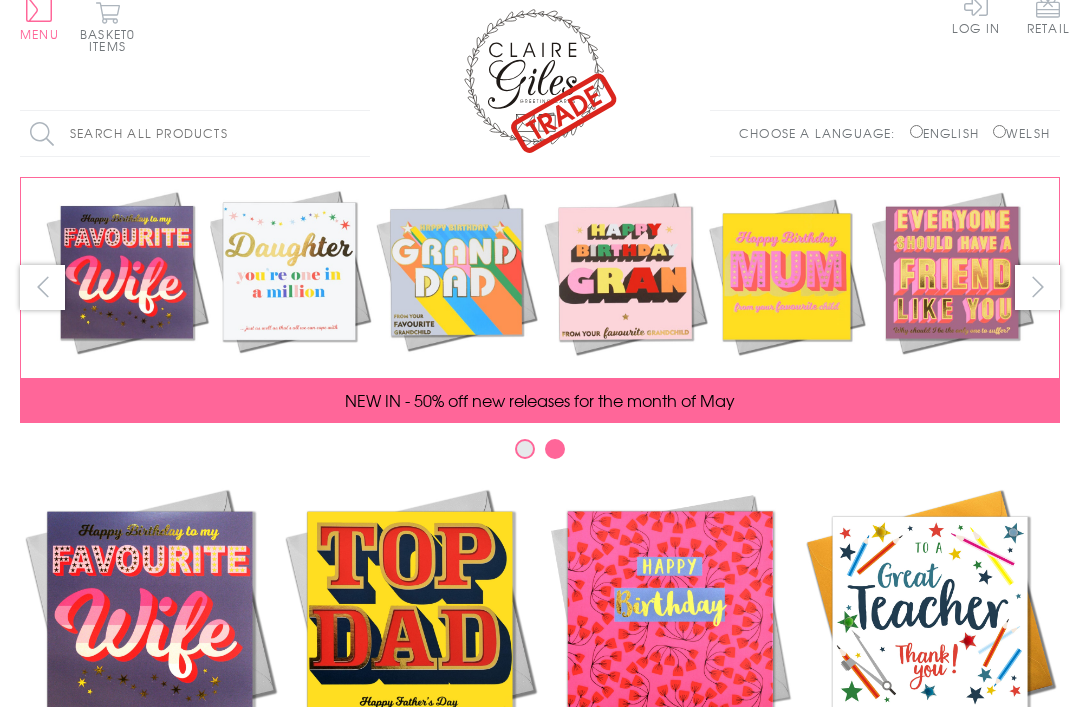 scroll, scrollTop: 0, scrollLeft: 0, axis: both 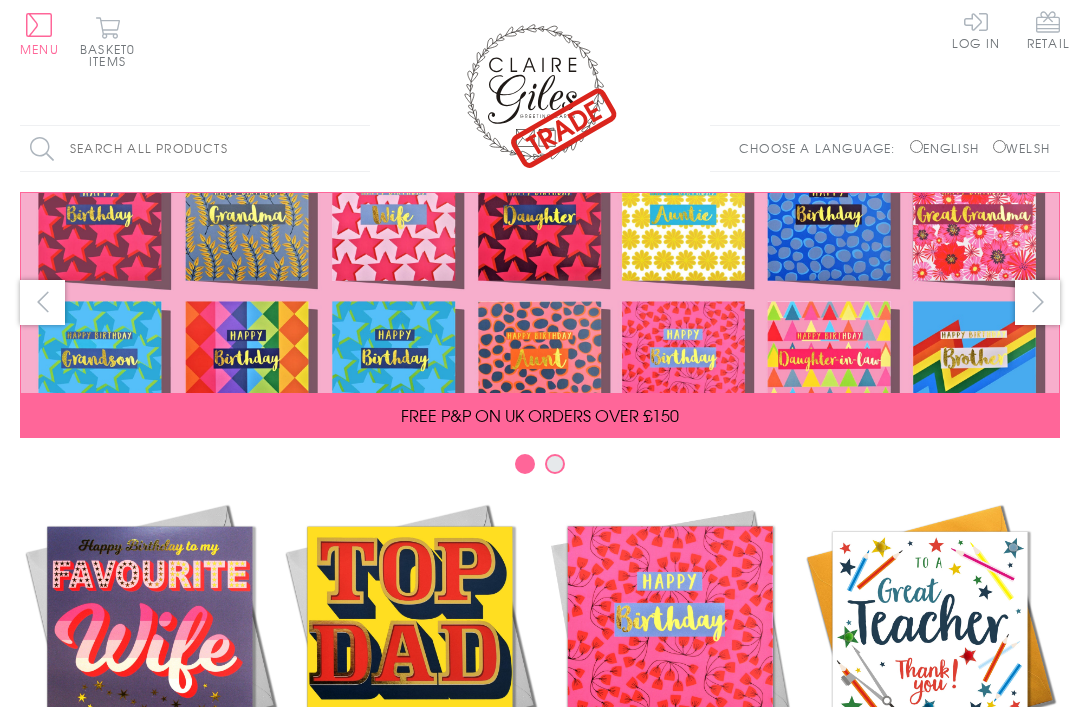click on "Log In" at bounding box center (976, 29) 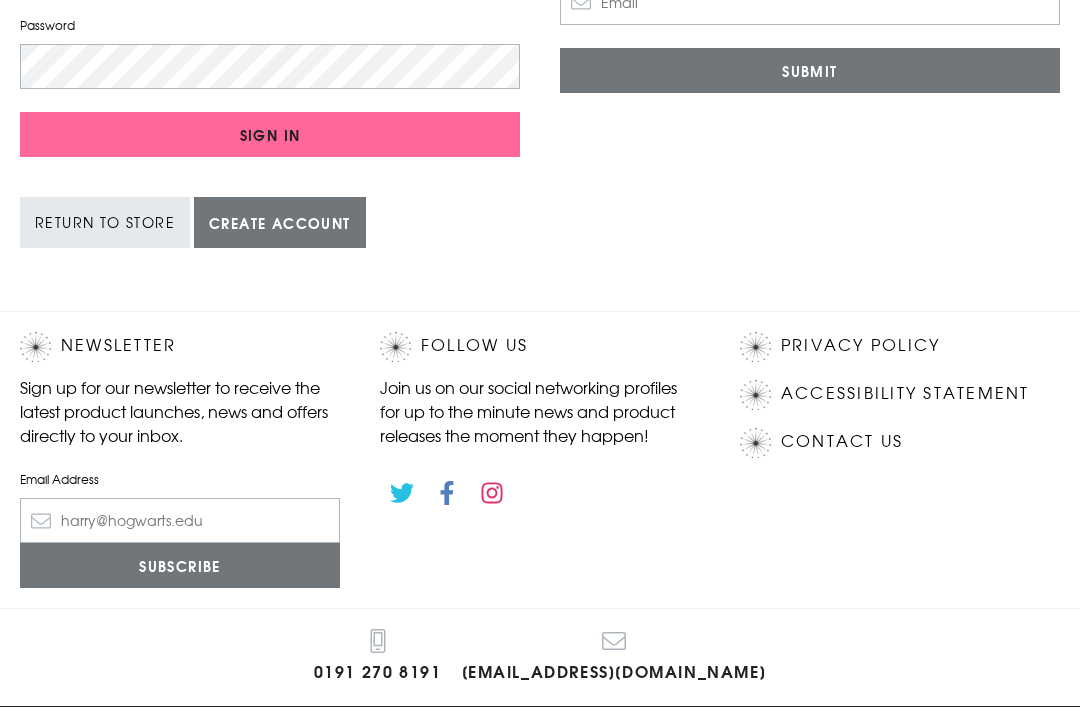 scroll, scrollTop: 367, scrollLeft: 0, axis: vertical 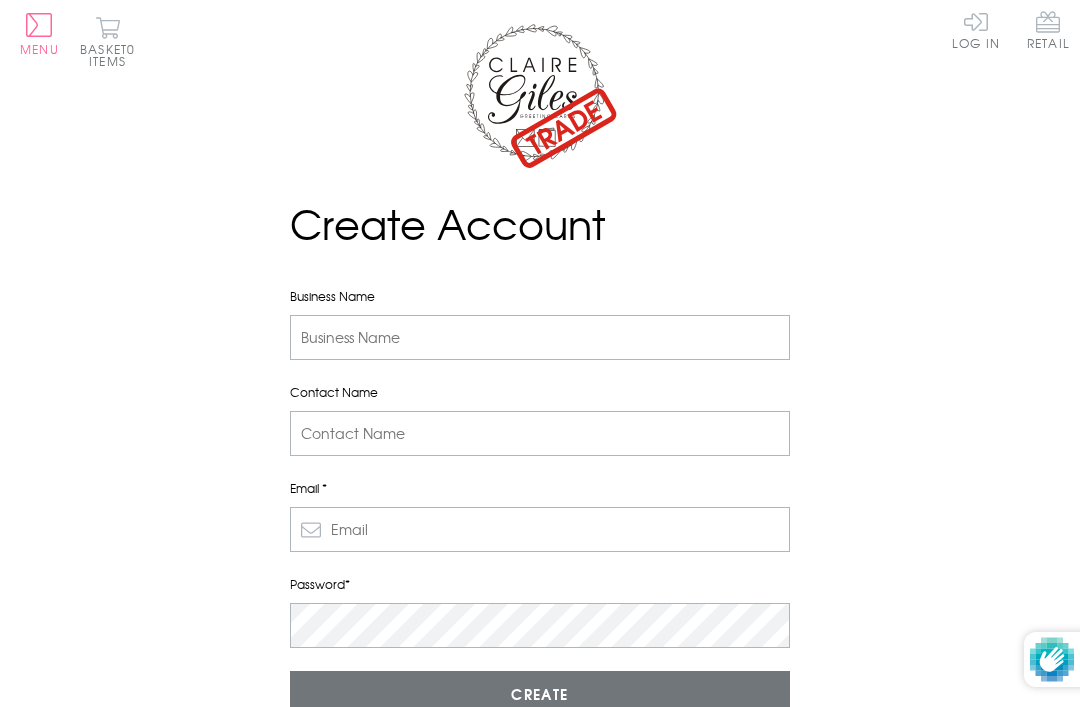 click on "Business Name" at bounding box center [540, 337] 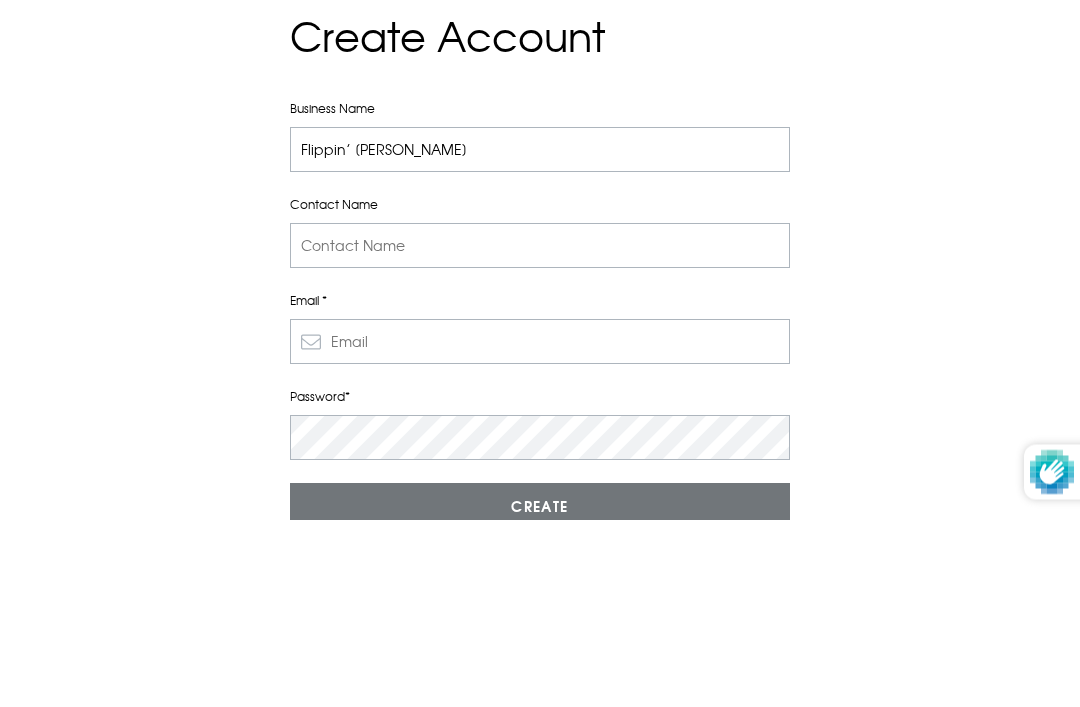 type on "Flippin’ [PERSON_NAME]" 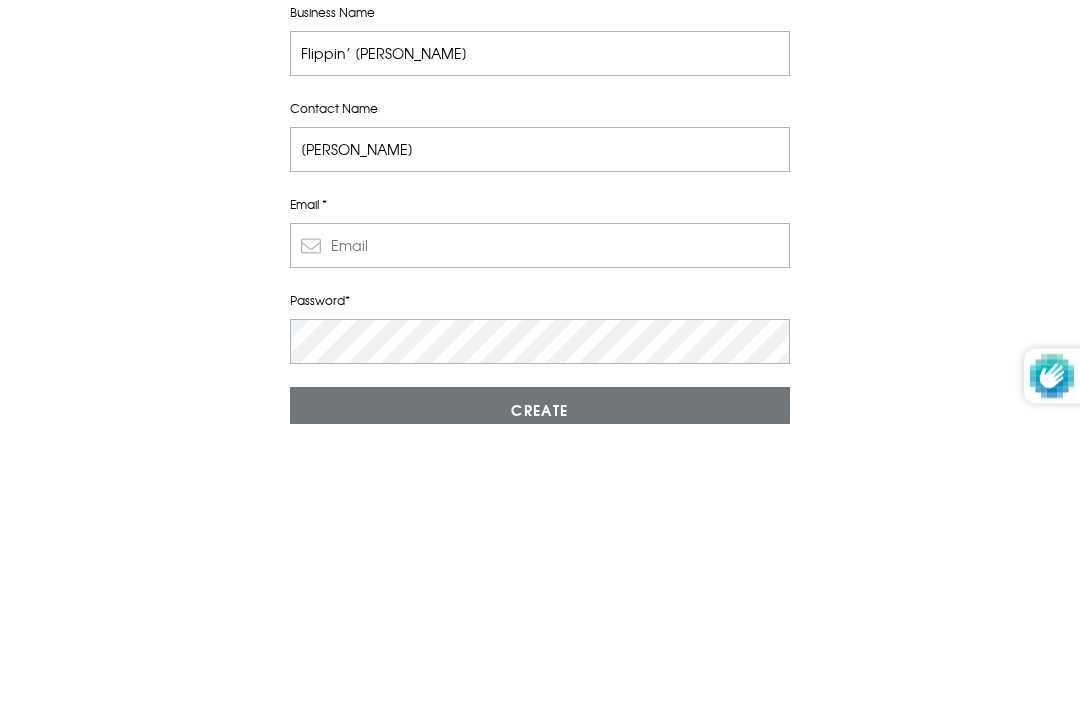 type on "[PERSON_NAME]" 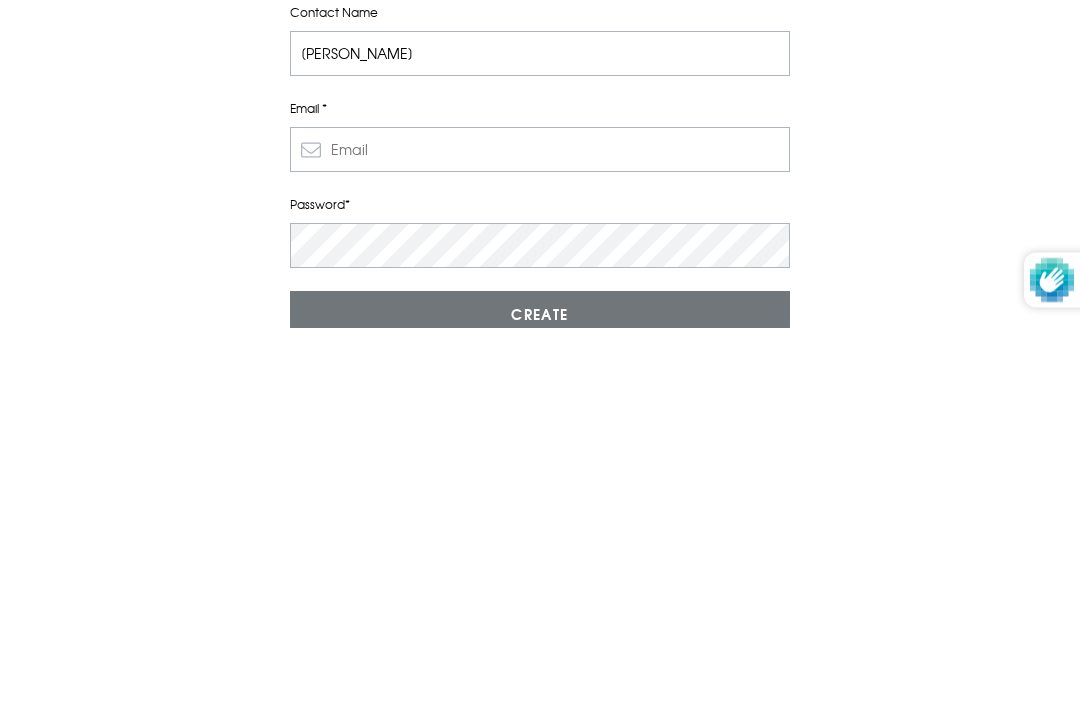 type on "[EMAIL_ADDRESS][DOMAIN_NAME]" 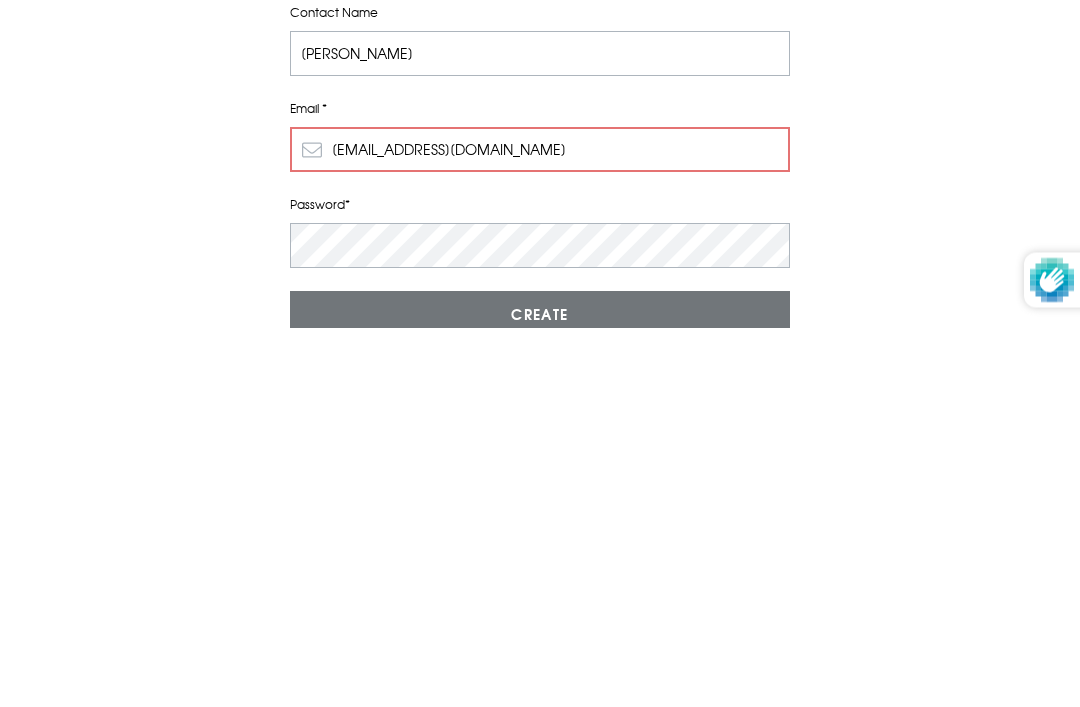 scroll, scrollTop: 0, scrollLeft: 0, axis: both 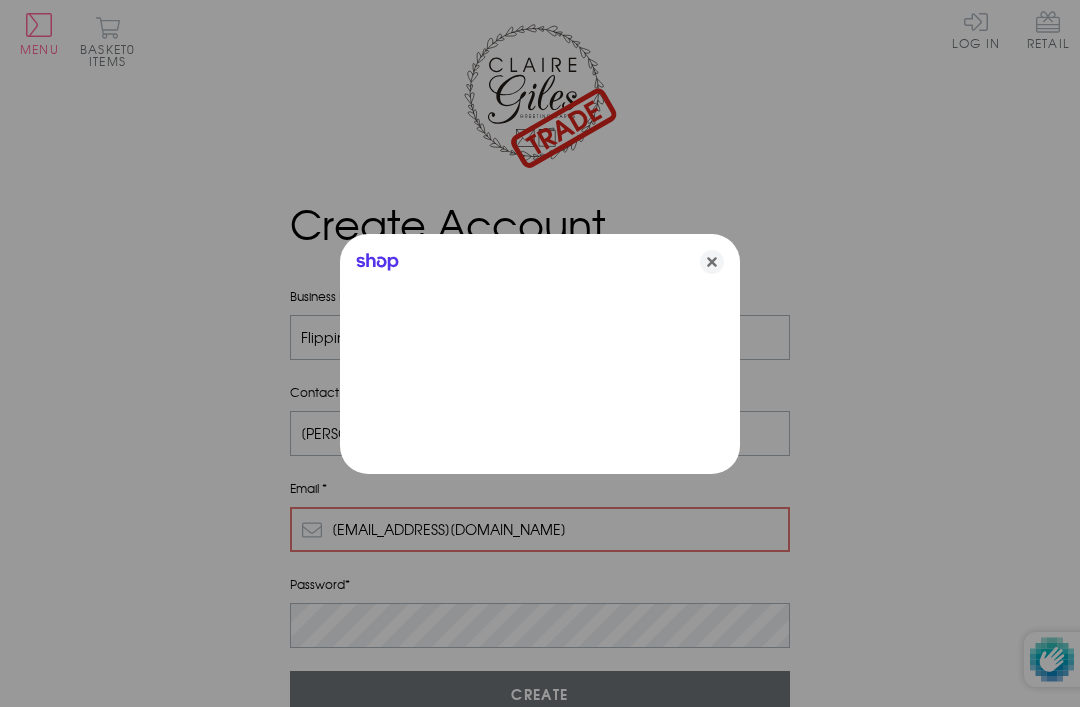 click 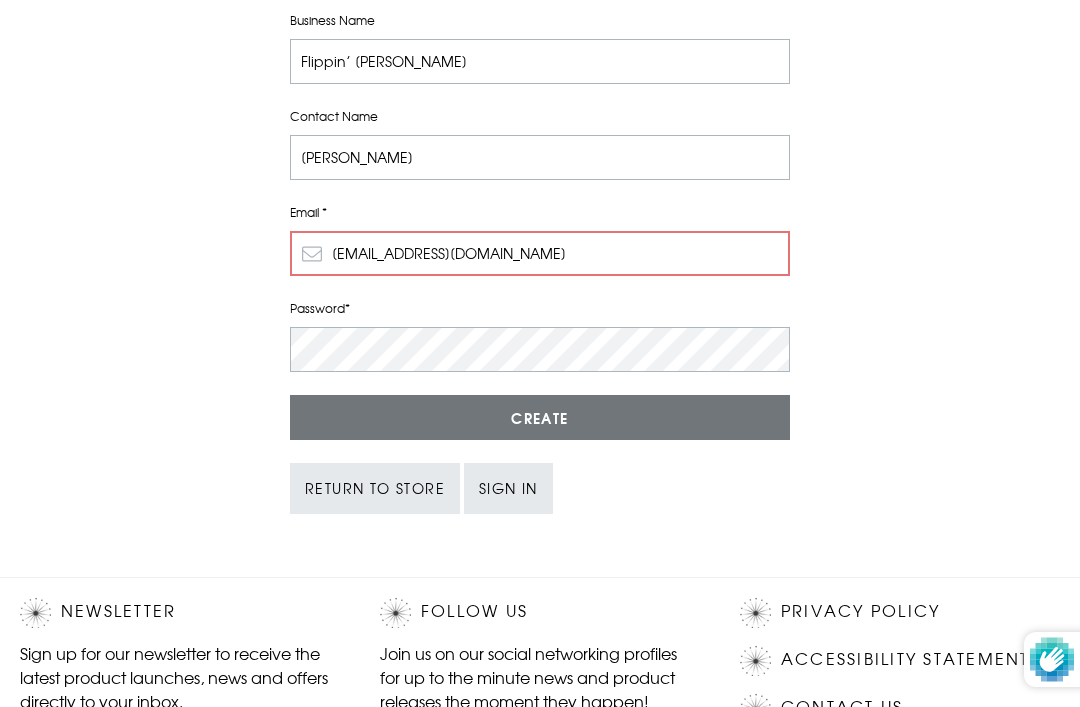 scroll, scrollTop: 301, scrollLeft: 0, axis: vertical 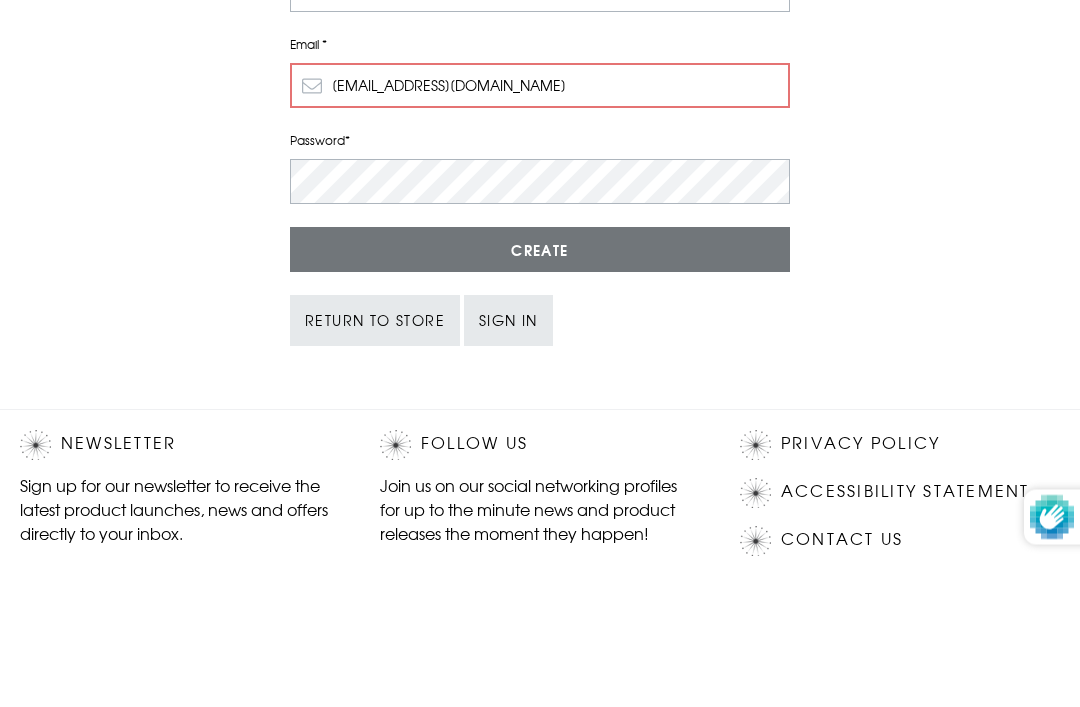 click on "Create" at bounding box center [540, 392] 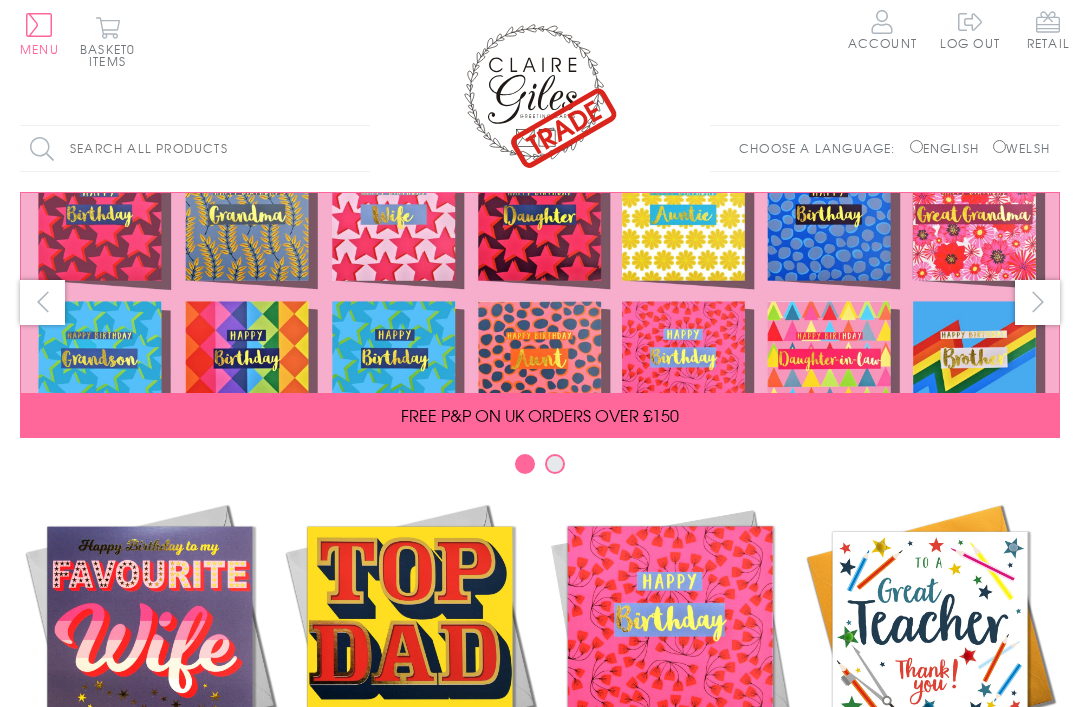 scroll, scrollTop: 0, scrollLeft: 0, axis: both 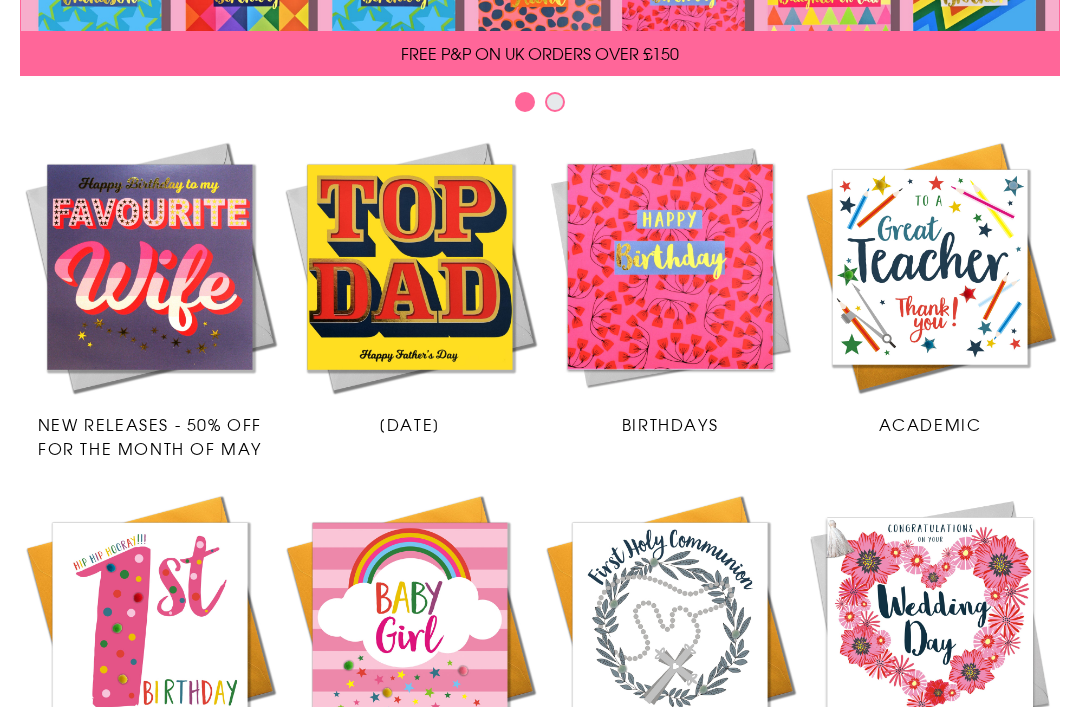 click on "Birthdays" at bounding box center [670, 424] 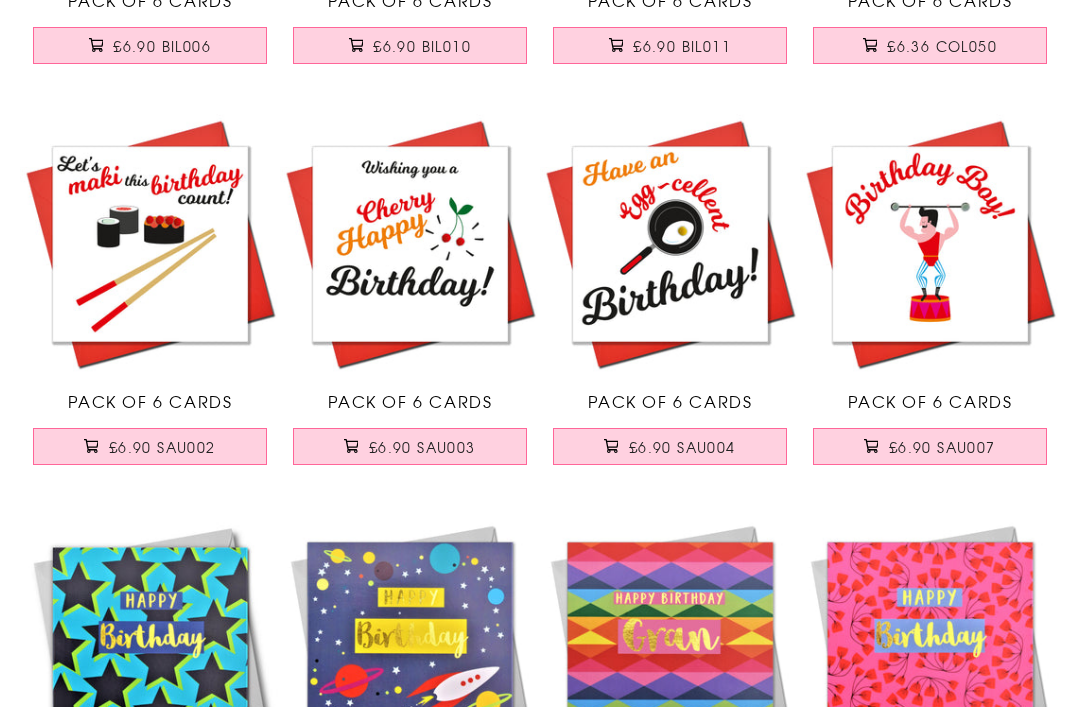 scroll, scrollTop: 1048, scrollLeft: 0, axis: vertical 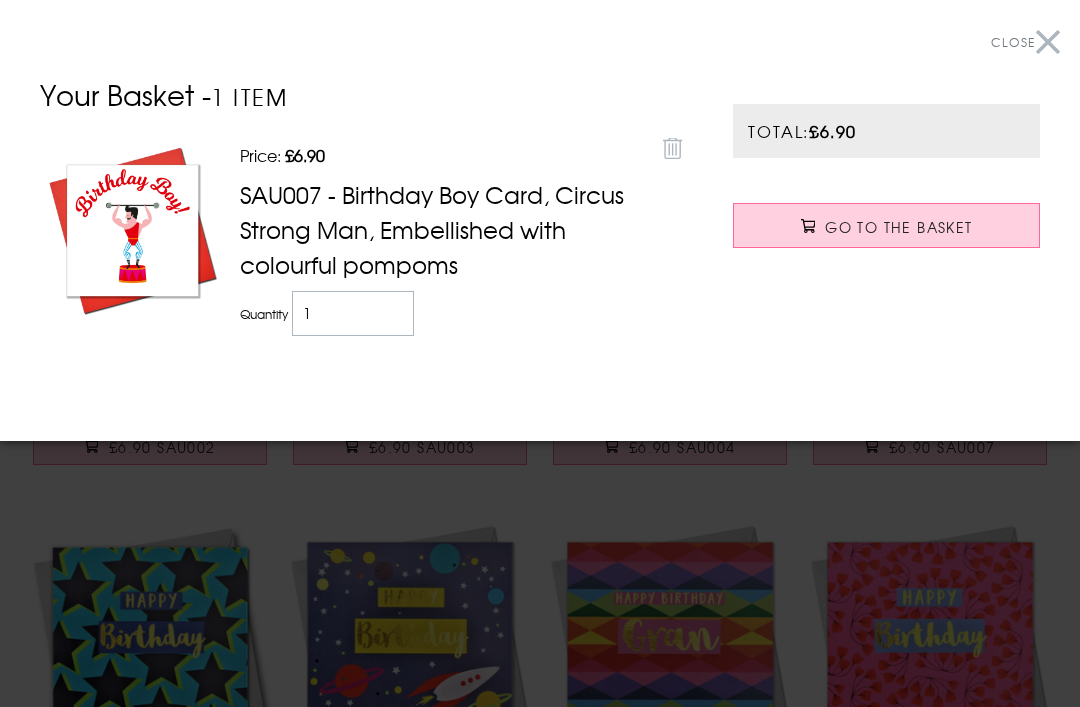 click on "Close" at bounding box center [1025, 42] 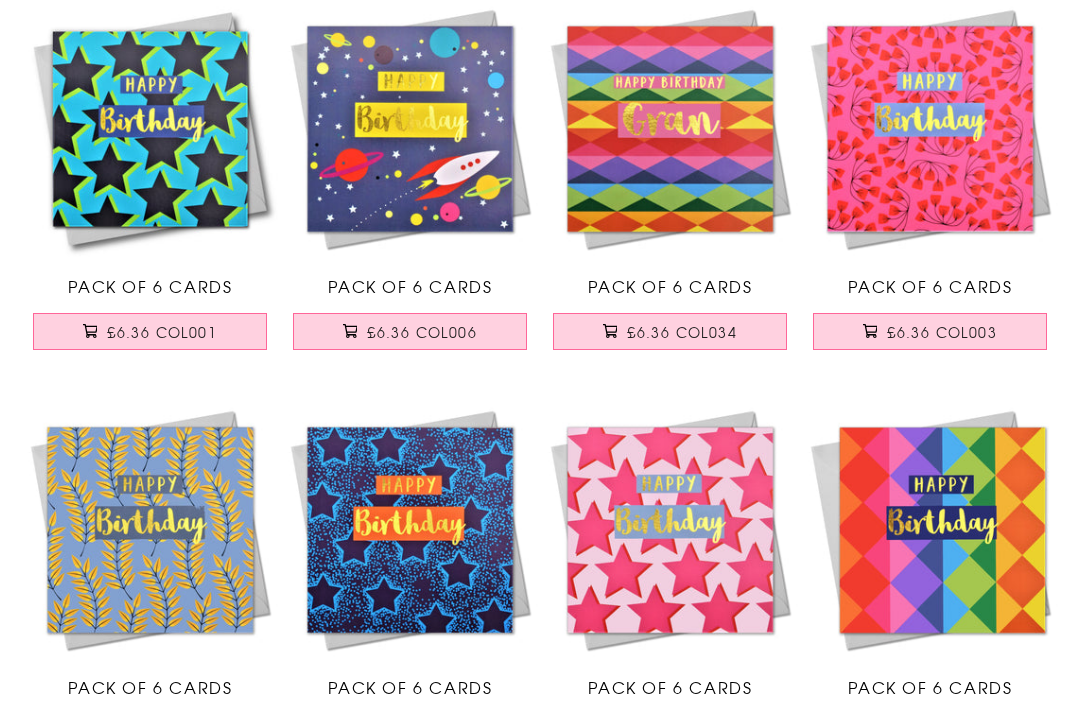 scroll, scrollTop: 1564, scrollLeft: 0, axis: vertical 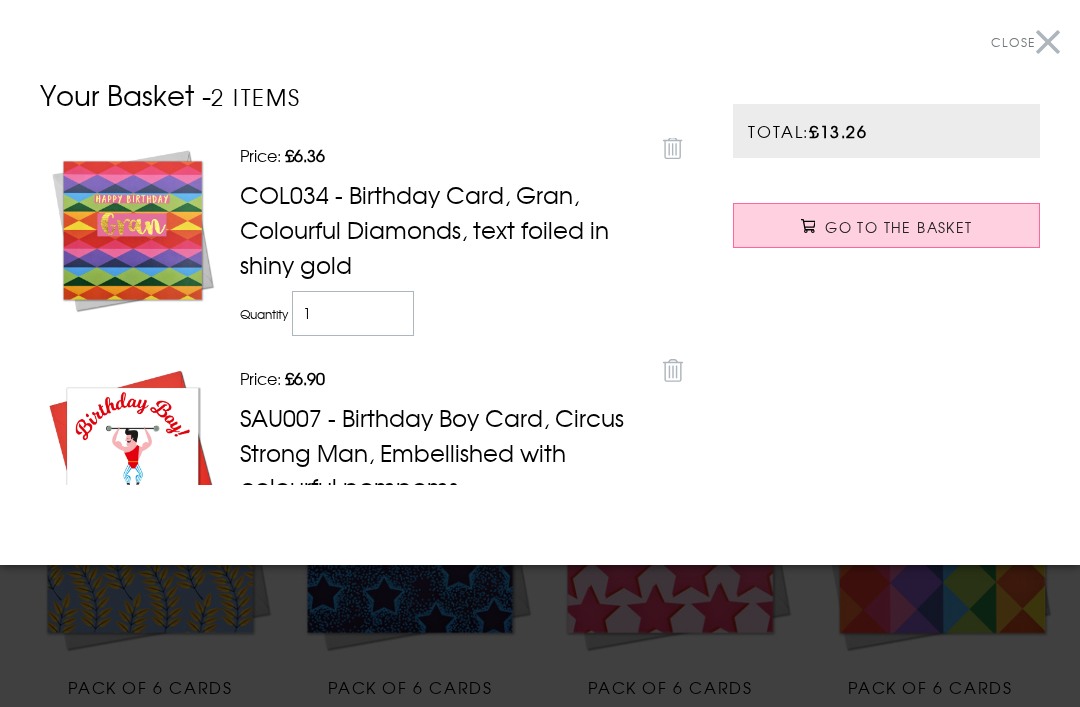 click on "Close" at bounding box center [1025, 42] 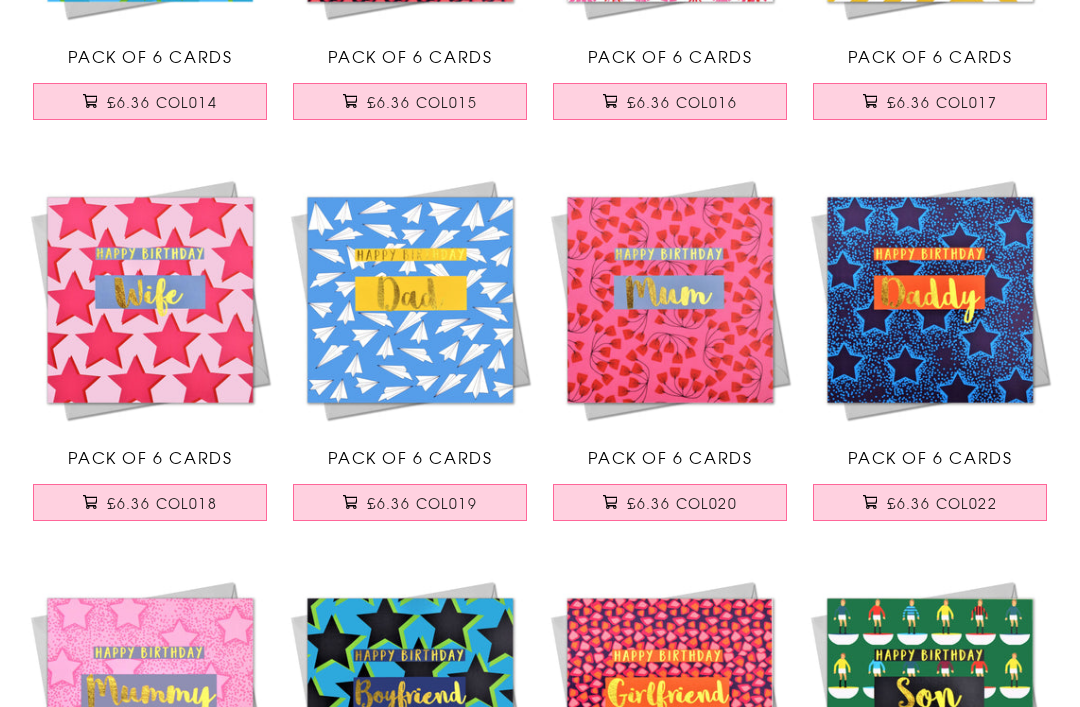 scroll, scrollTop: 3000, scrollLeft: 0, axis: vertical 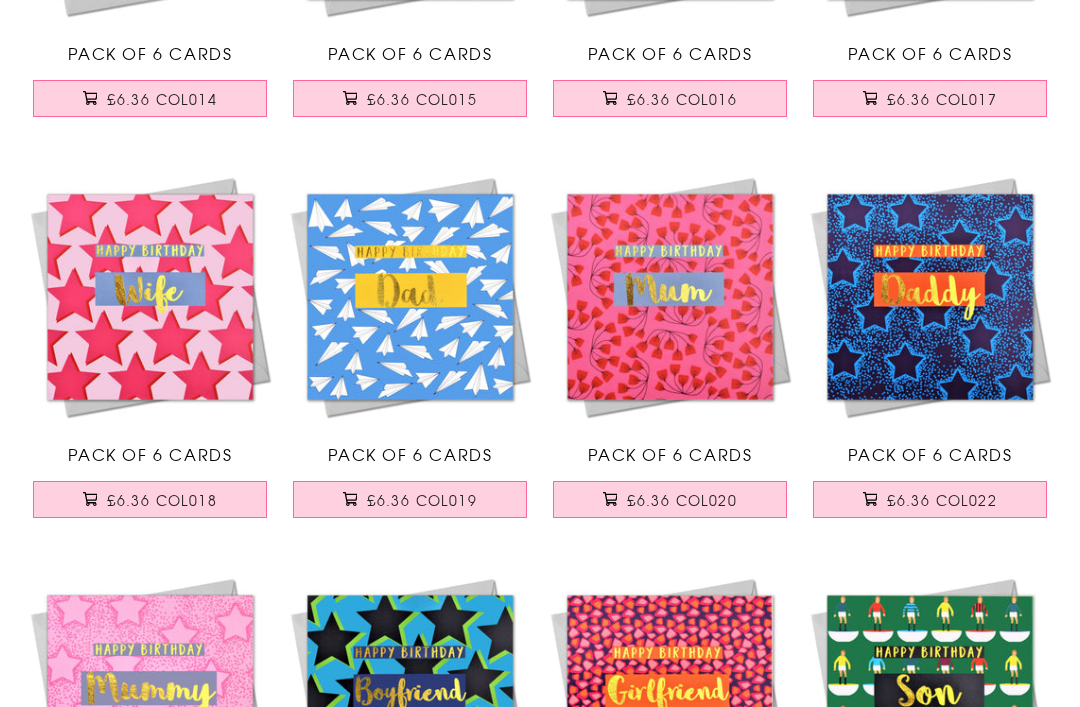 click on "£6.36  COL022" at bounding box center (942, 500) 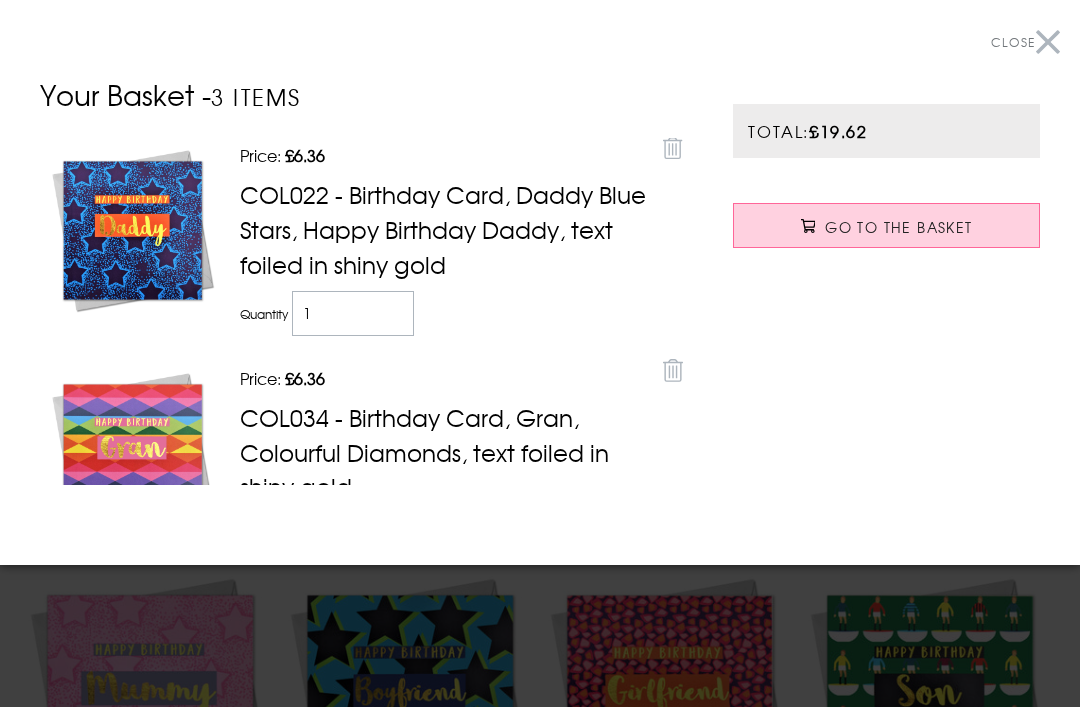 click on "Close" at bounding box center [1025, 42] 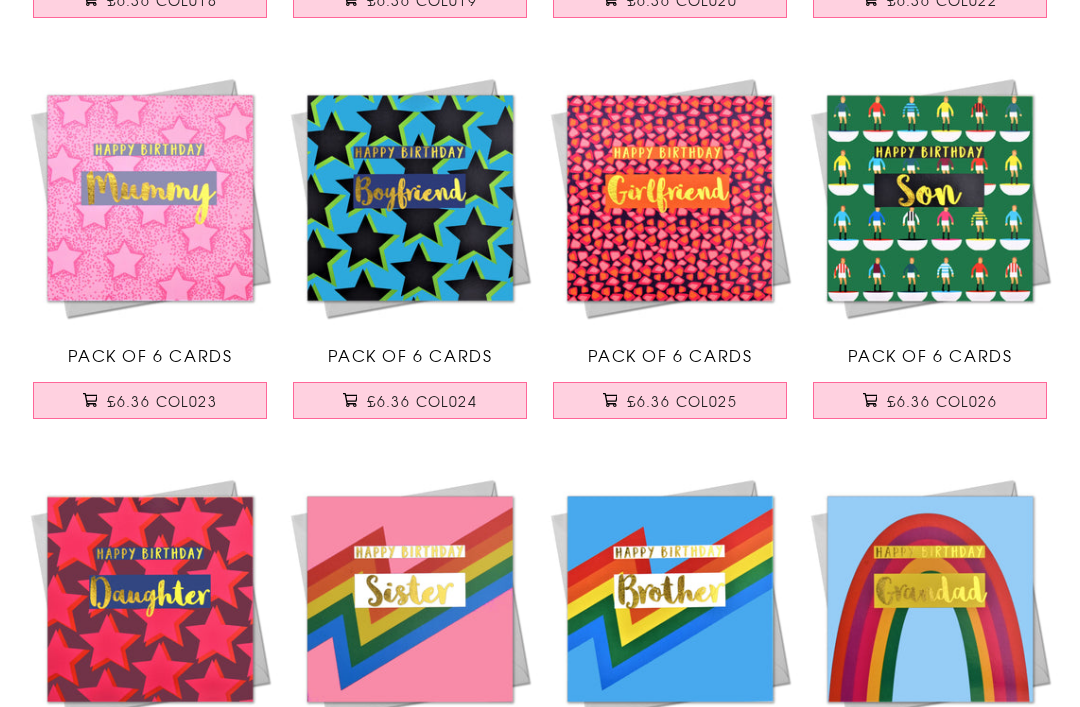 scroll, scrollTop: 3509, scrollLeft: 0, axis: vertical 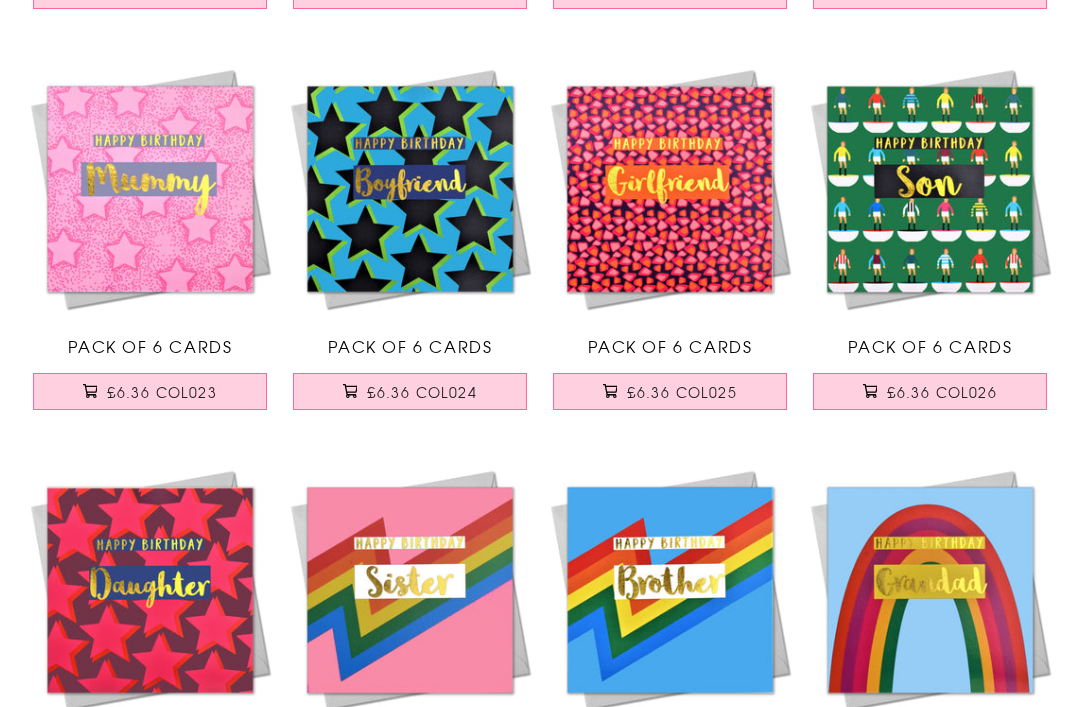 click on "£6.36  COL026" at bounding box center [942, 392] 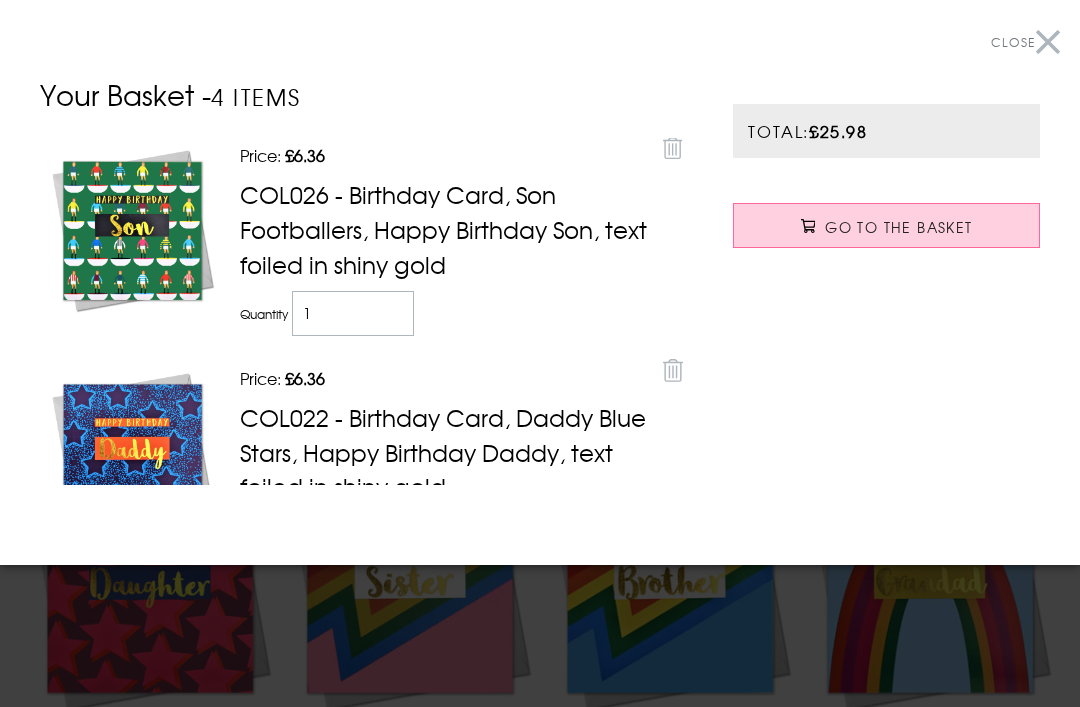 click on "Close" at bounding box center [1025, 42] 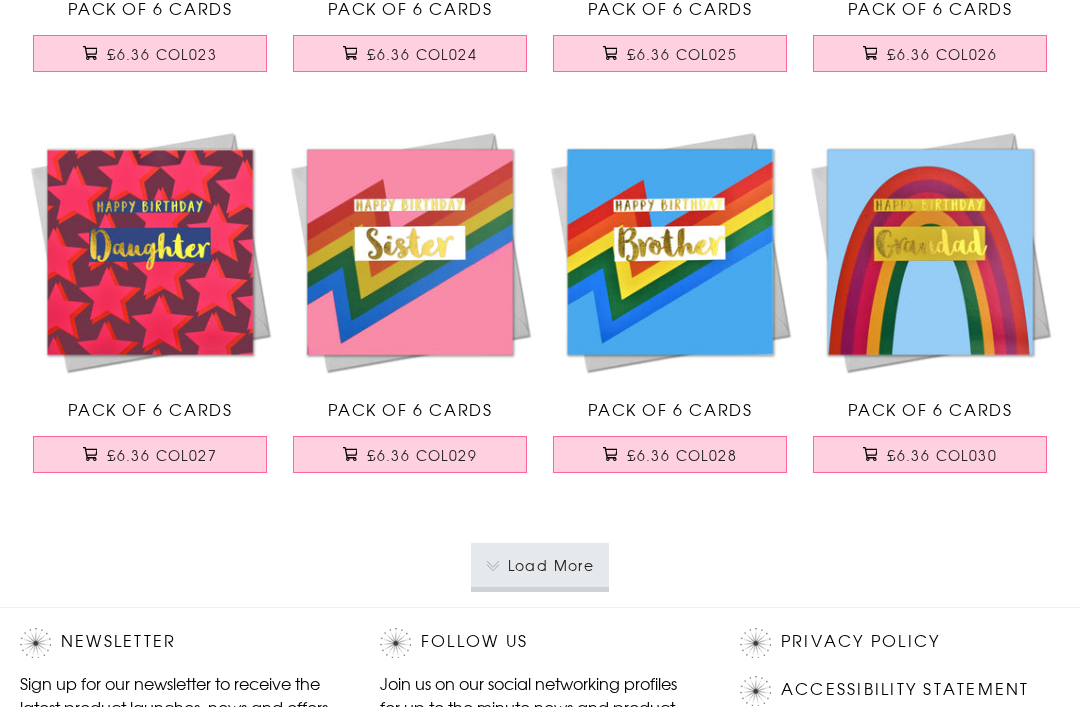 scroll, scrollTop: 3847, scrollLeft: 0, axis: vertical 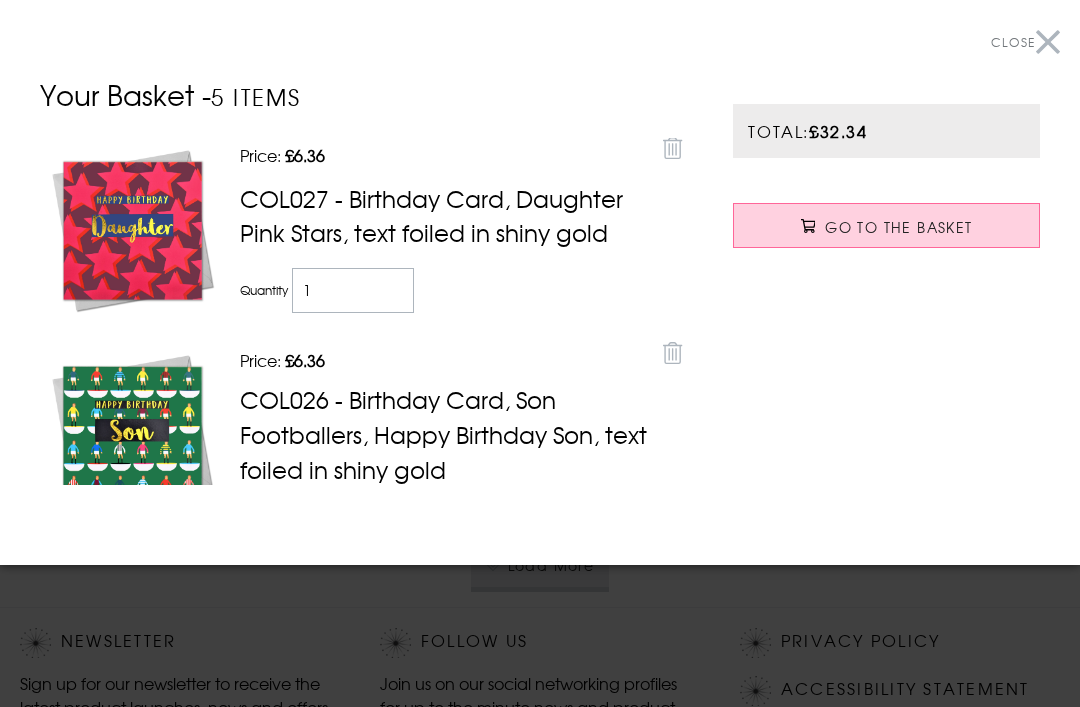 click on "Close" at bounding box center (1025, 42) 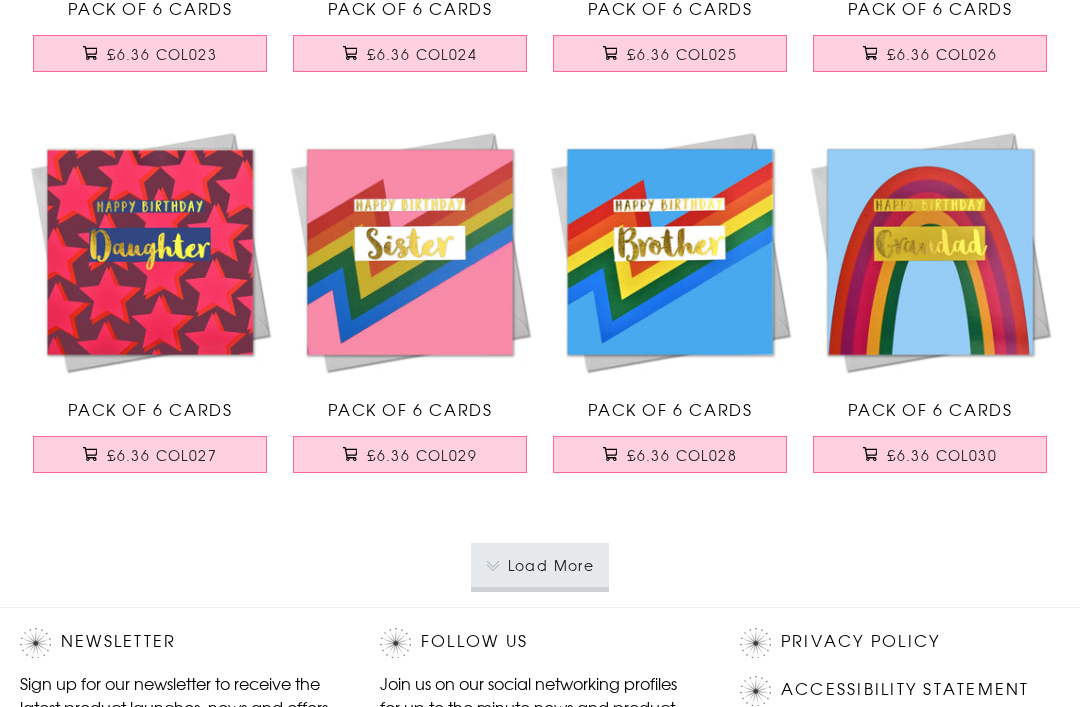 click on "£6.36  COL028" at bounding box center [682, 455] 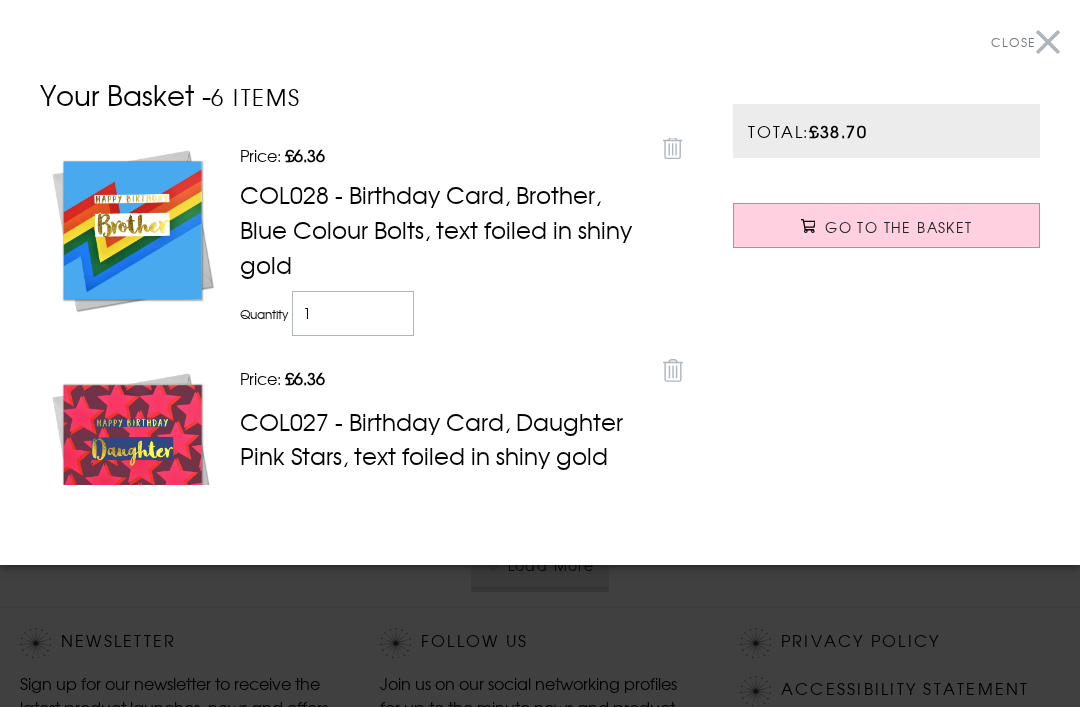 click on "Close" at bounding box center (1025, 42) 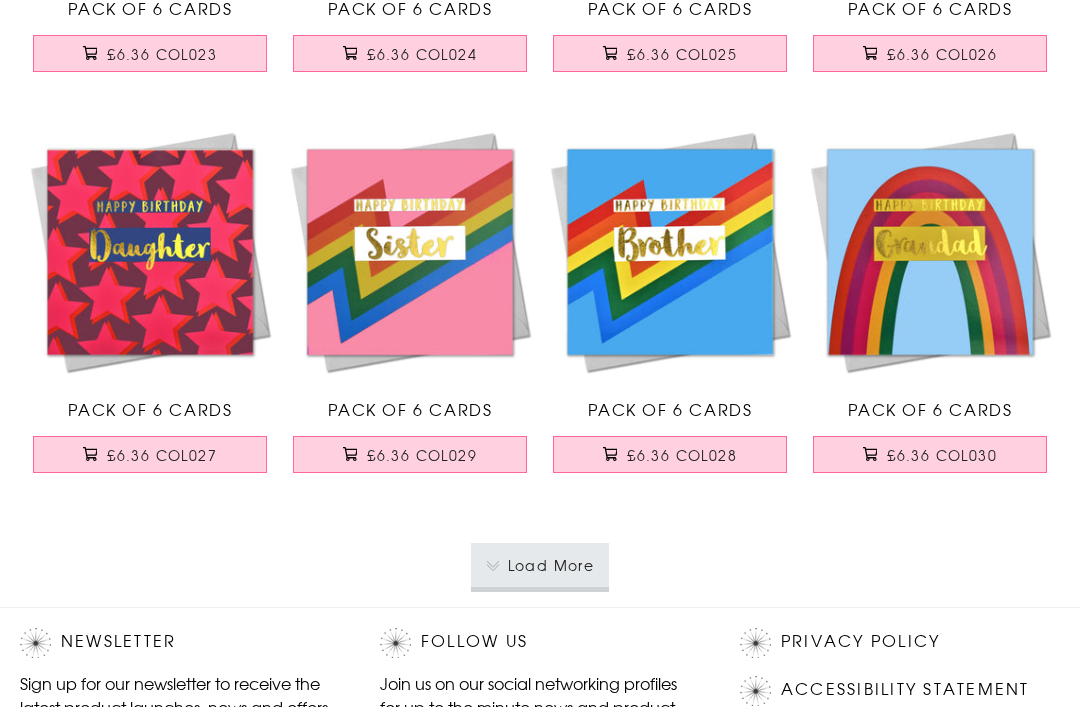 click on "Load More" at bounding box center (540, 565) 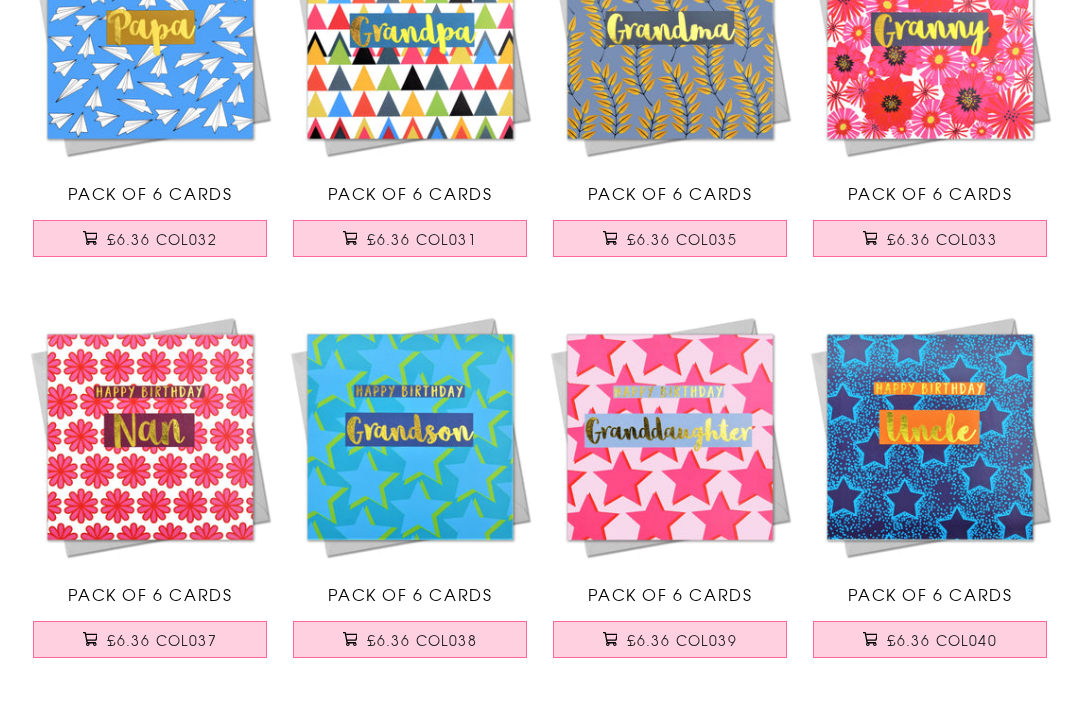 scroll, scrollTop: 4468, scrollLeft: 0, axis: vertical 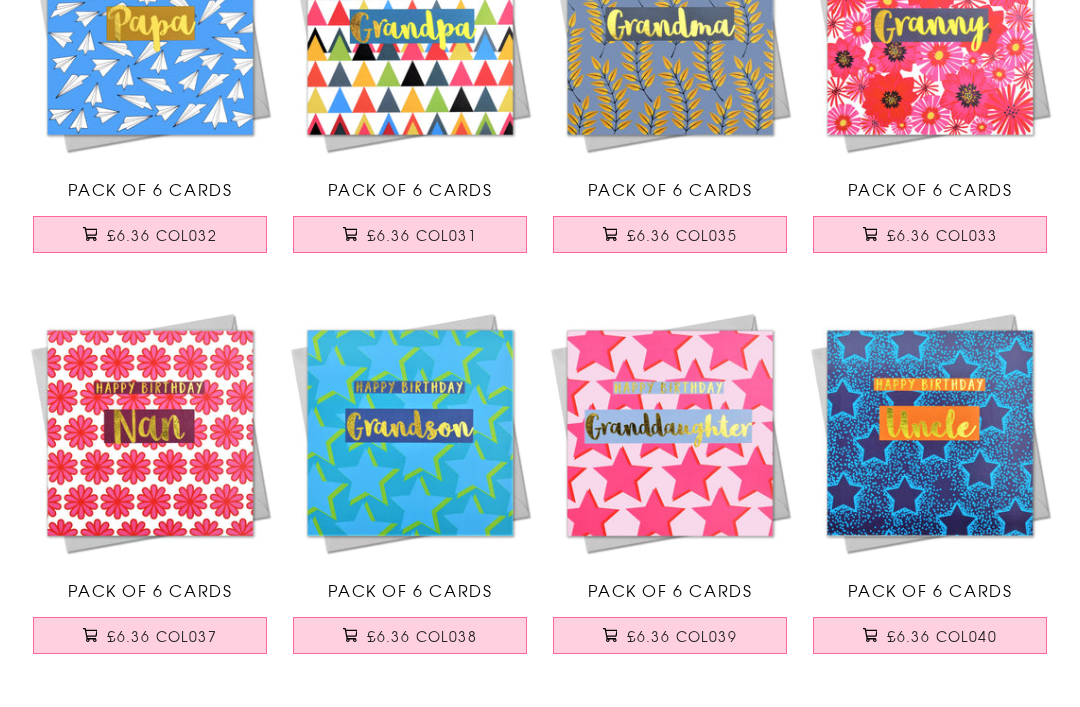 click on "£6.36  COL039" at bounding box center [682, 636] 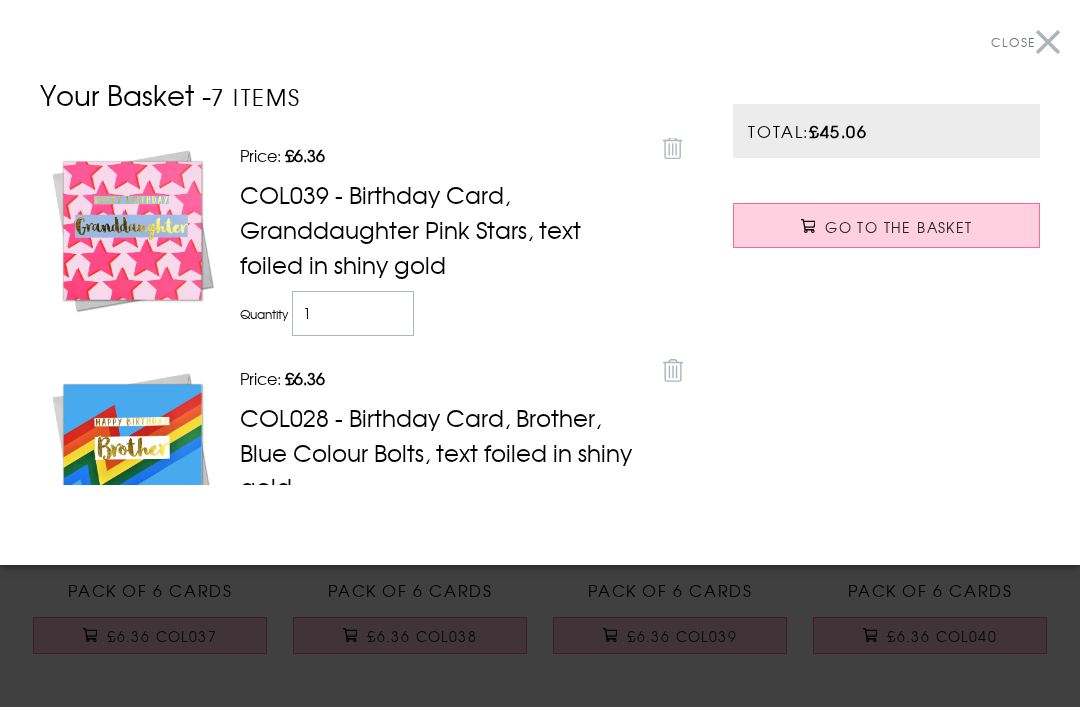 click on "Close" at bounding box center [1025, 42] 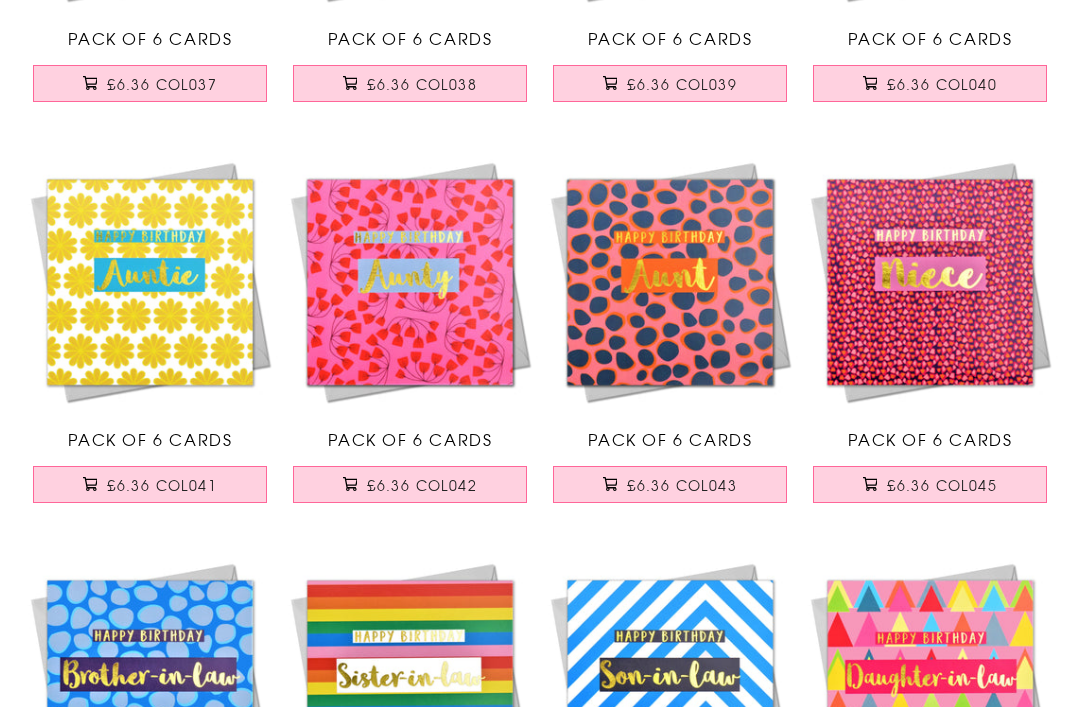 scroll, scrollTop: 5020, scrollLeft: 0, axis: vertical 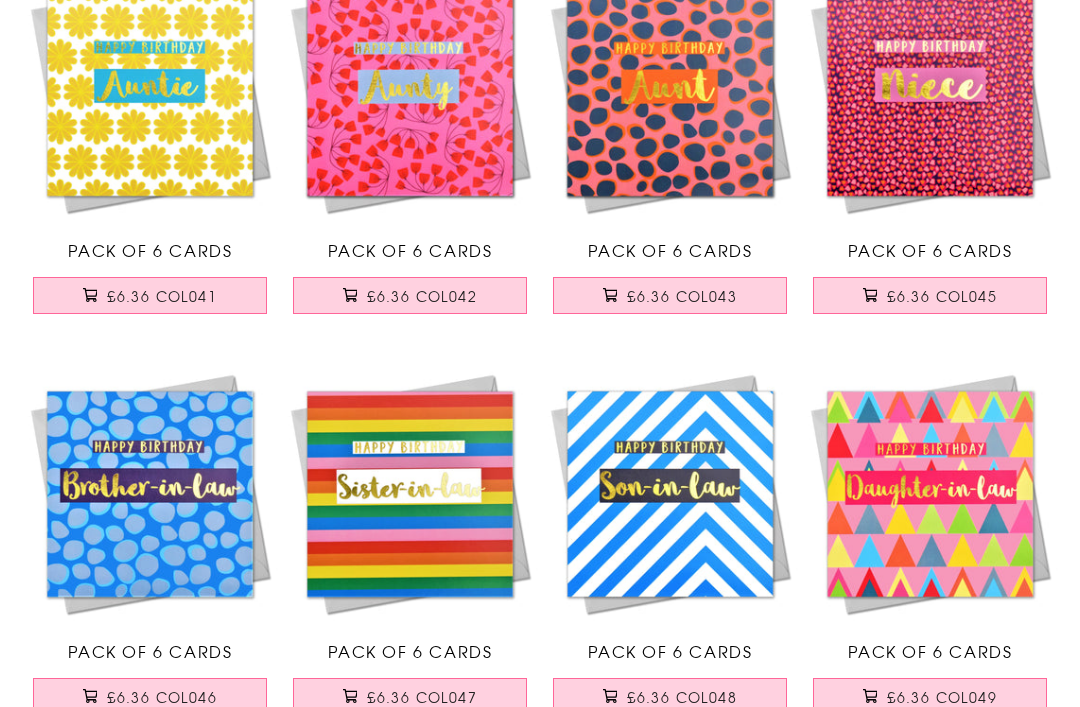 click on "£6.36  COL046" at bounding box center [162, 698] 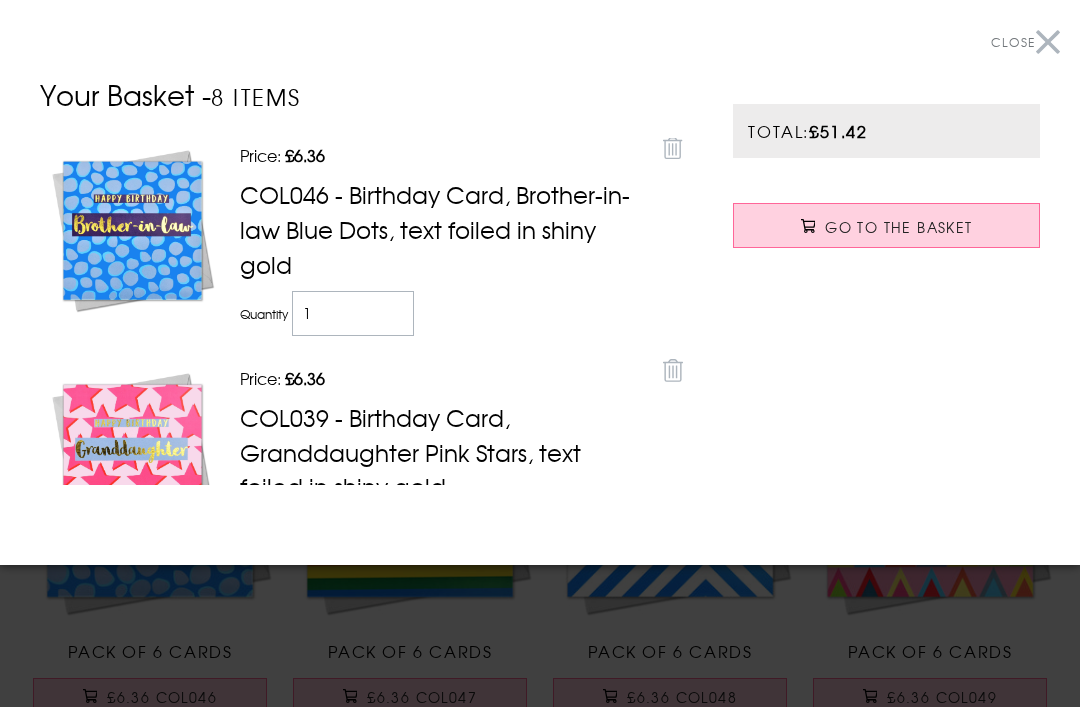 click on "Close" at bounding box center (1025, 42) 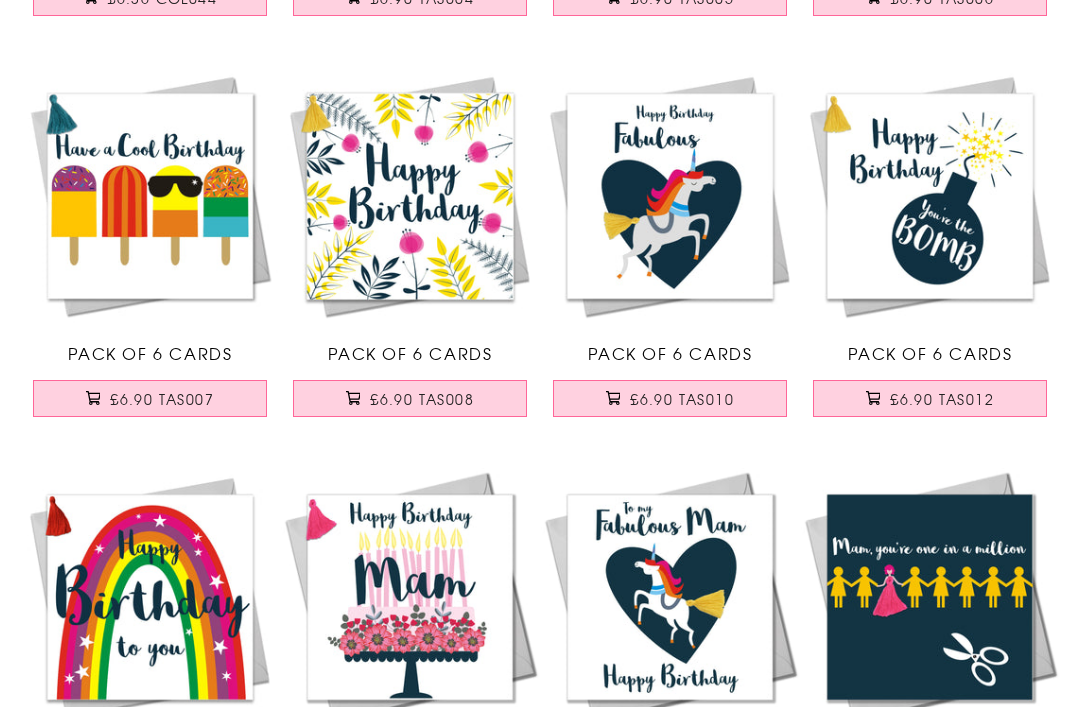 scroll, scrollTop: 7491, scrollLeft: 0, axis: vertical 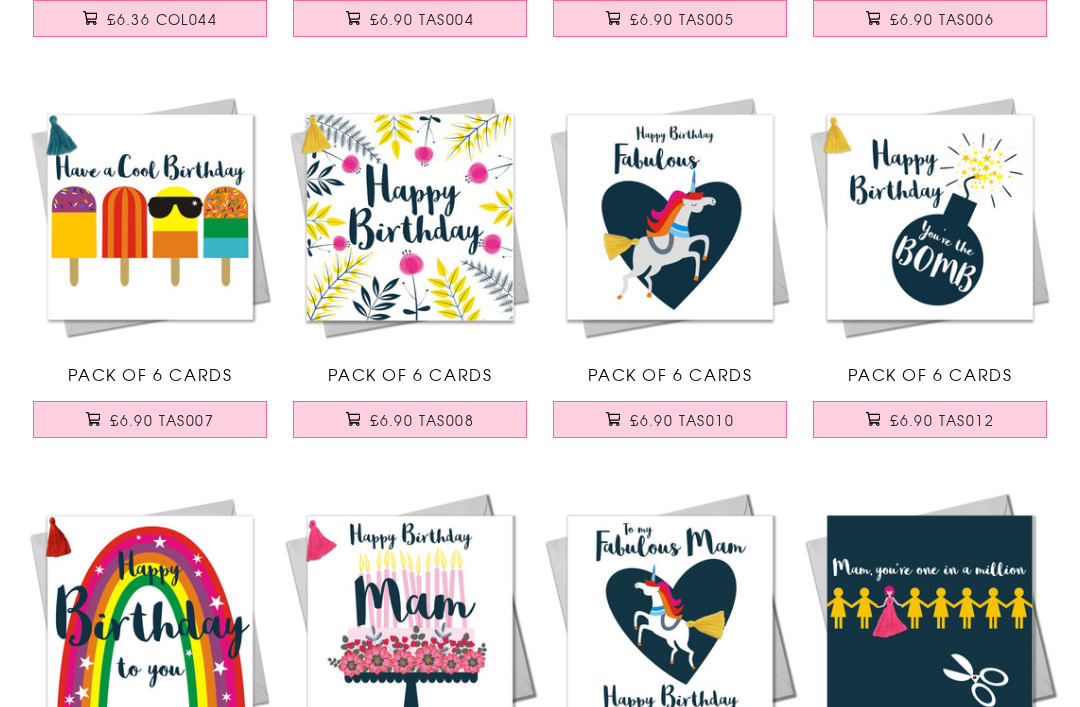 click on "£6.90  TAS007" at bounding box center [162, 420] 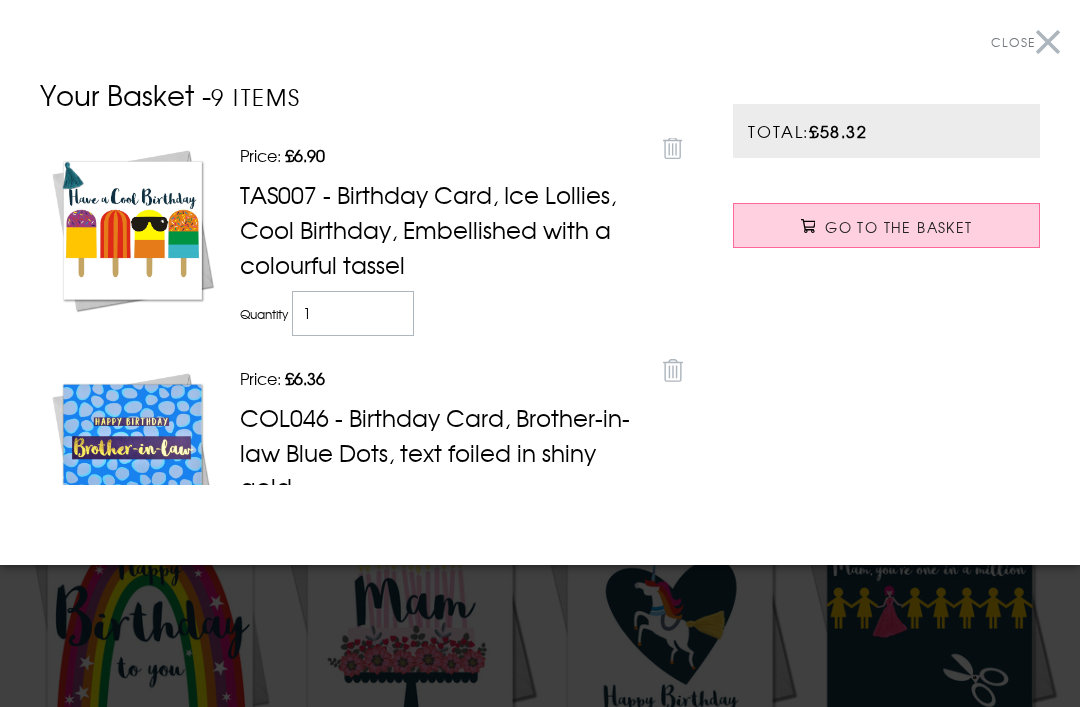 click on "Close" at bounding box center (1025, 42) 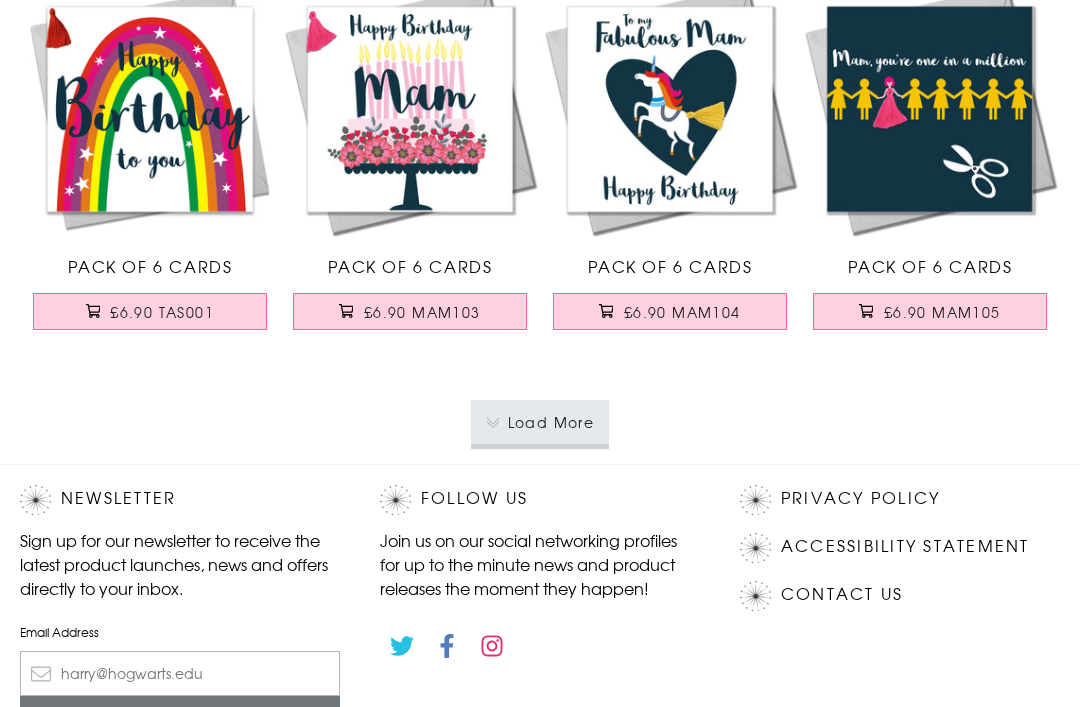 click on "Load More" at bounding box center (540, 423) 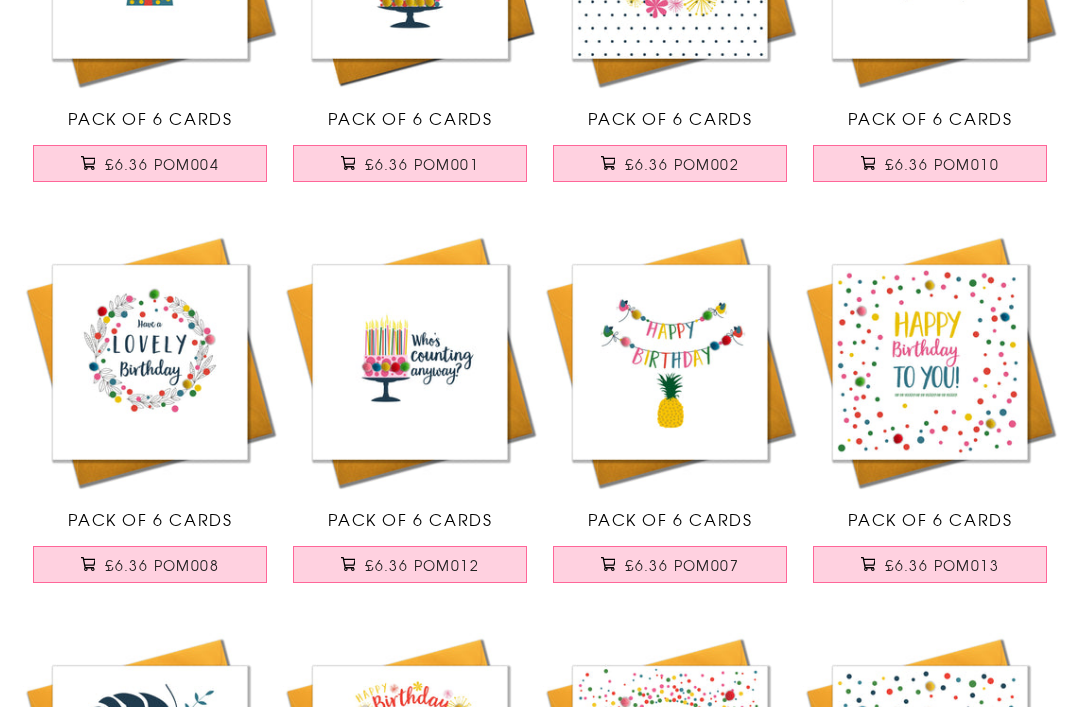 scroll, scrollTop: 8950, scrollLeft: 0, axis: vertical 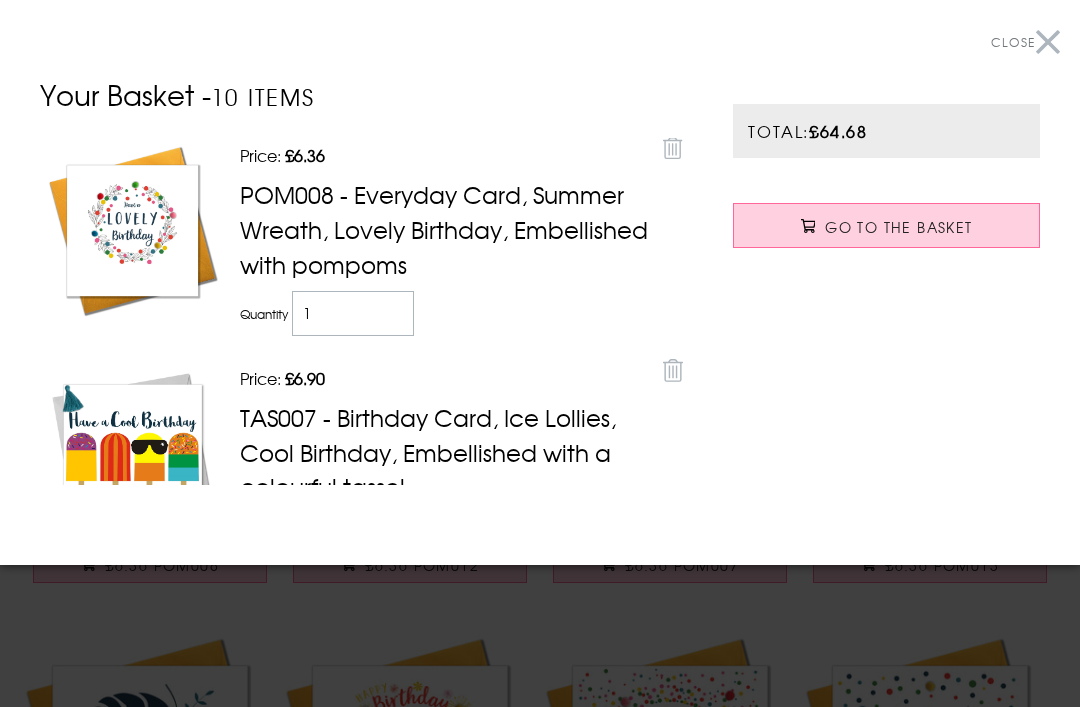click on "Close" at bounding box center [1025, 42] 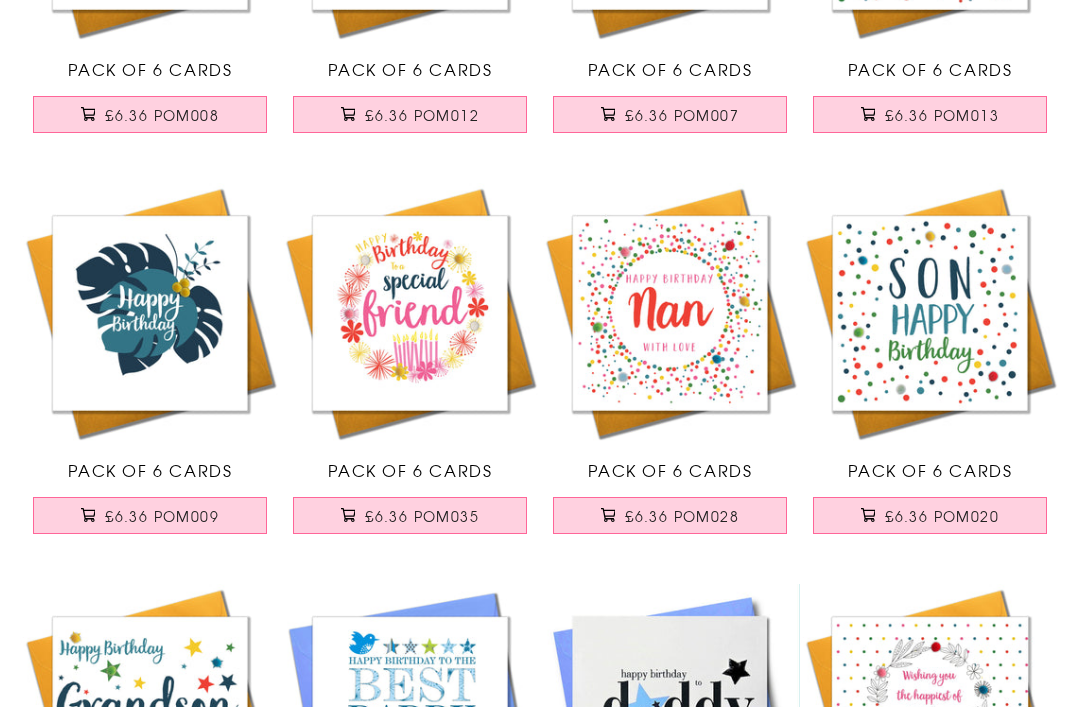 scroll, scrollTop: 9400, scrollLeft: 0, axis: vertical 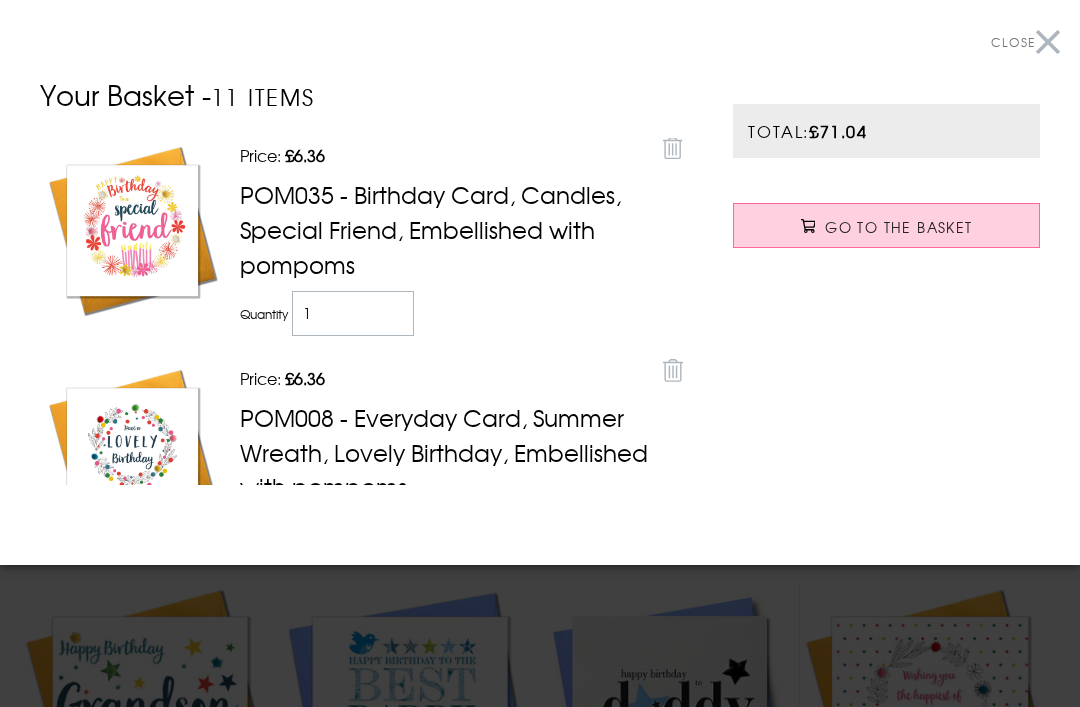 click on "Close" at bounding box center [1025, 42] 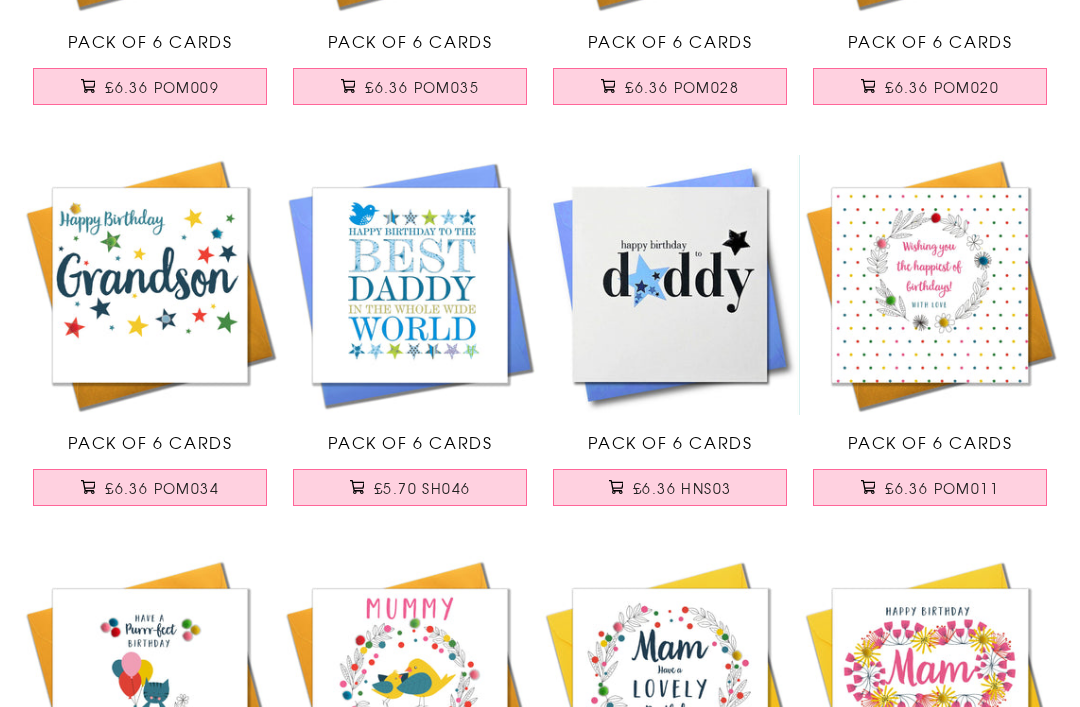 scroll, scrollTop: 9856, scrollLeft: 0, axis: vertical 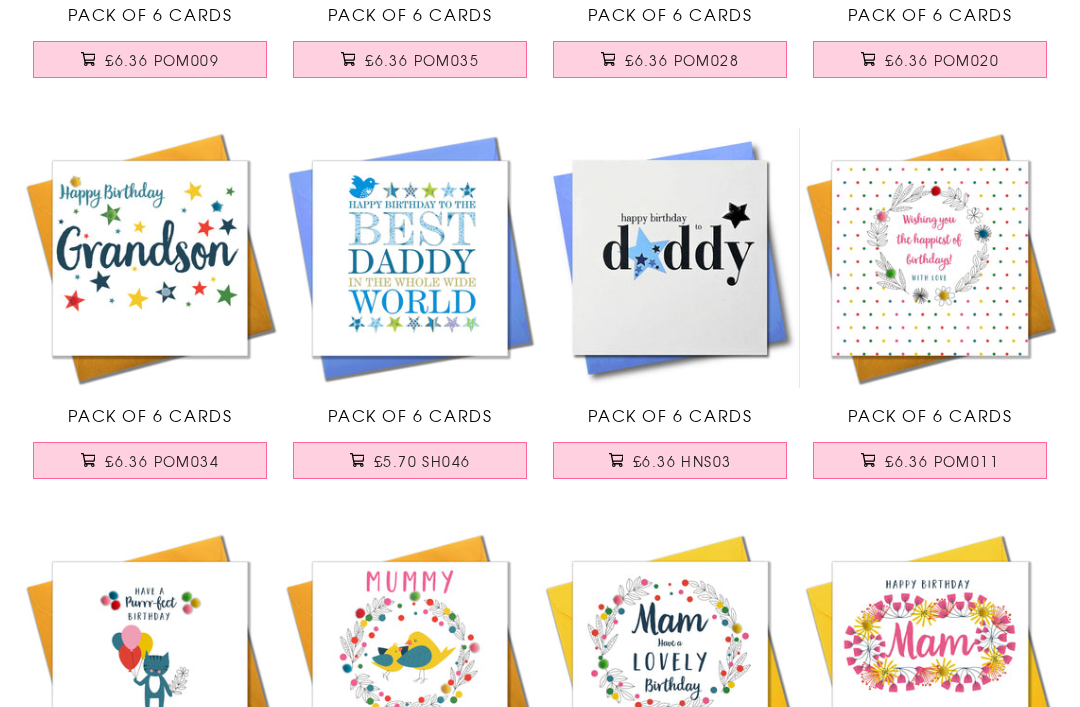 click on "£6.36  HNS03" at bounding box center [682, 461] 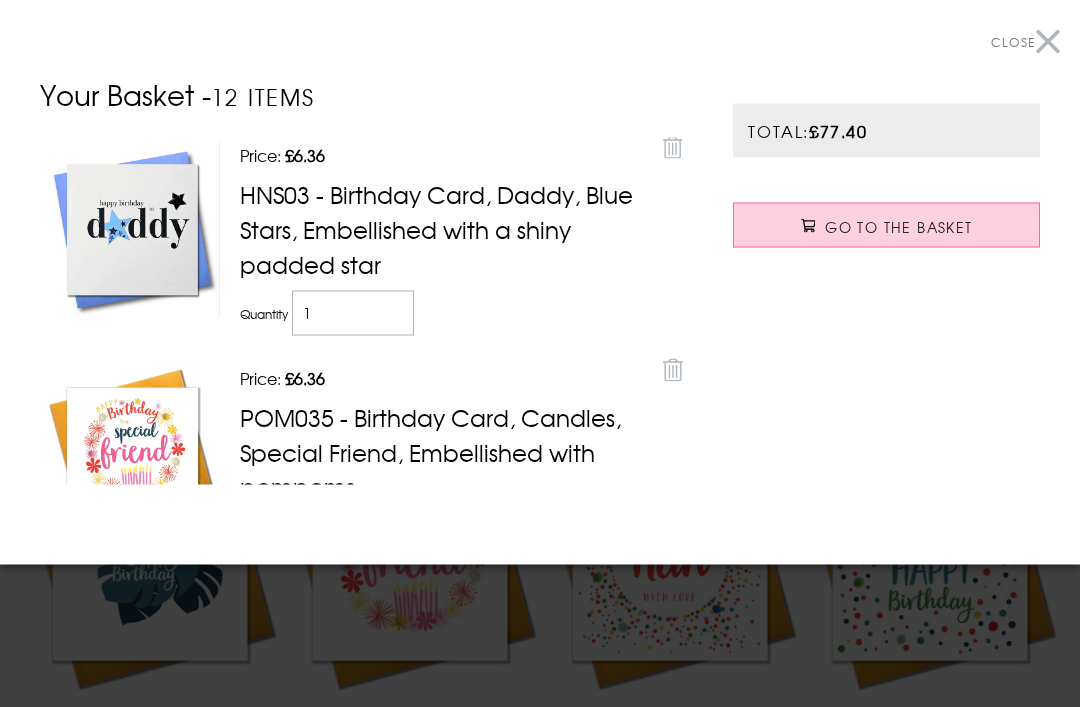 click on "Close" at bounding box center (1025, 42) 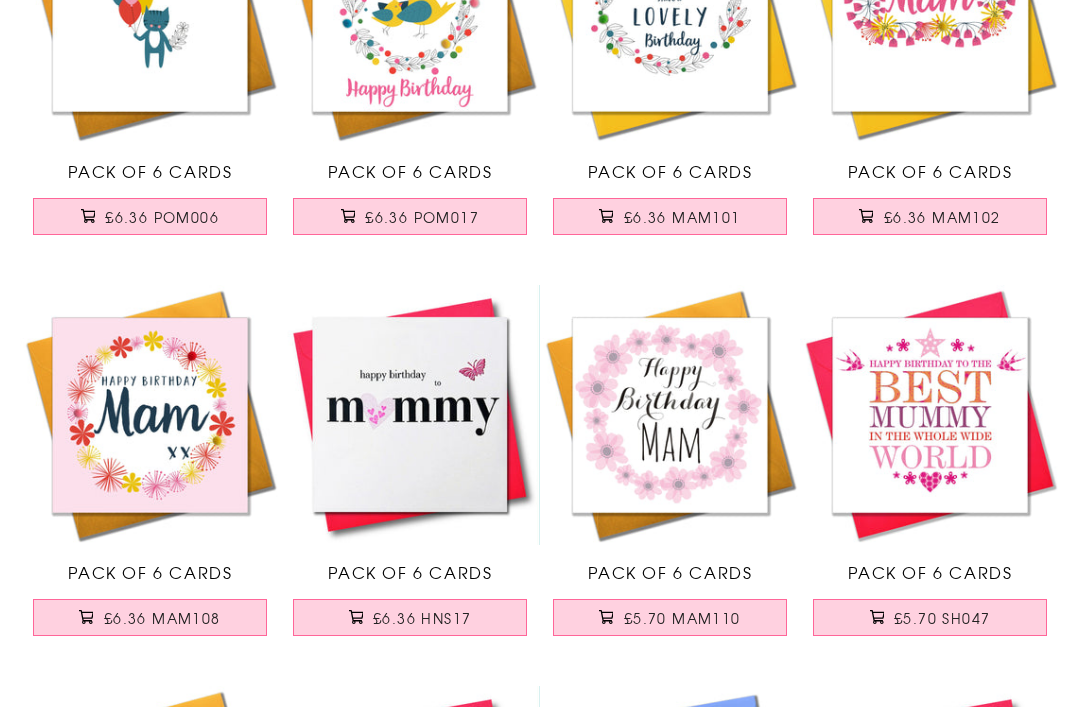 scroll, scrollTop: 10501, scrollLeft: 0, axis: vertical 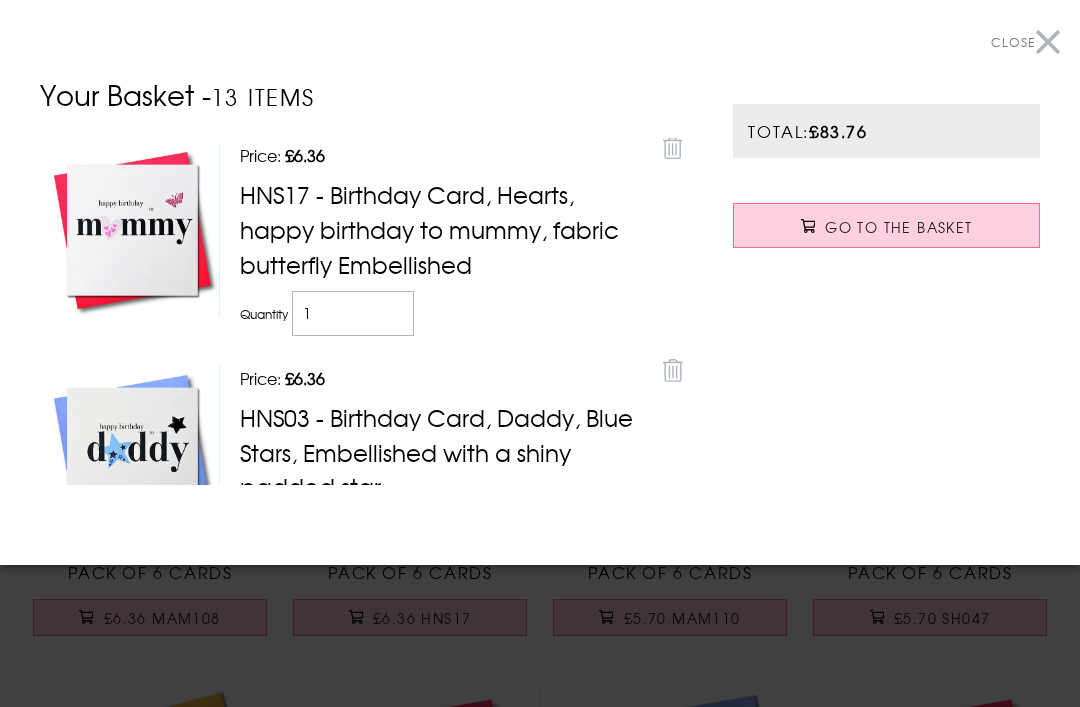 click on "Close" at bounding box center (1025, 42) 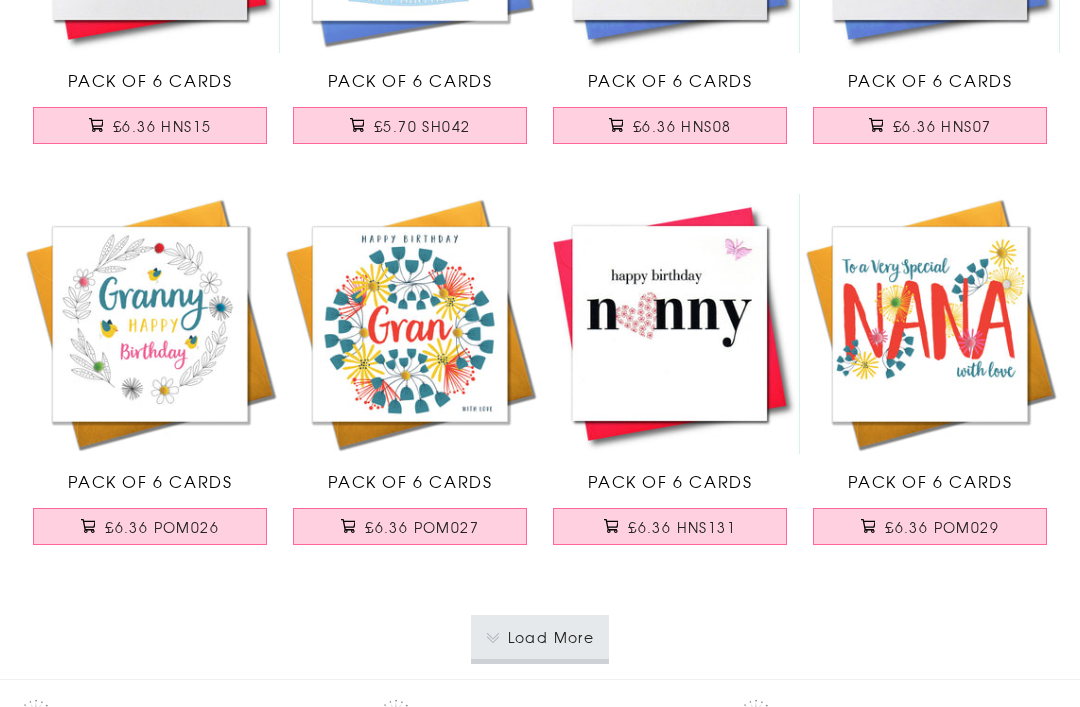 scroll, scrollTop: 11796, scrollLeft: 0, axis: vertical 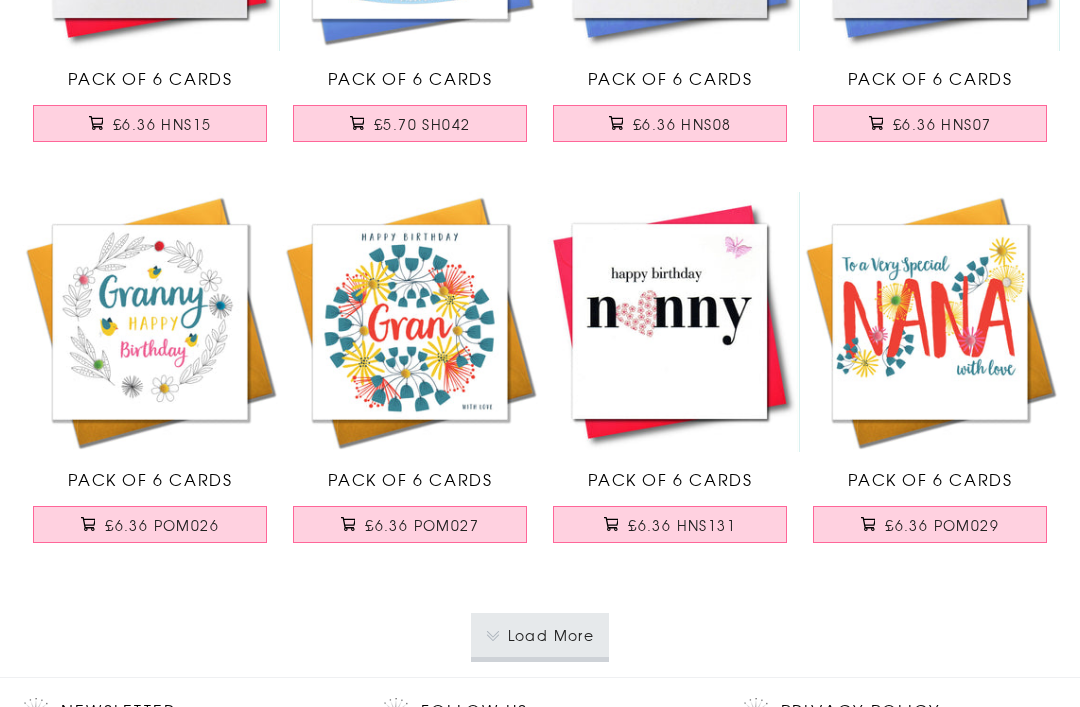 click on "£6.36  HNS131" at bounding box center [682, 526] 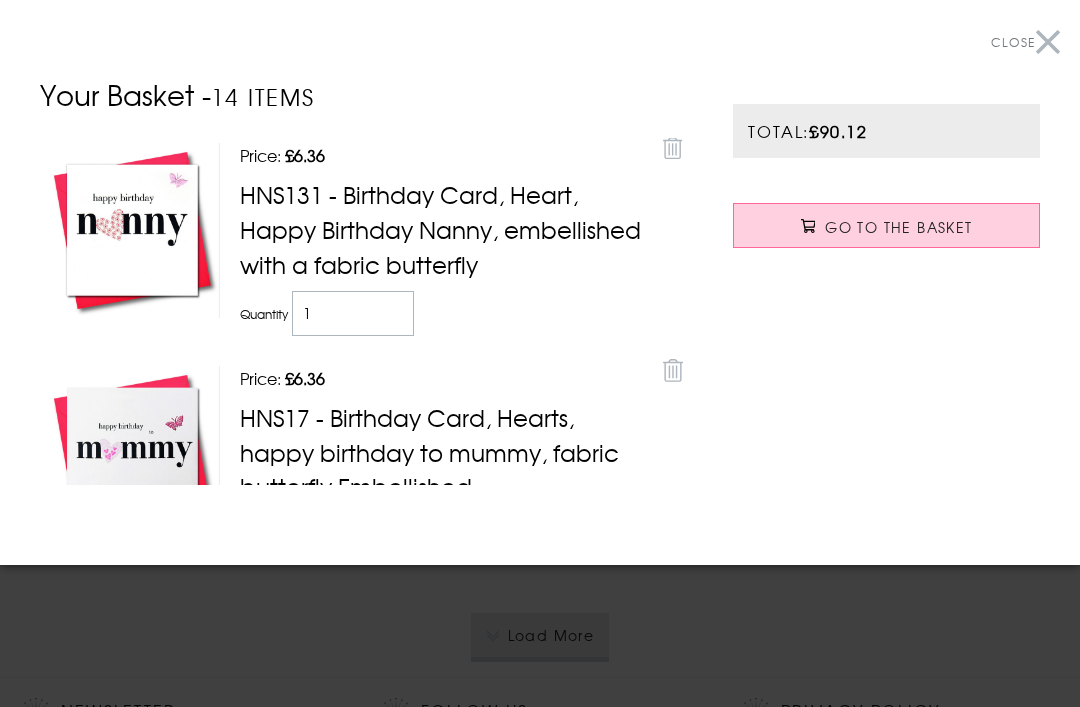 click on "Close" at bounding box center [1025, 42] 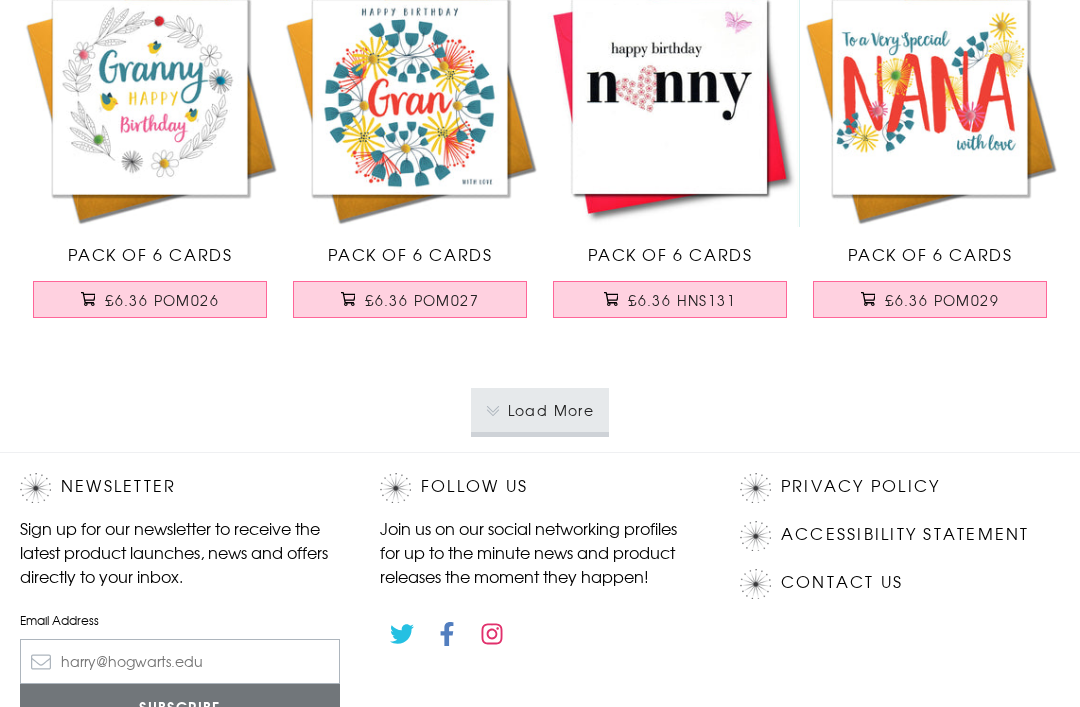 scroll, scrollTop: 12029, scrollLeft: 0, axis: vertical 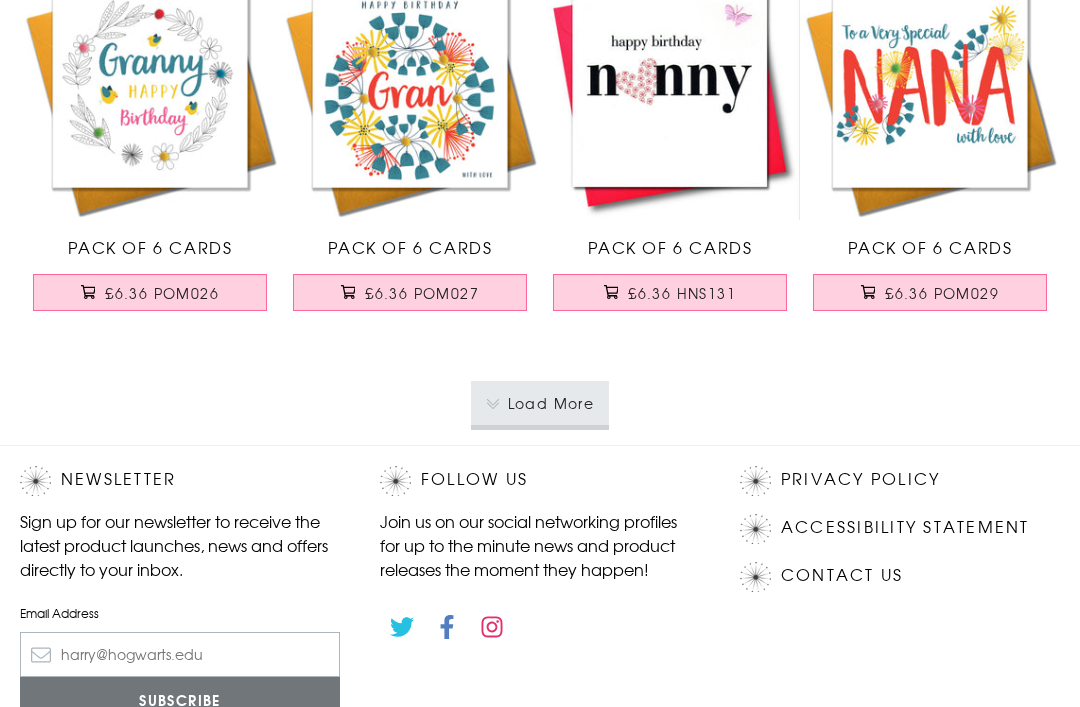 click on "Load More" at bounding box center [540, 403] 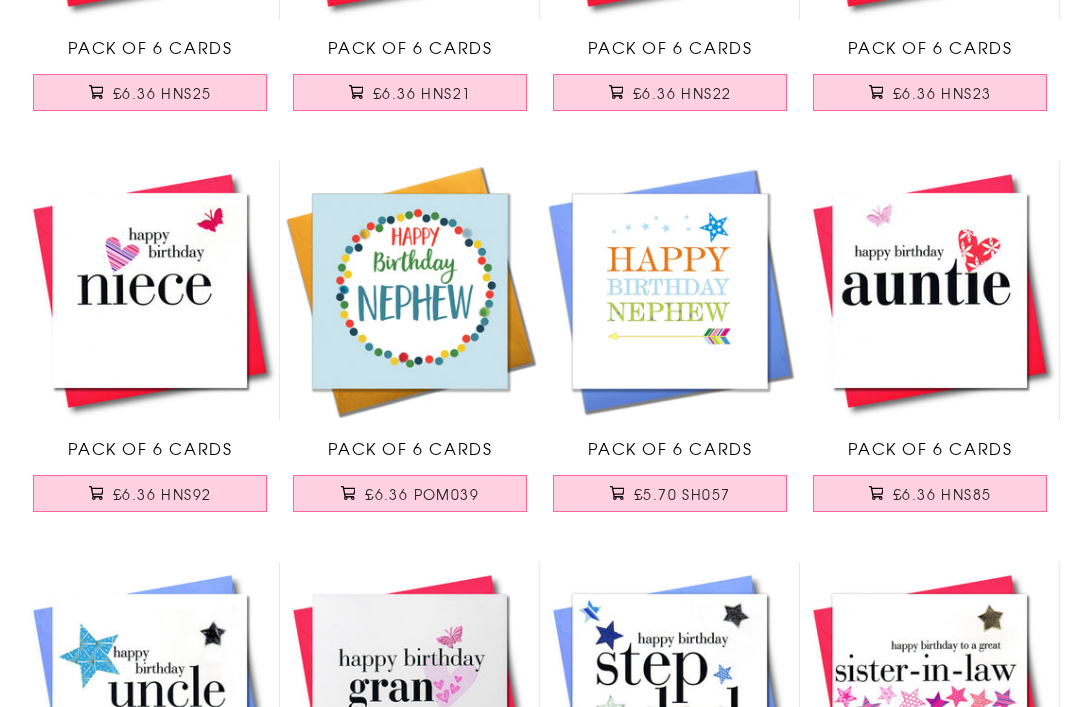 click at bounding box center [96, 494] 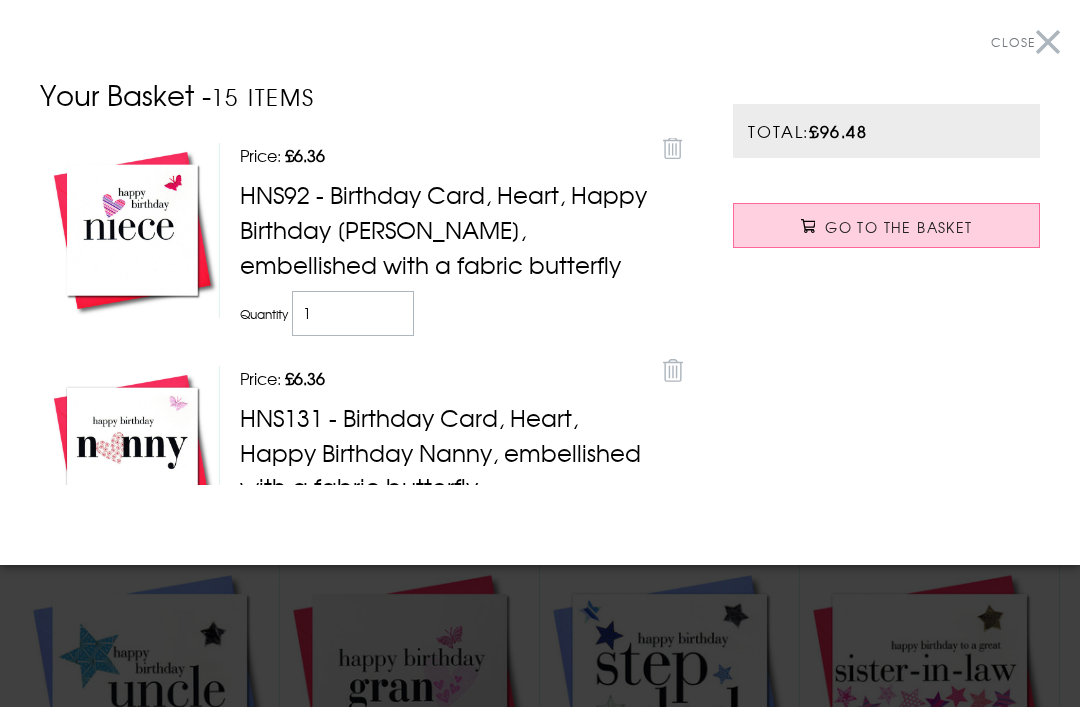 click on "Close" at bounding box center (1025, 42) 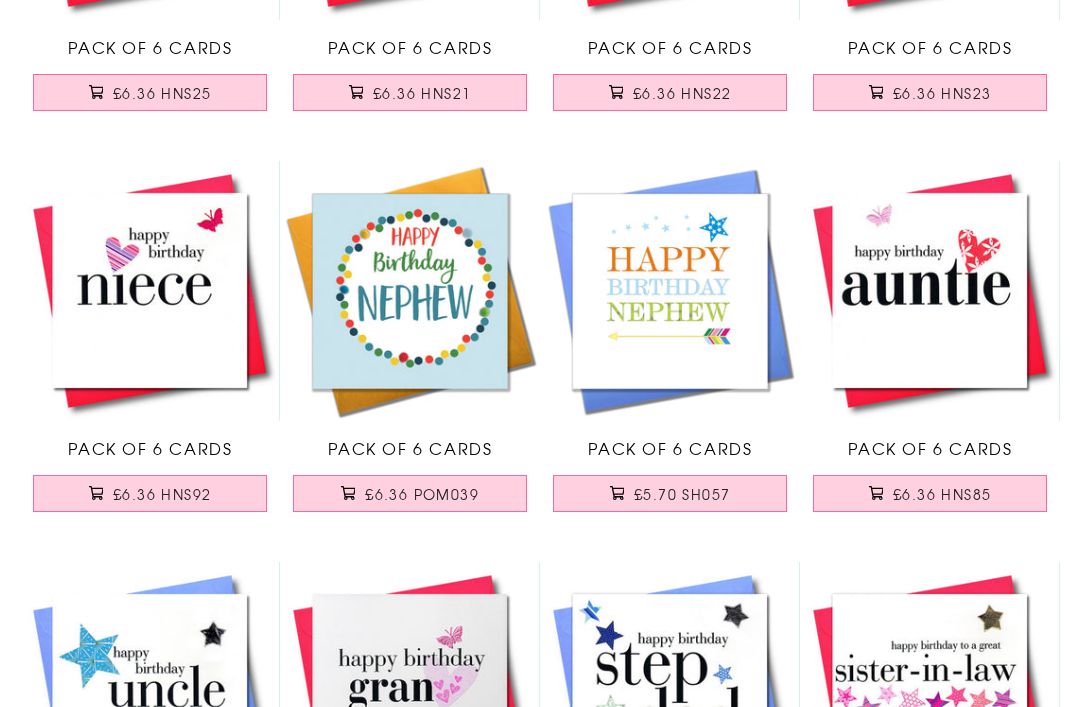 click on "£6.36  POM039" at bounding box center [422, 494] 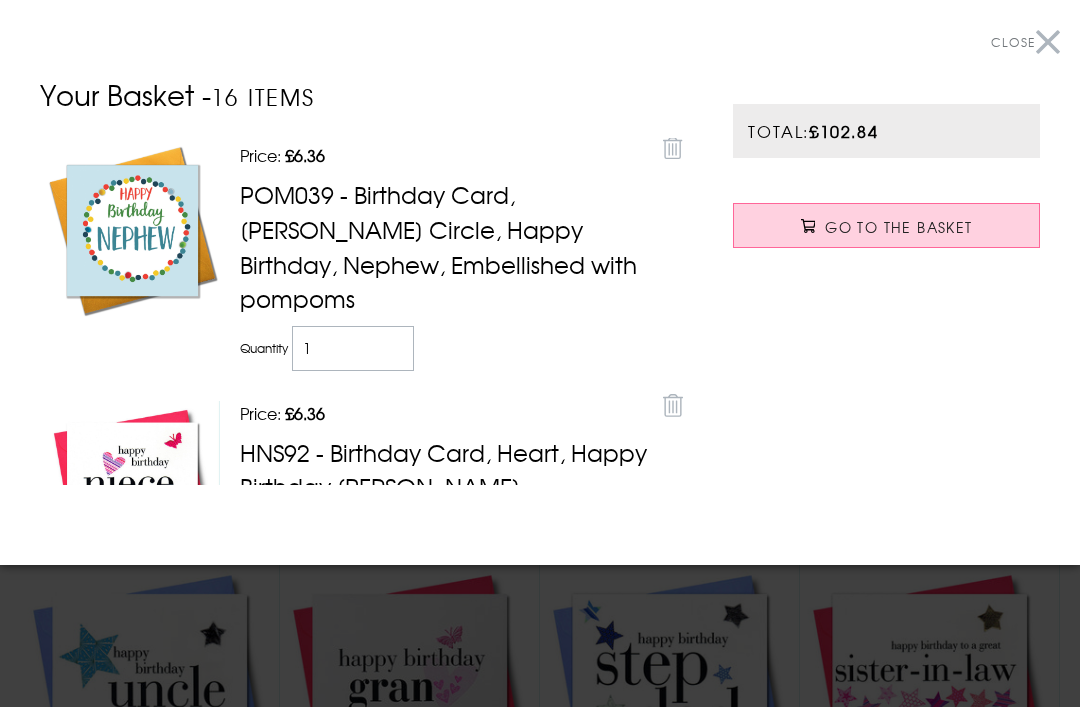 click on "Close" at bounding box center [1025, 42] 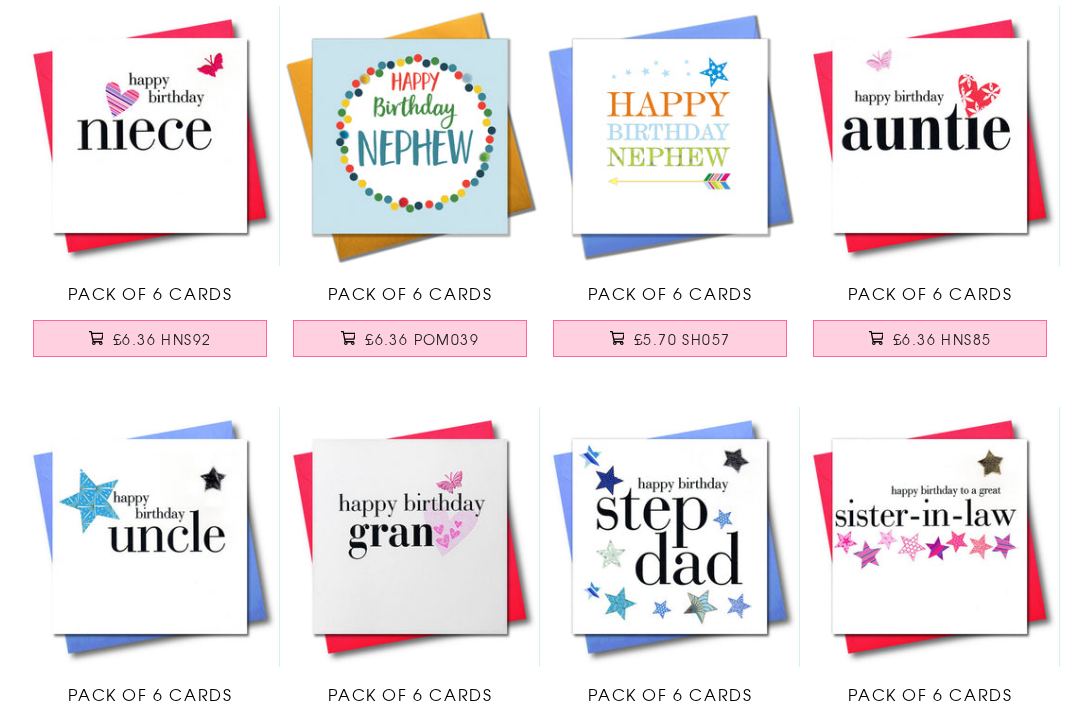 click on "£6.36  HNS85" at bounding box center [942, 340] 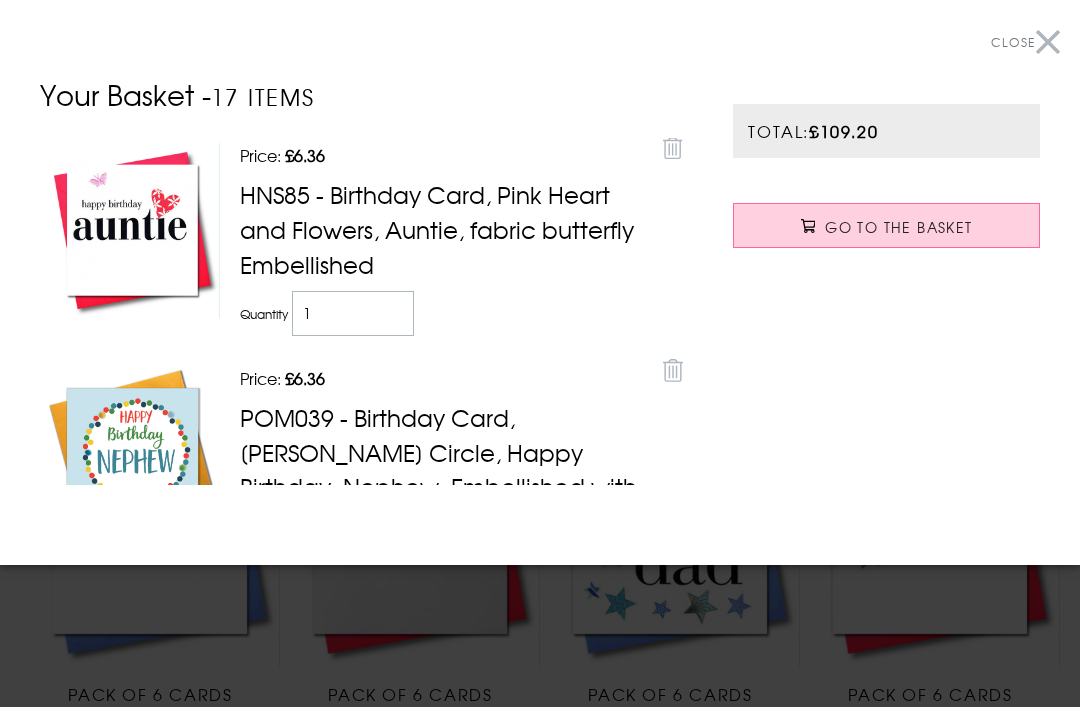 click on "Close" at bounding box center [1025, 42] 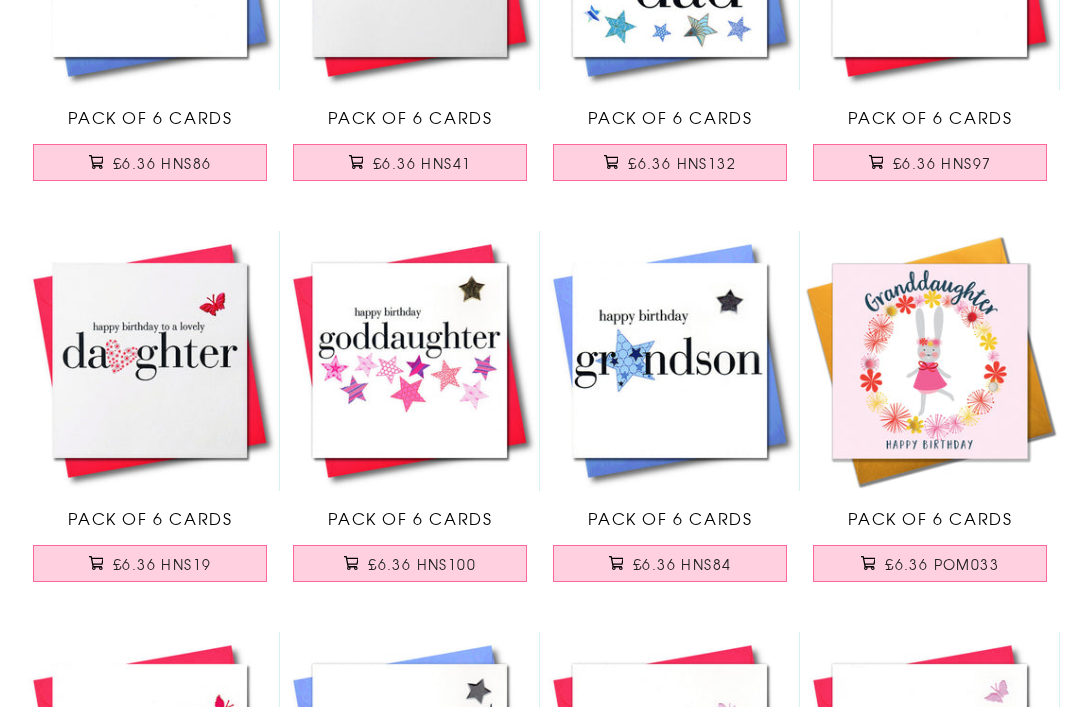 scroll, scrollTop: 13362, scrollLeft: 0, axis: vertical 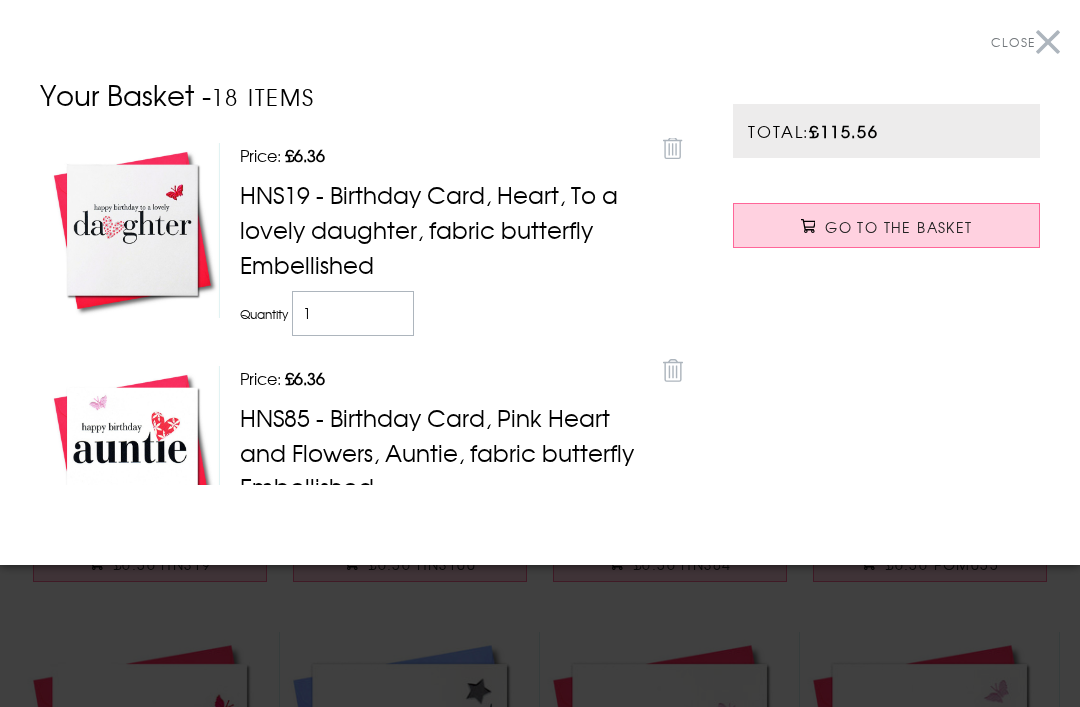 click on "Close" at bounding box center [1025, 42] 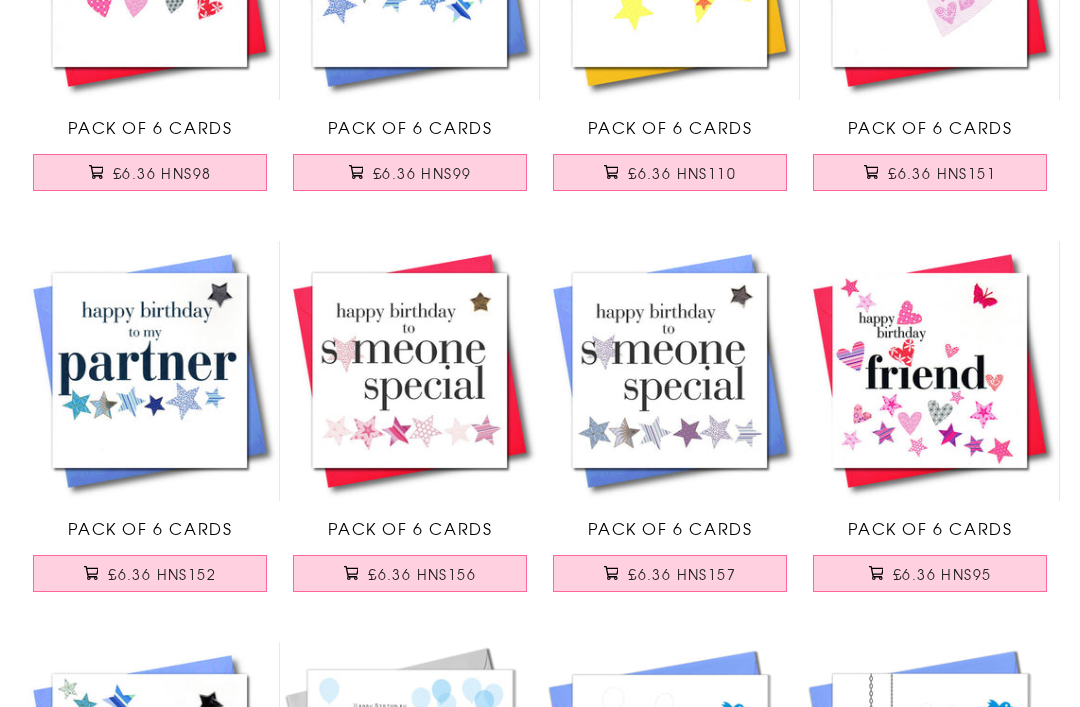 scroll, scrollTop: 14957, scrollLeft: 0, axis: vertical 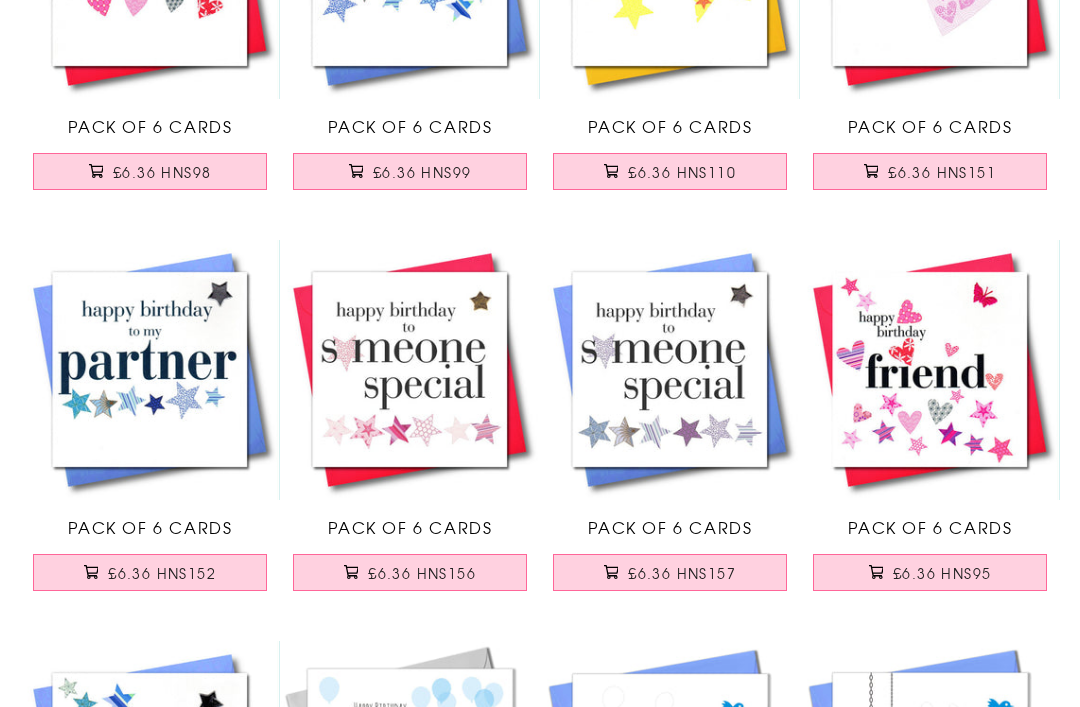 click on "£6.36  HNS95" at bounding box center [942, 573] 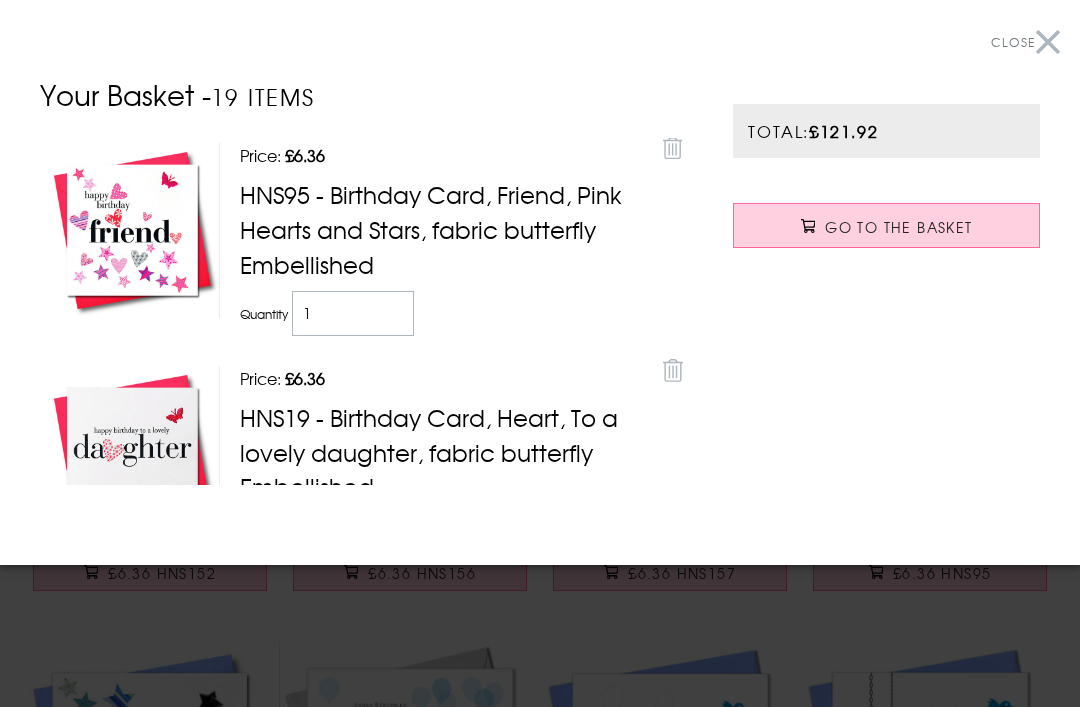 click on "Close" at bounding box center [1025, 42] 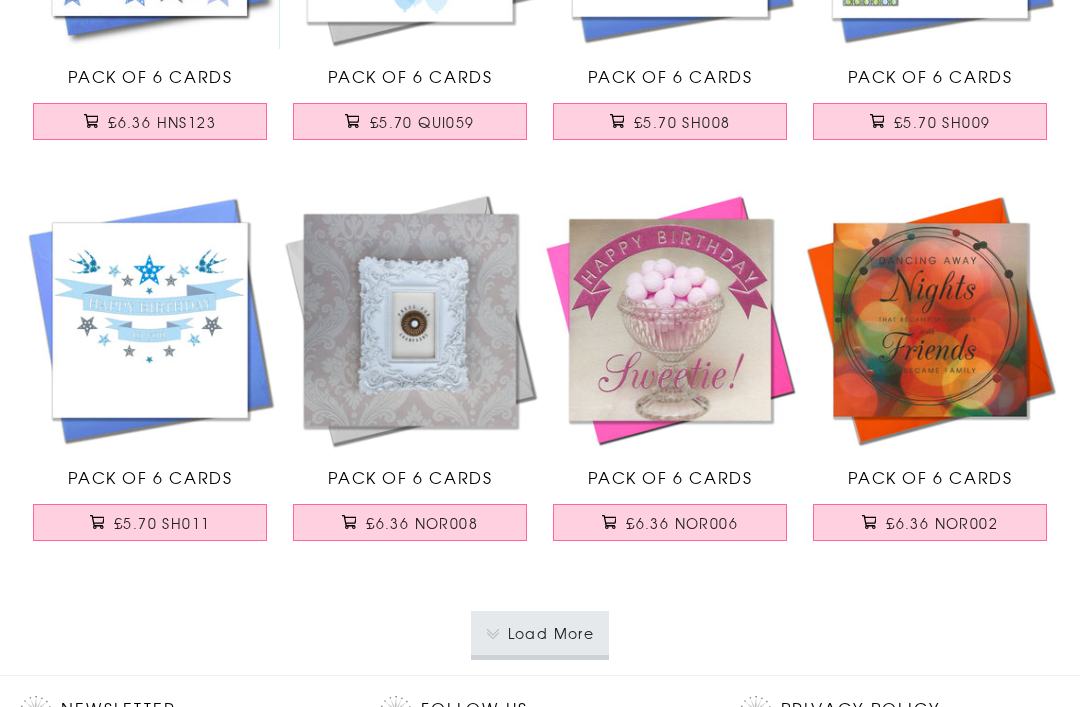 scroll, scrollTop: 15809, scrollLeft: 0, axis: vertical 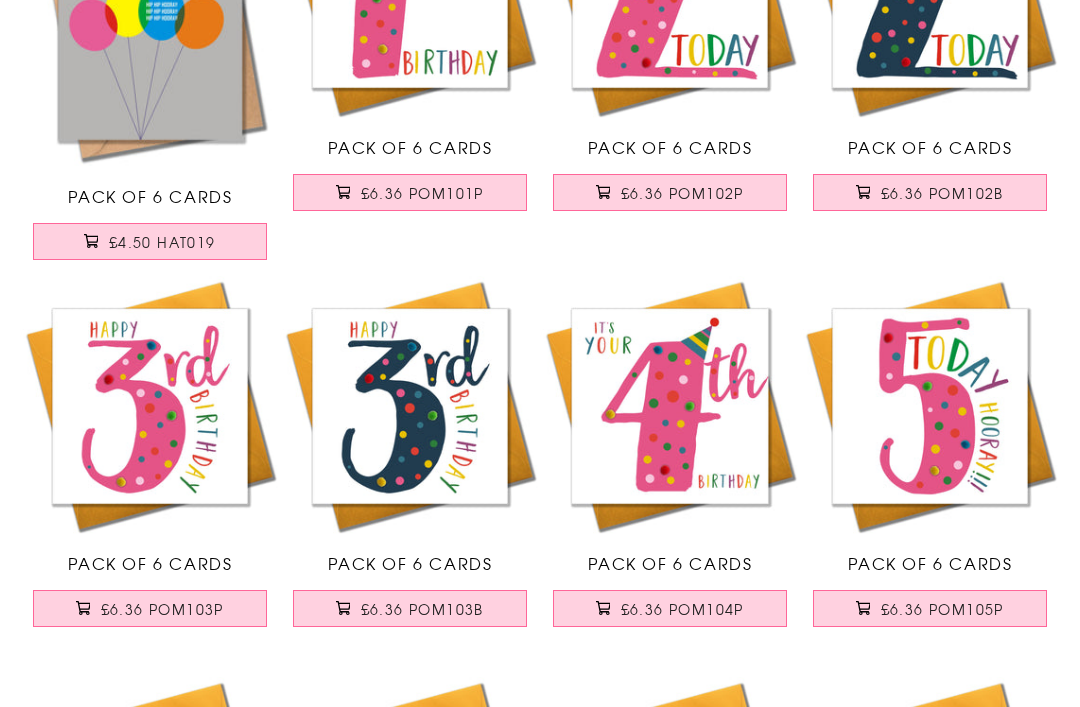 click on "£6.36  POM103P" at bounding box center [162, 610] 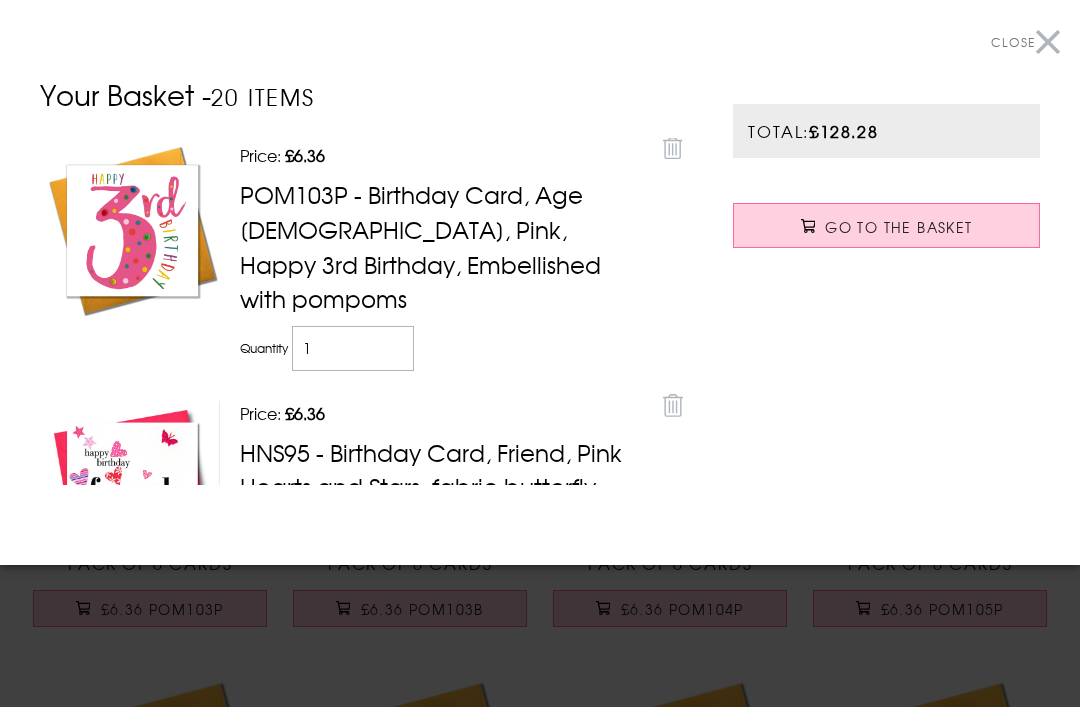 click on "Close" at bounding box center (1025, 42) 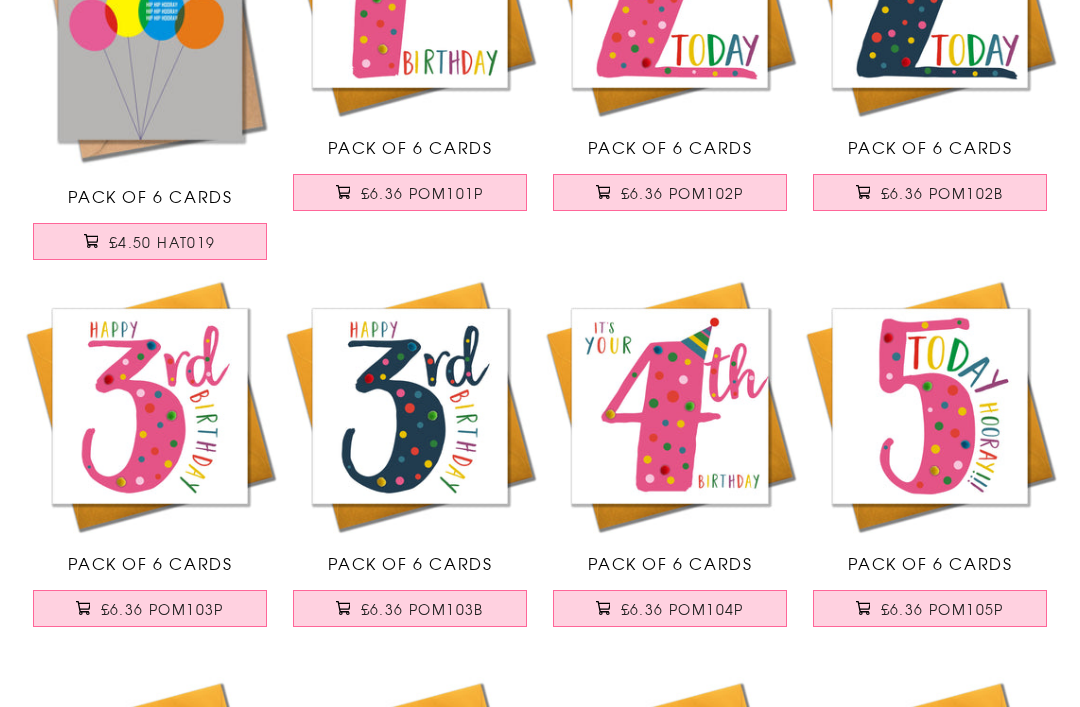 click on "£6.36  POM103B" at bounding box center [422, 609] 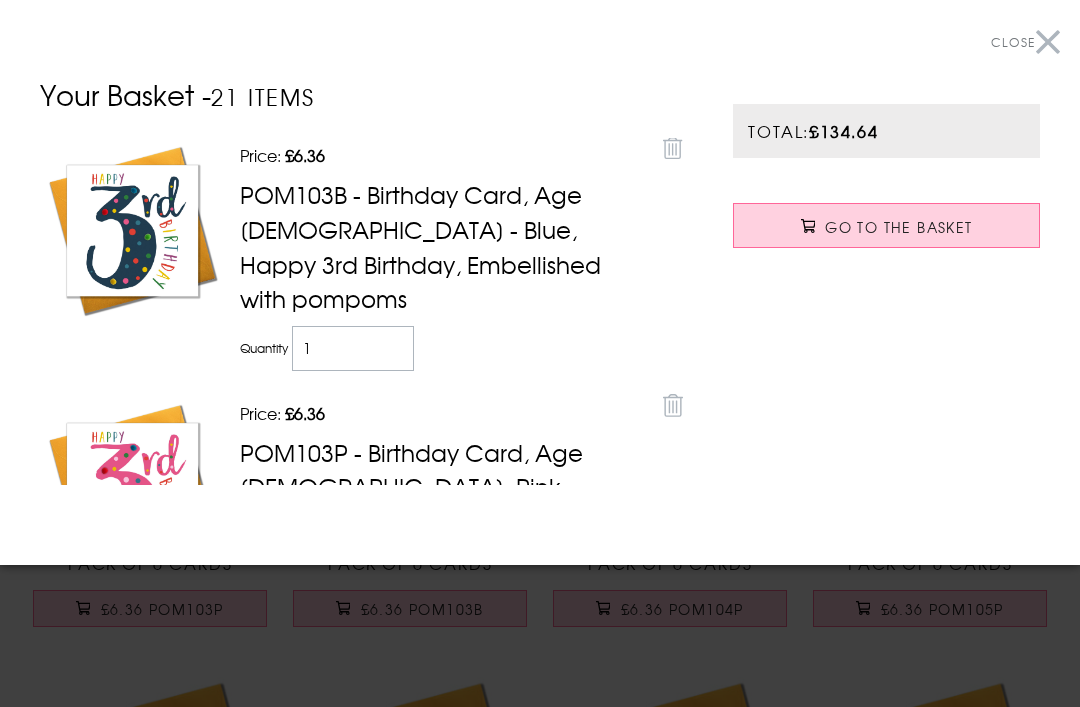 click on "Close" at bounding box center [1025, 42] 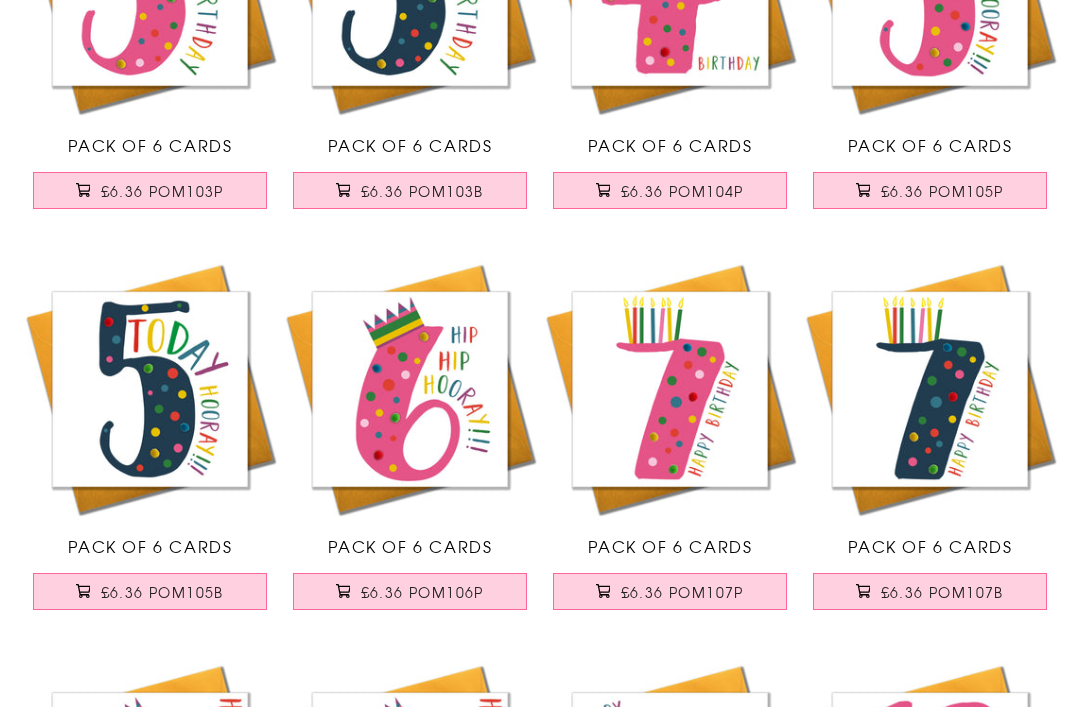 click on "£6.36  POM107P" at bounding box center [682, 593] 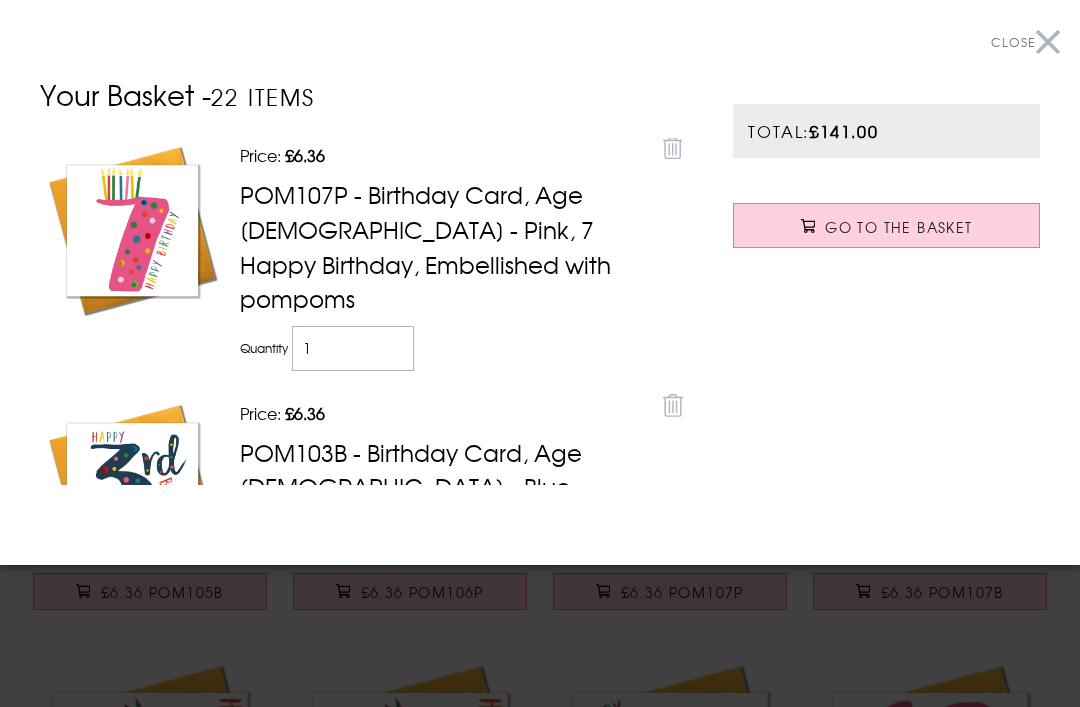 click on "Close" at bounding box center (1025, 42) 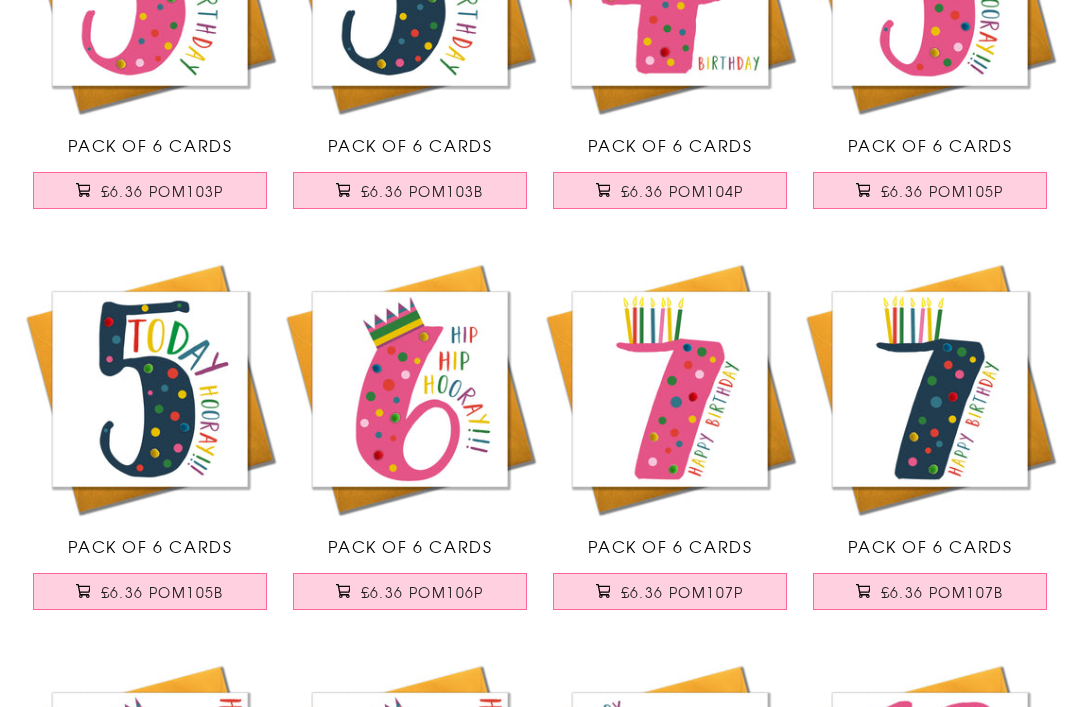 click on "£6.36  POM107B" at bounding box center (942, 592) 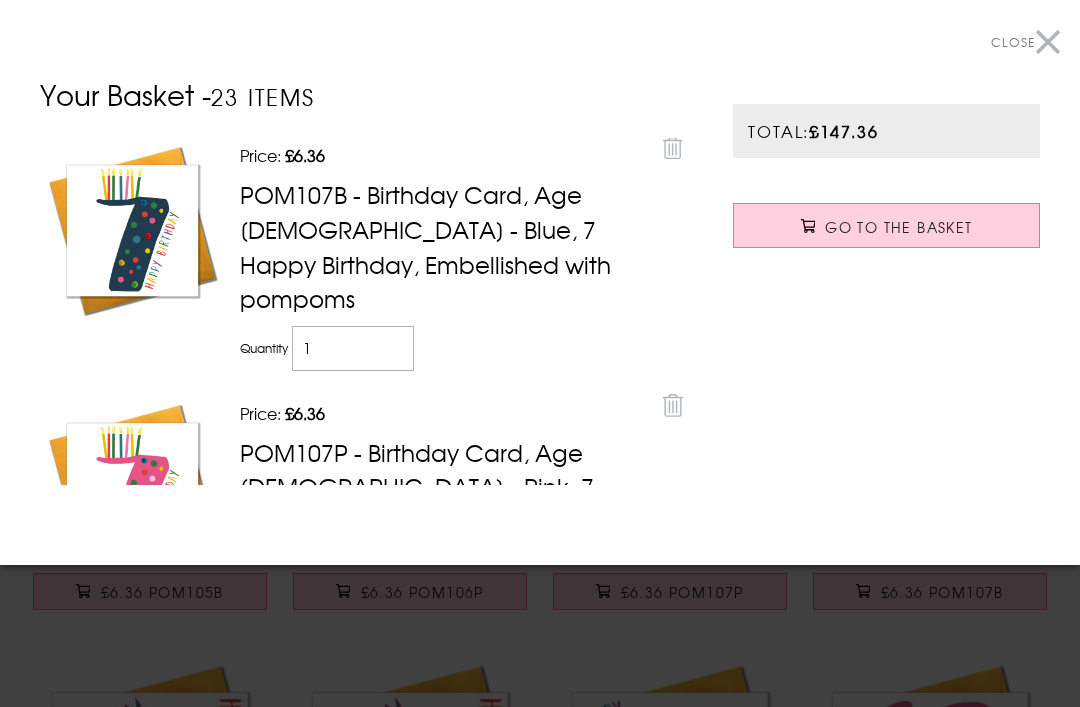 click on "Close" at bounding box center [1025, 42] 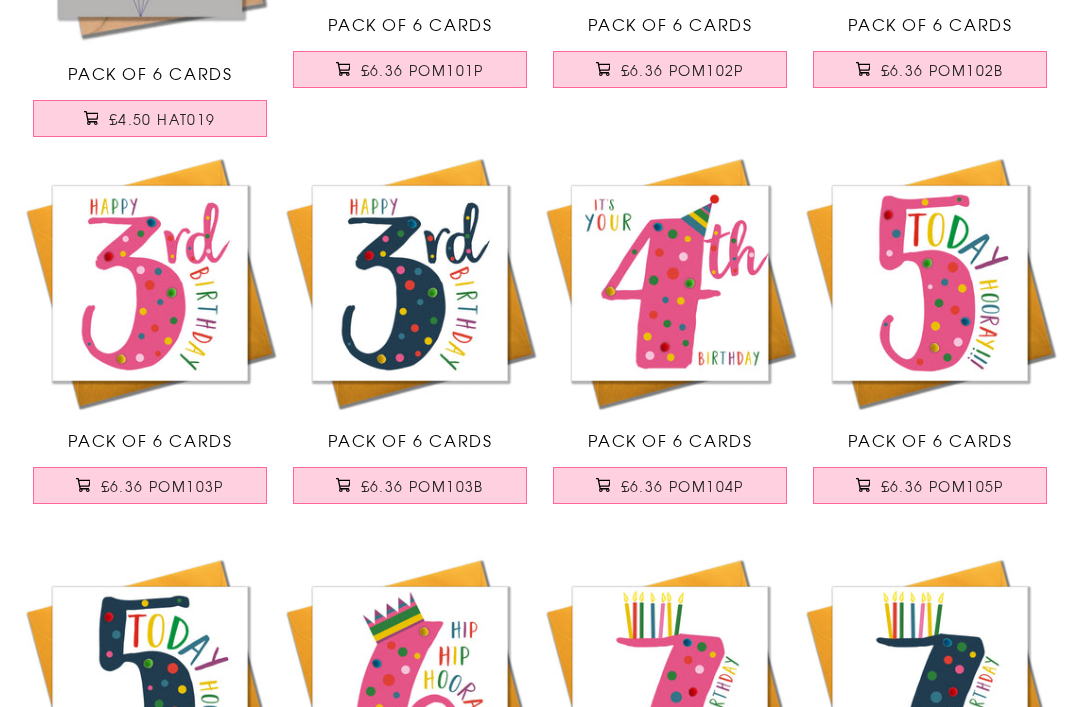 scroll, scrollTop: 17069, scrollLeft: 0, axis: vertical 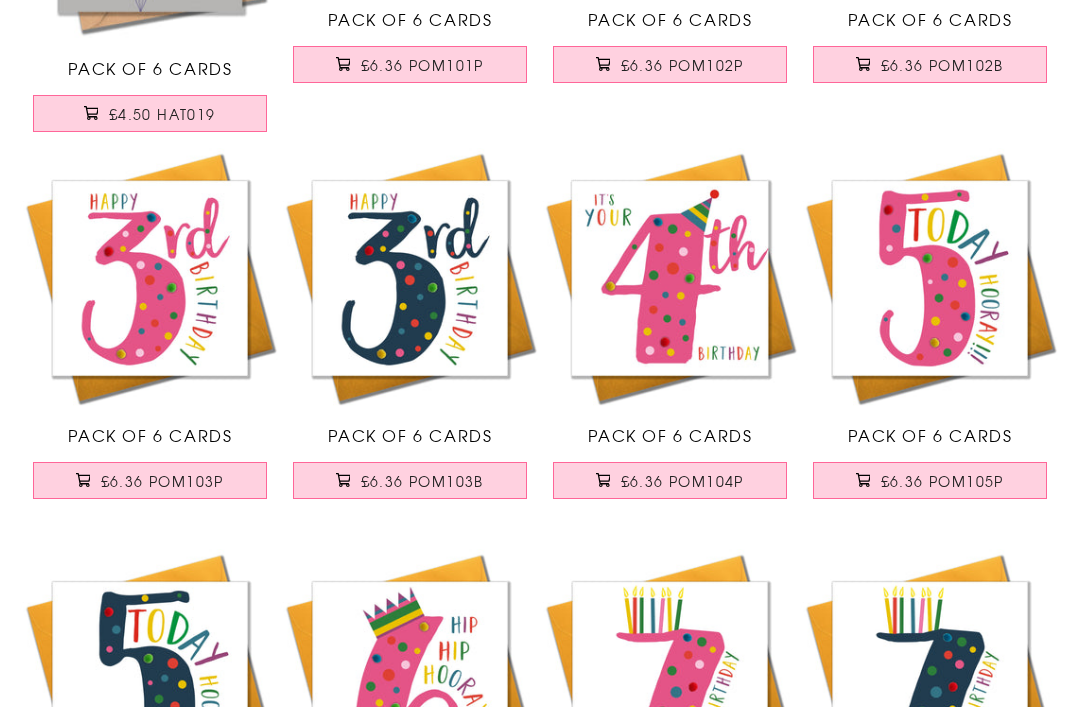 click on "£6.36  POM104P" at bounding box center [682, 481] 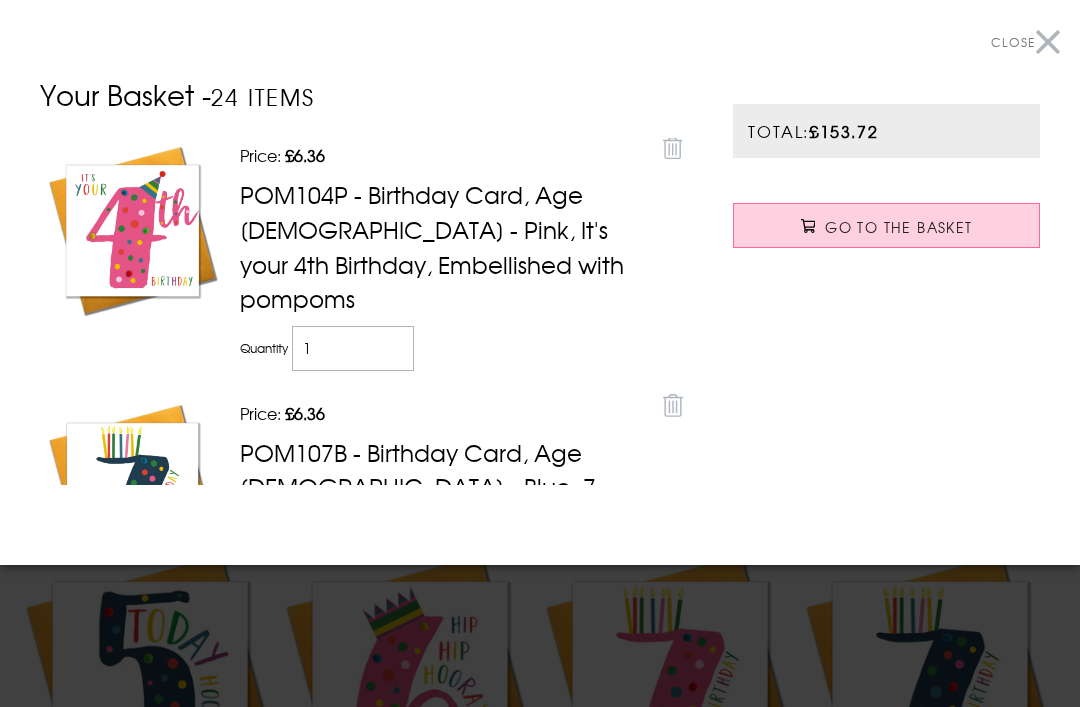 click on "Close" at bounding box center [1025, 42] 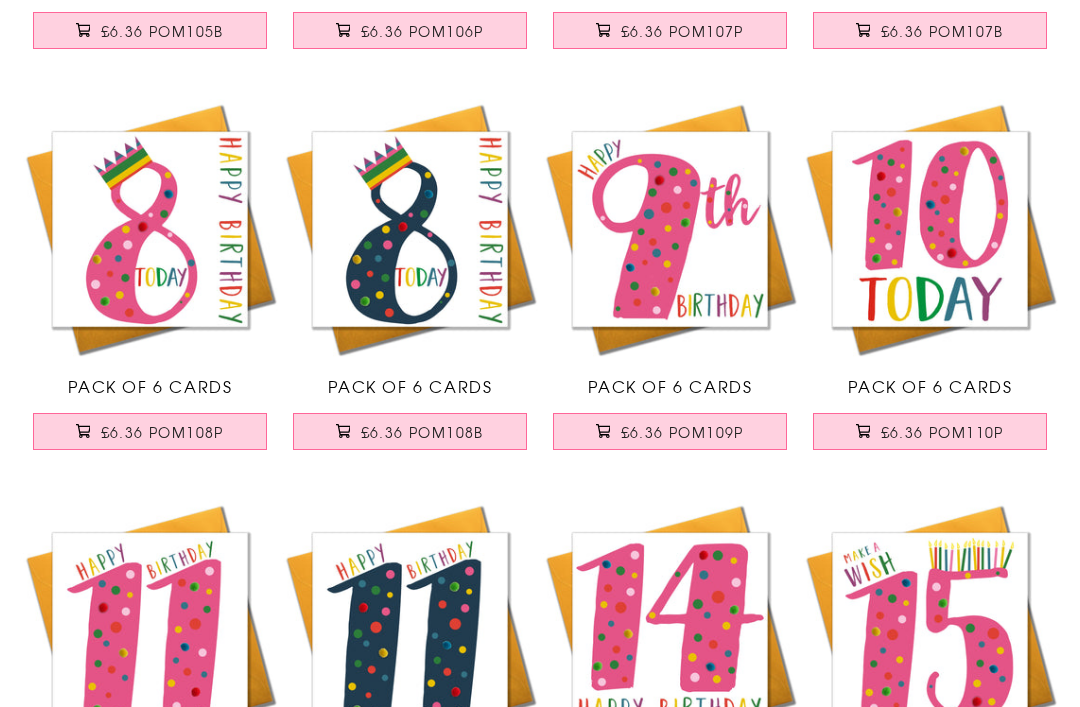 scroll, scrollTop: 17920, scrollLeft: 0, axis: vertical 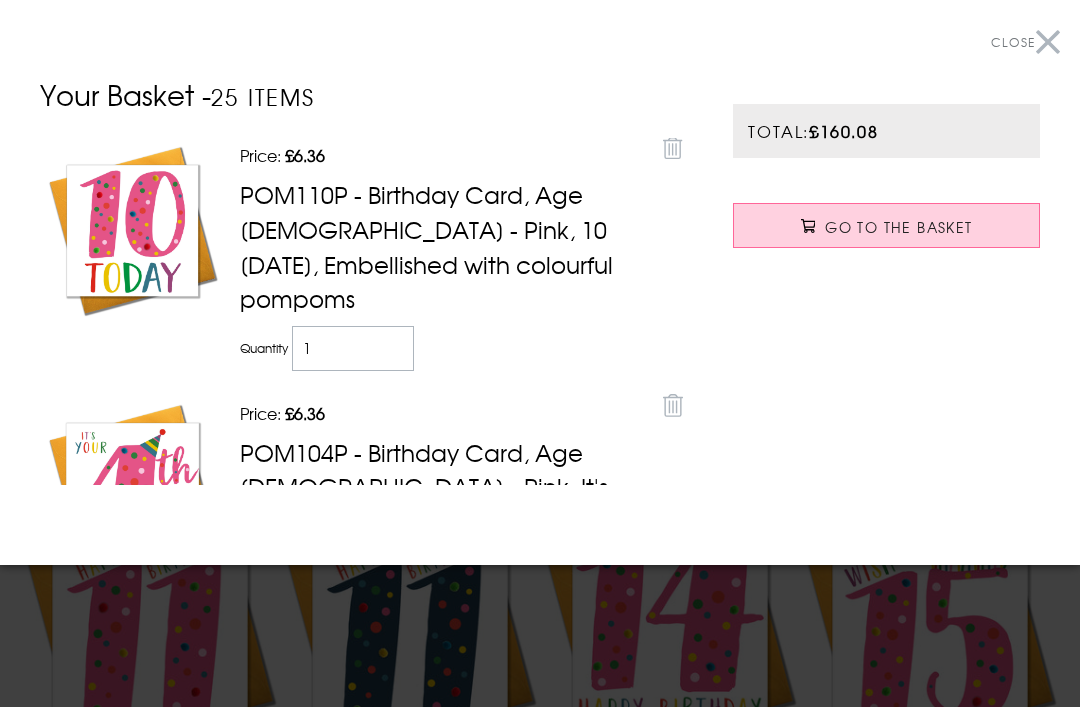 click on "Close" at bounding box center [1025, 42] 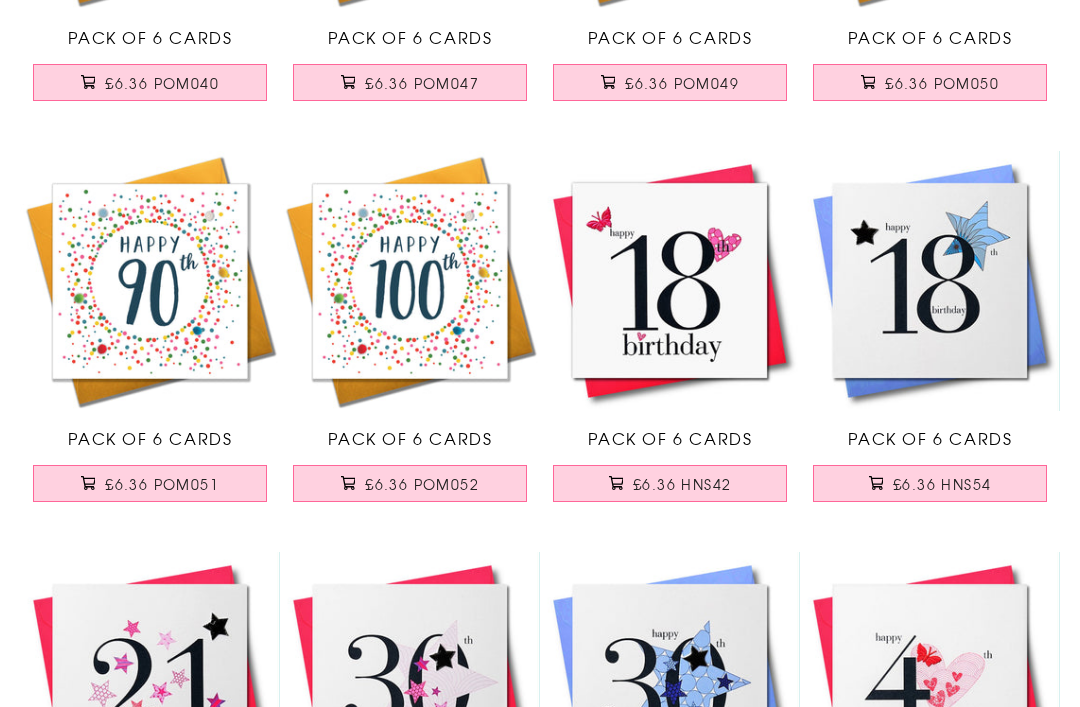 scroll, scrollTop: 19472, scrollLeft: 0, axis: vertical 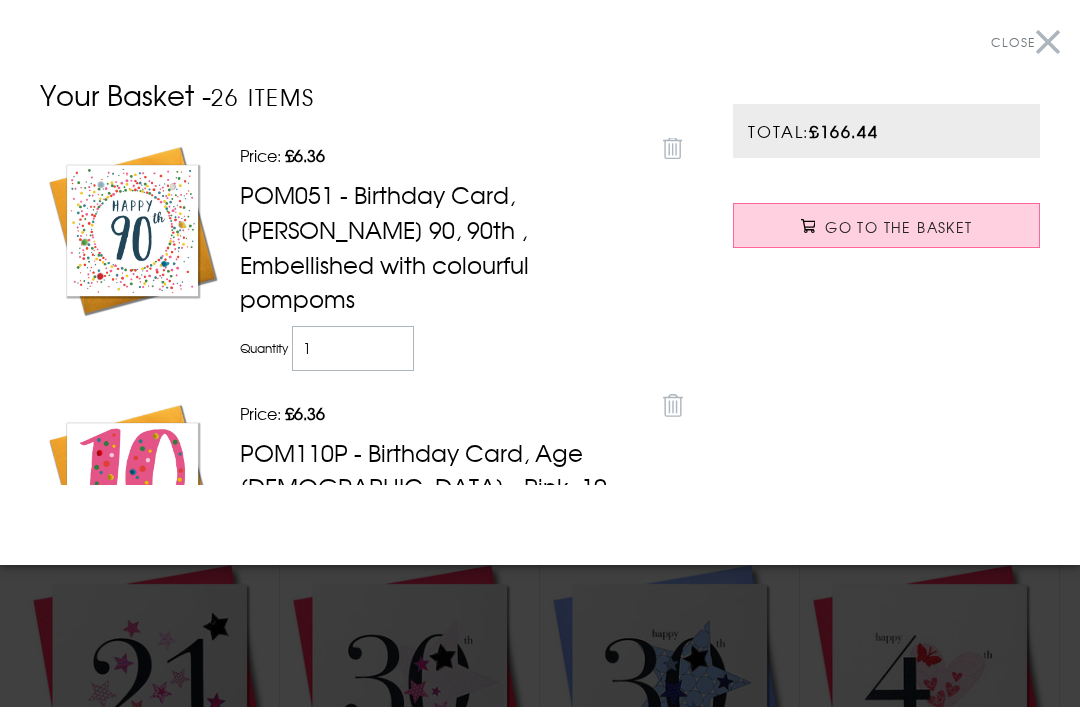 click on "Close" at bounding box center [1025, 42] 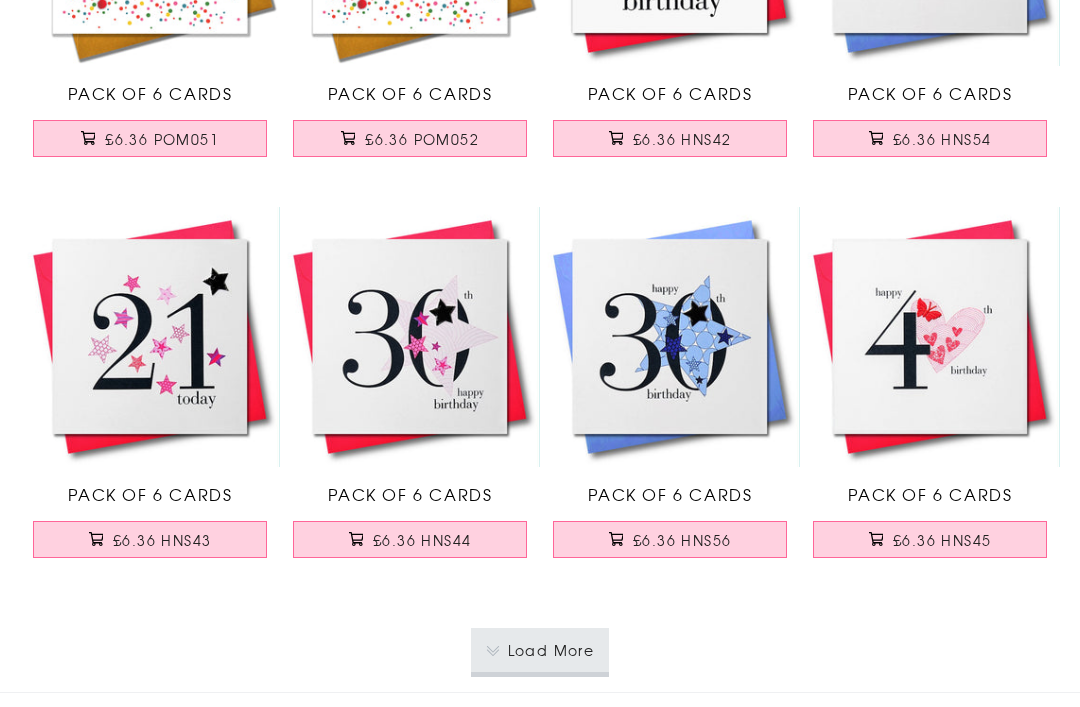 scroll, scrollTop: 19817, scrollLeft: 0, axis: vertical 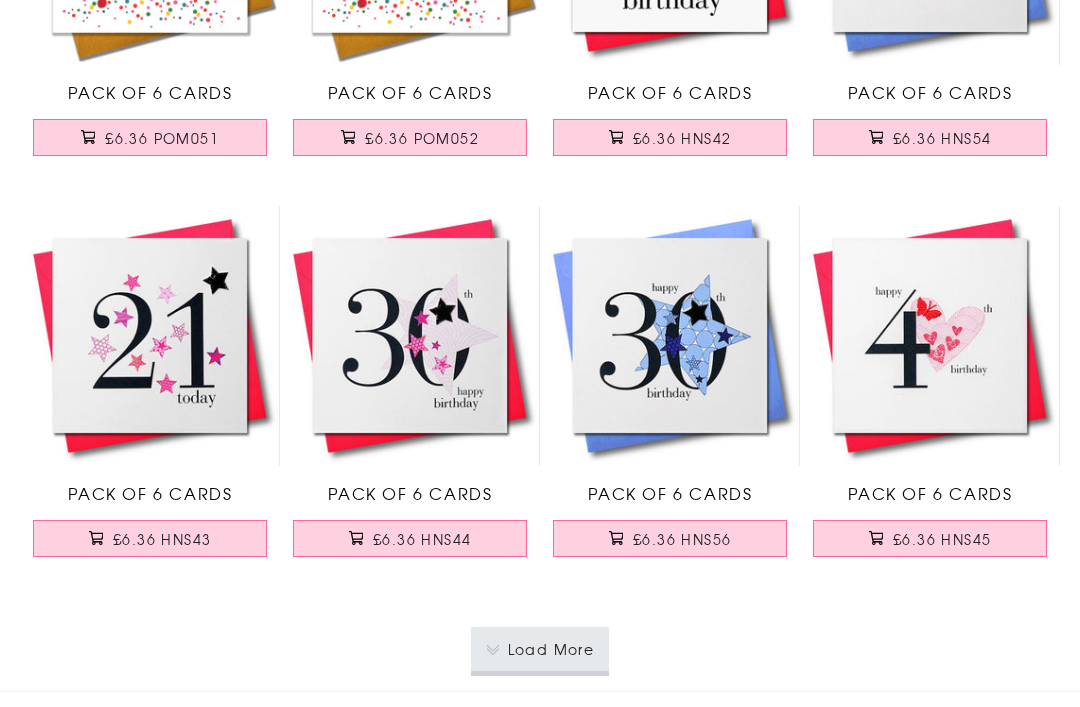 click on "£6.36  HNS44" at bounding box center (410, 539) 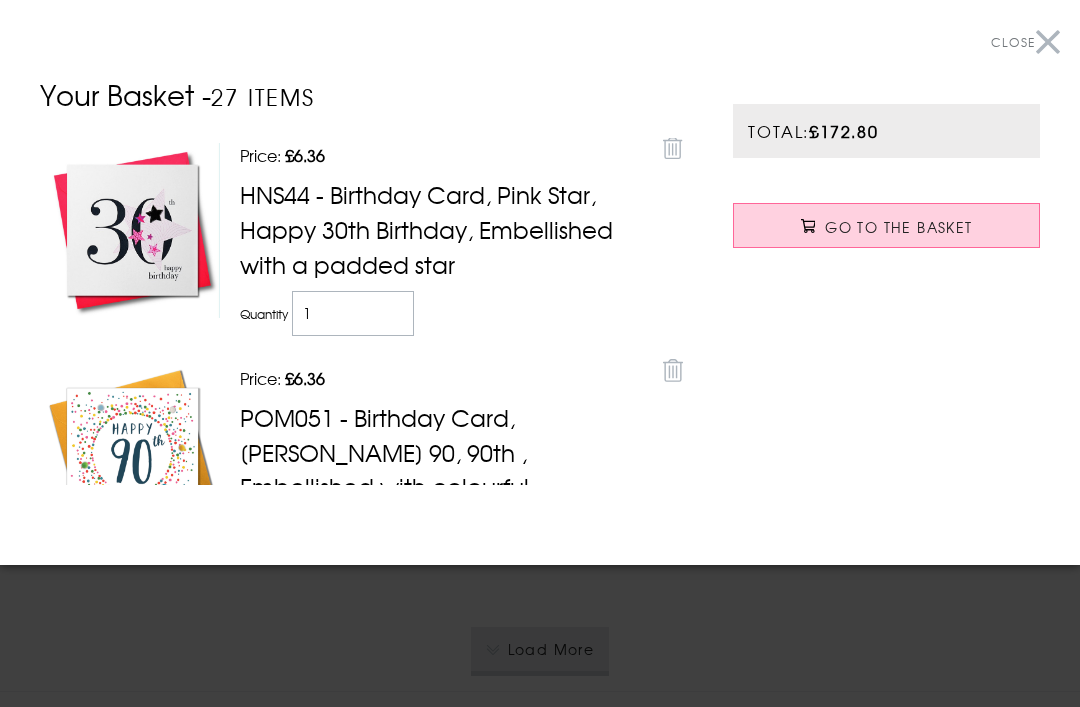 click on "Close" at bounding box center [1025, 42] 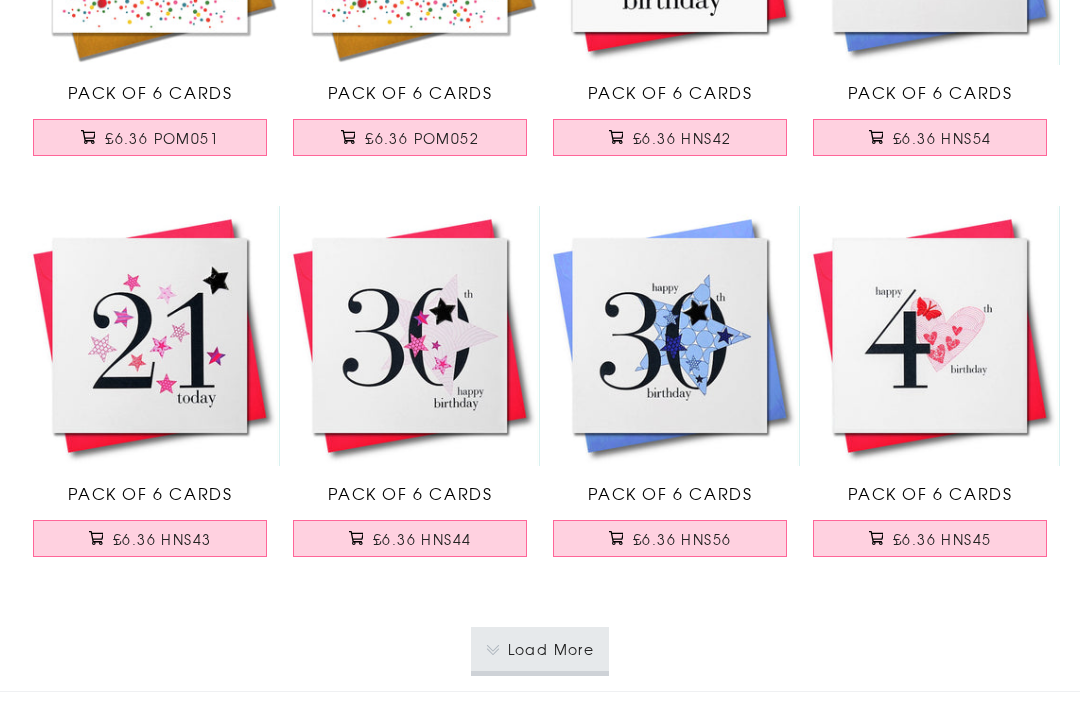 click on "£6.36  HNS56" at bounding box center (682, 539) 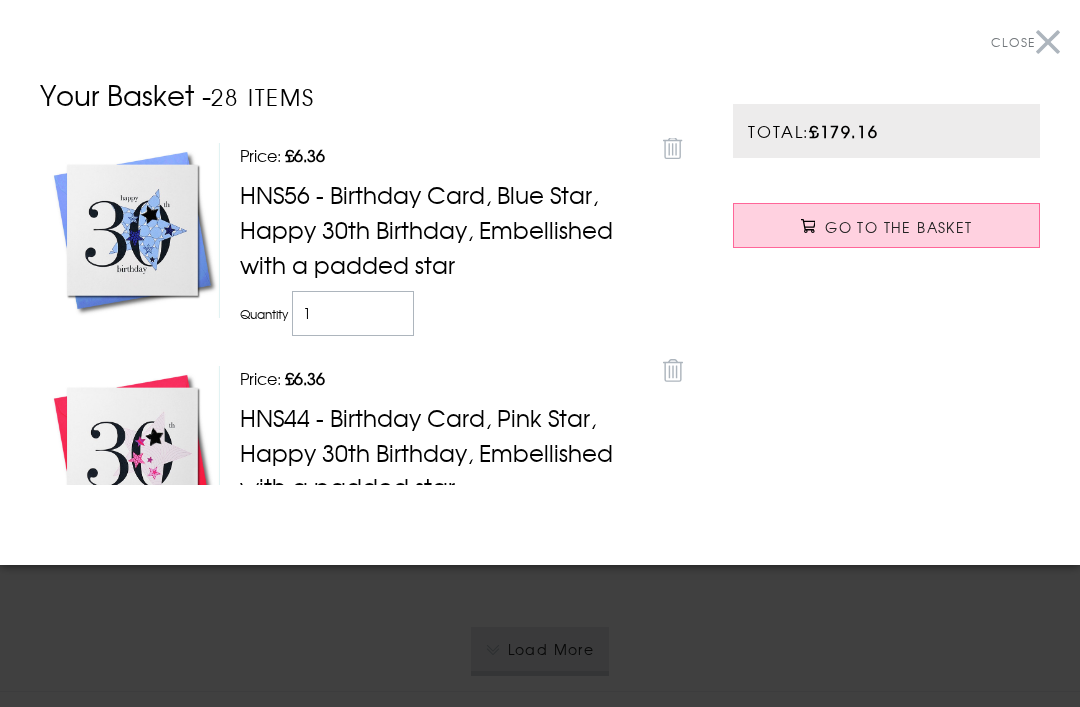 click on "Close" at bounding box center (1025, 42) 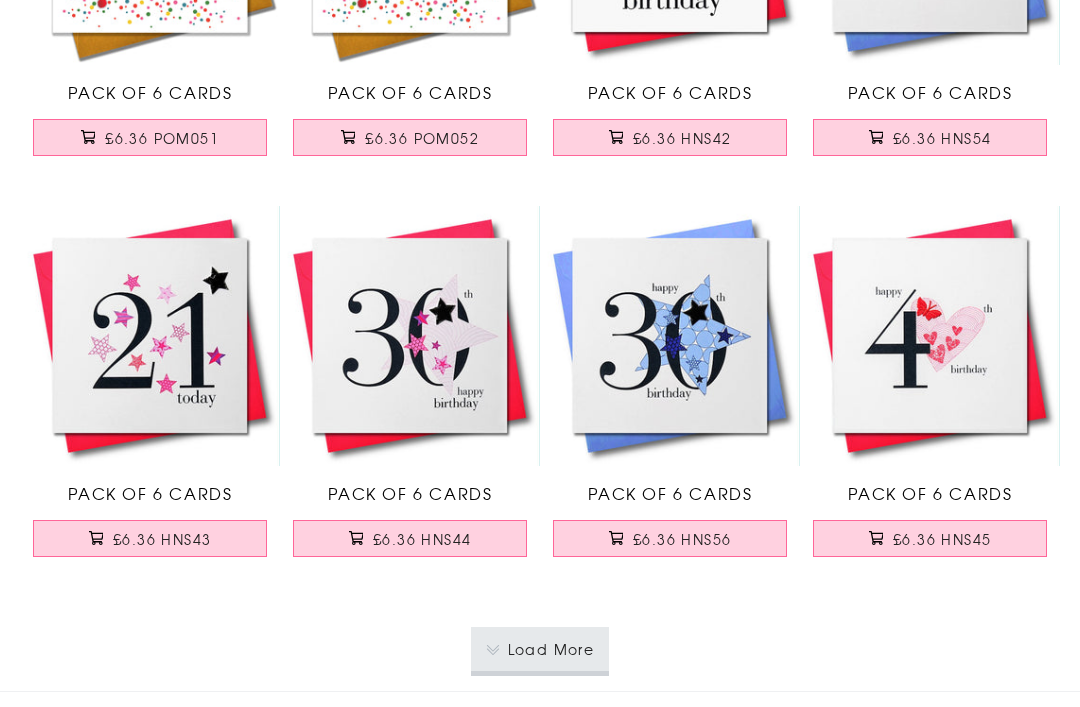 click on "Load More" at bounding box center (540, 649) 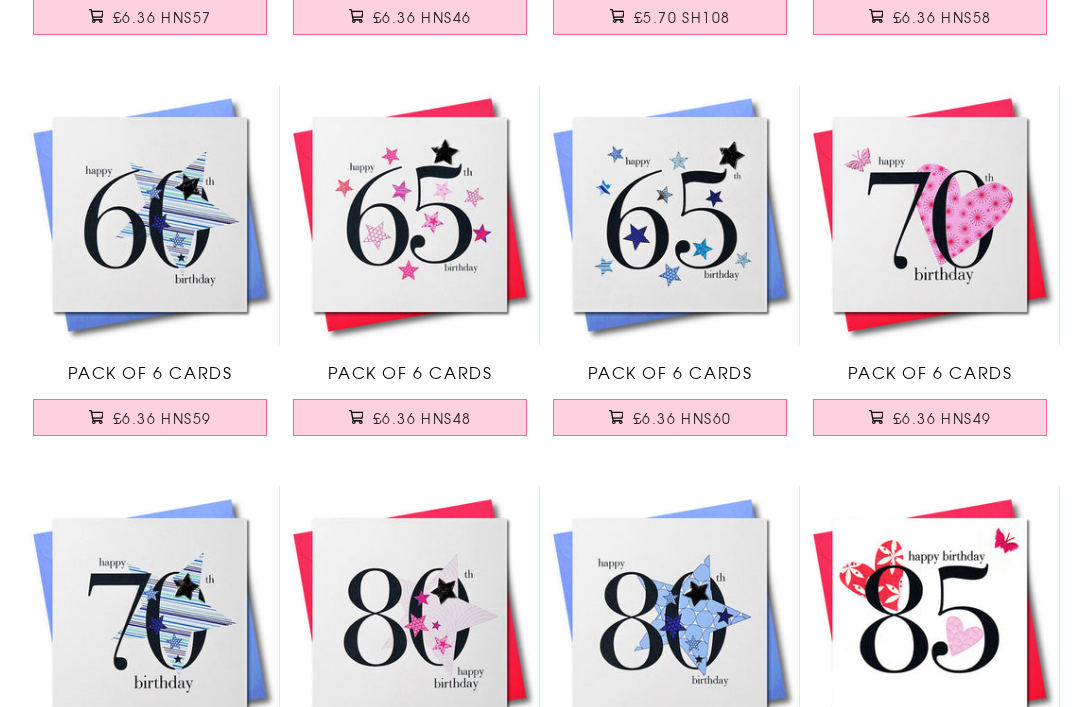 scroll, scrollTop: 20741, scrollLeft: 0, axis: vertical 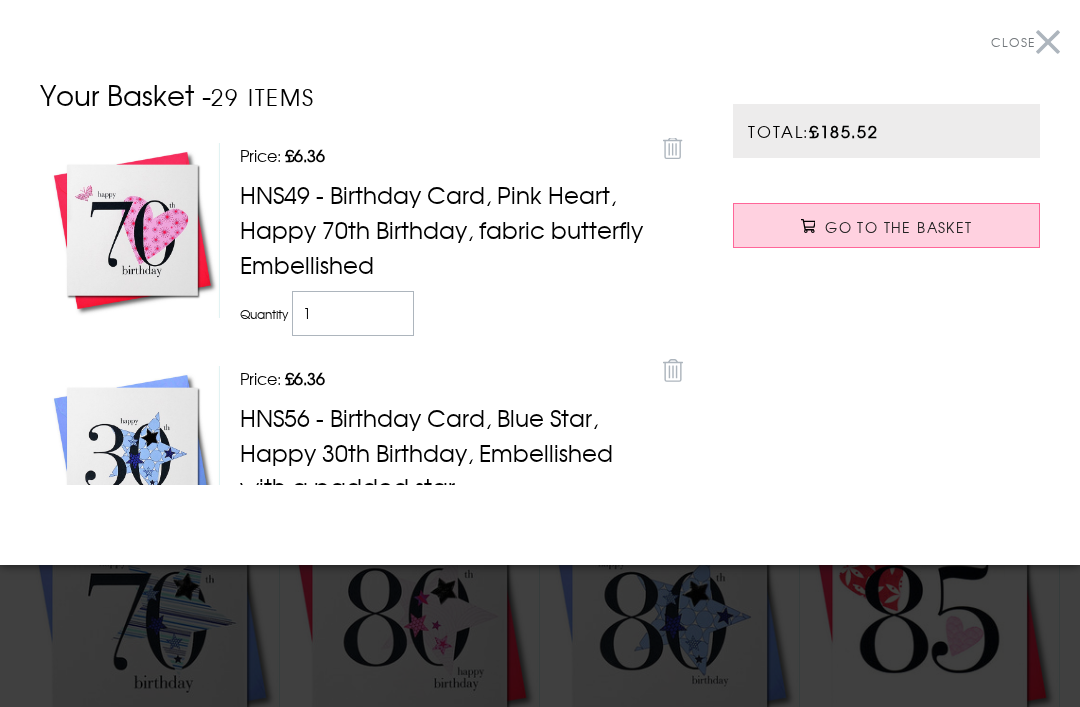 click on "Close" at bounding box center (1025, 42) 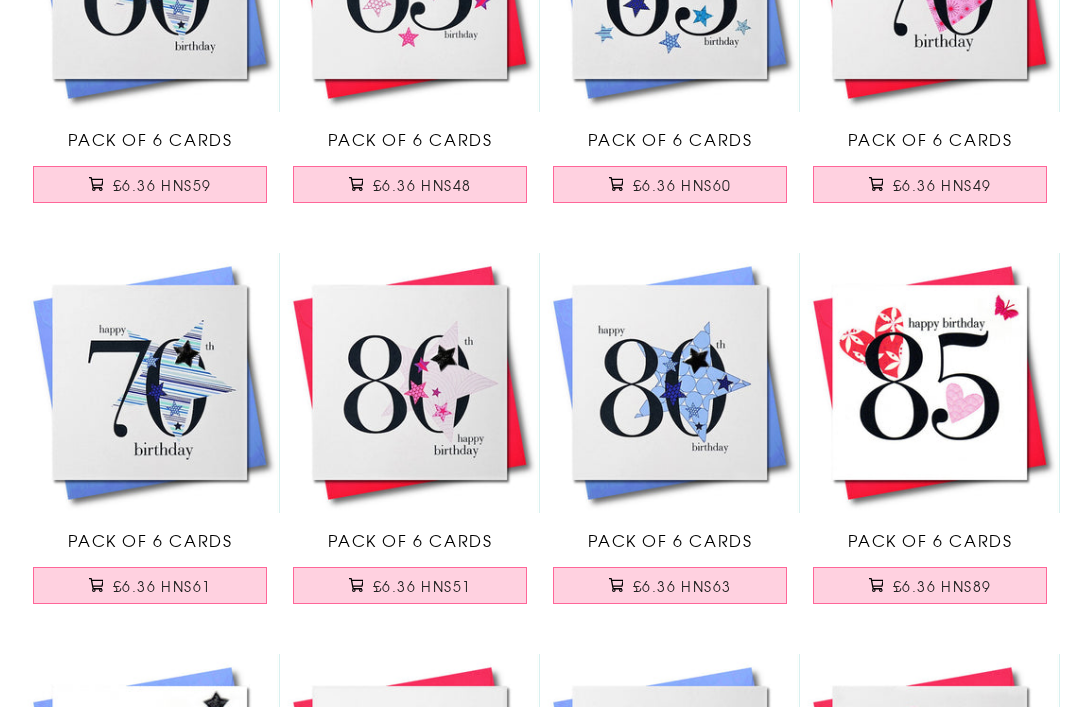 scroll, scrollTop: 21052, scrollLeft: 0, axis: vertical 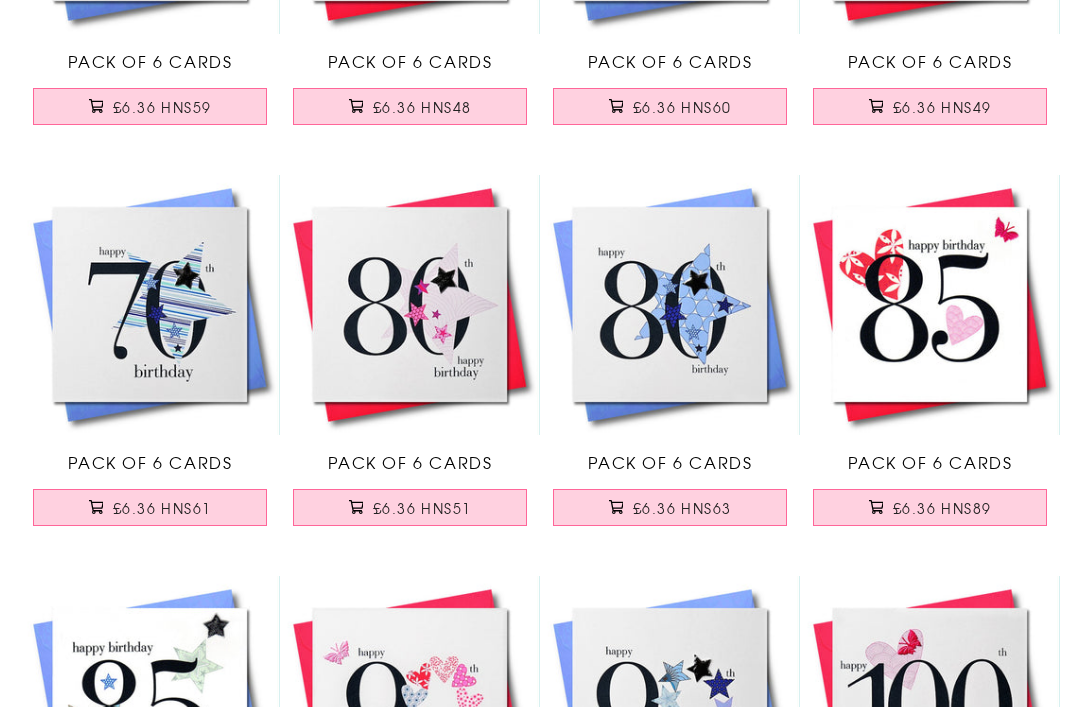 click on "£6.36  HNS61" at bounding box center (150, 507) 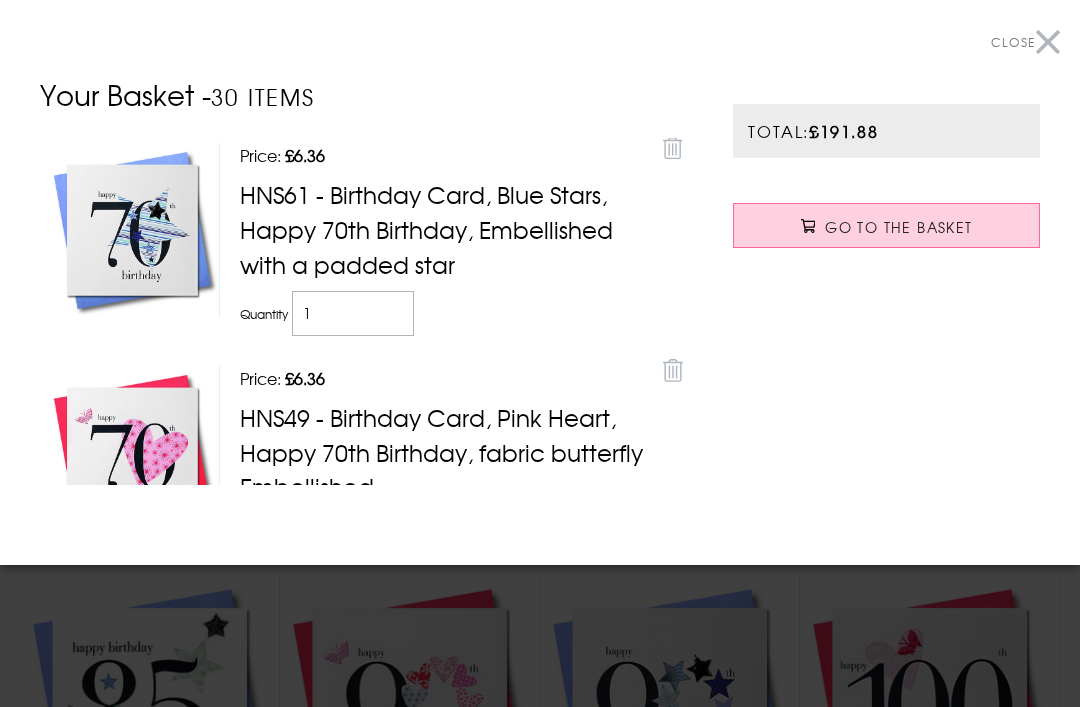 click on "Close" at bounding box center (1025, 42) 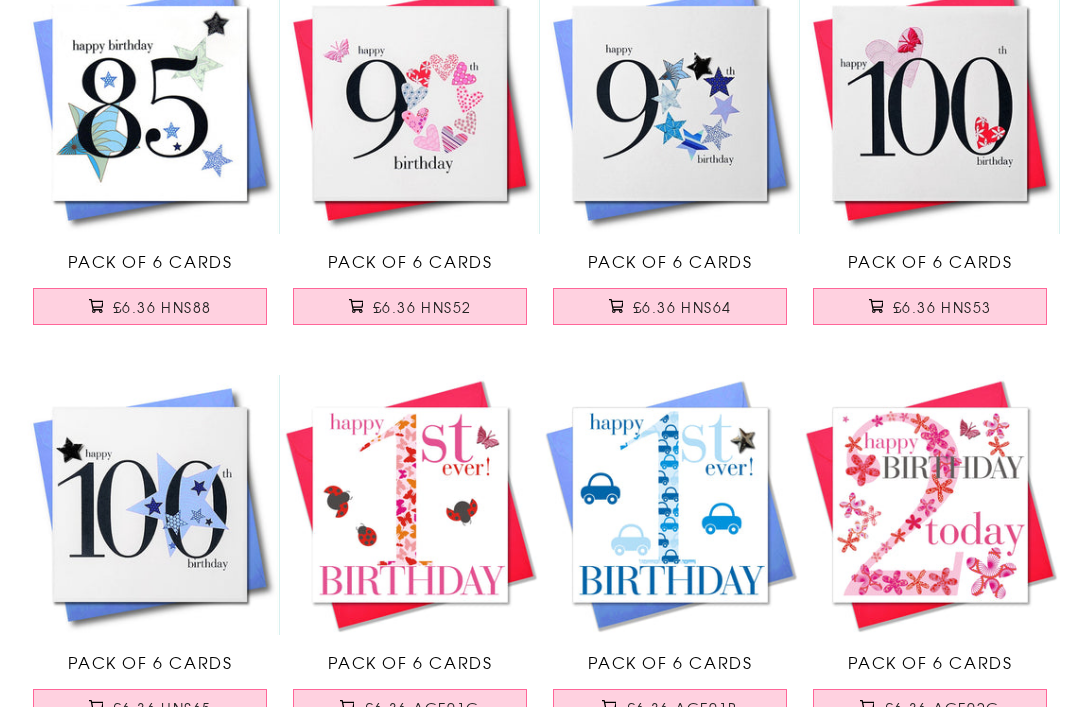 scroll, scrollTop: 21655, scrollLeft: 0, axis: vertical 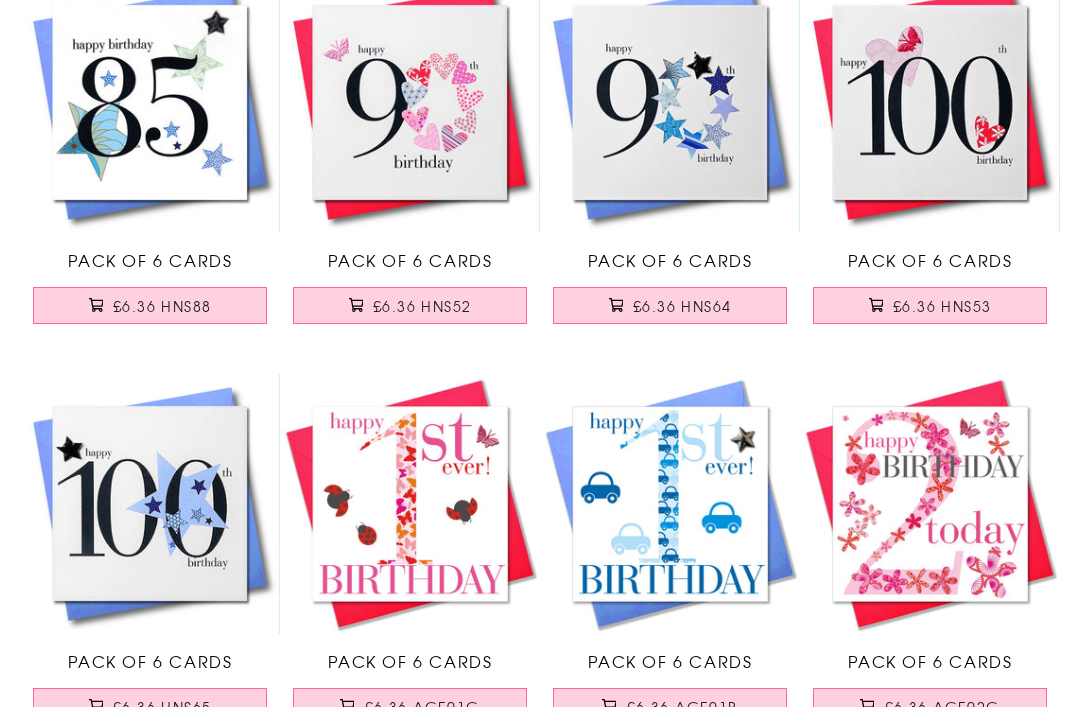 click on "£6.36  HNS52" at bounding box center [410, 305] 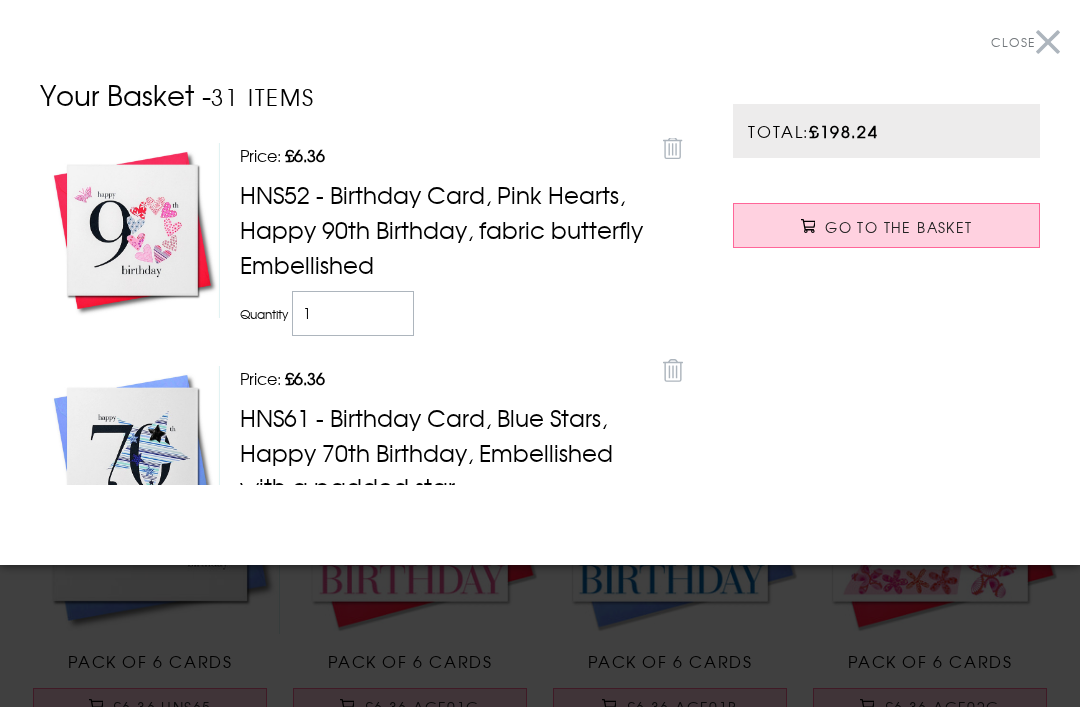 click on "Close" at bounding box center [1025, 42] 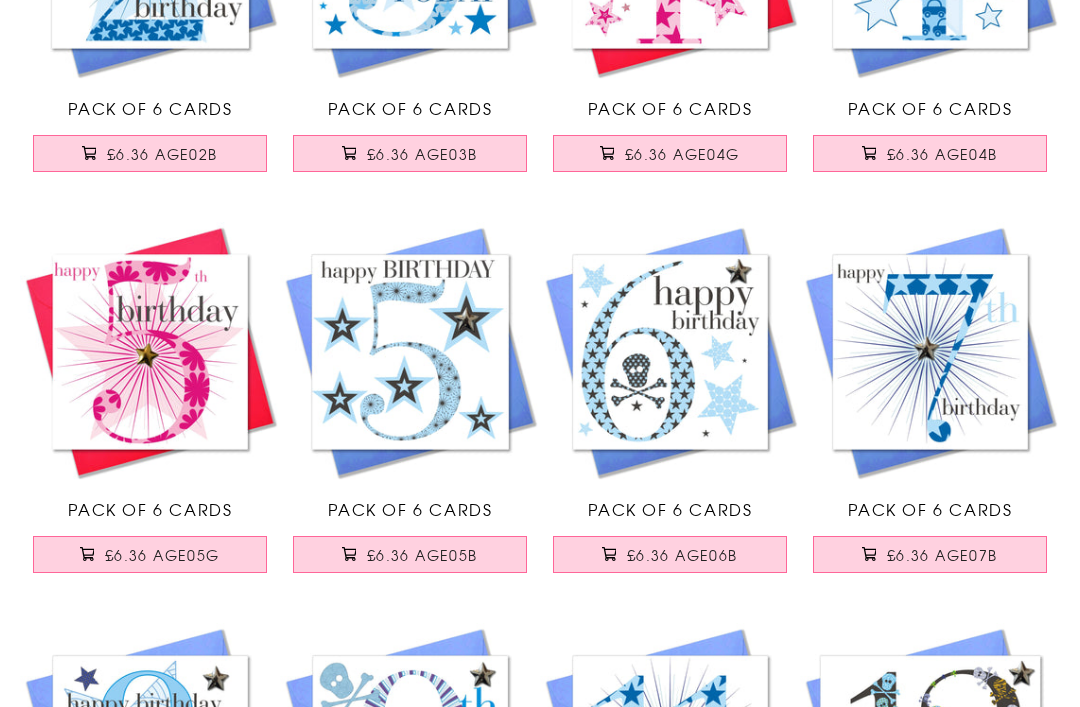scroll, scrollTop: 22609, scrollLeft: 0, axis: vertical 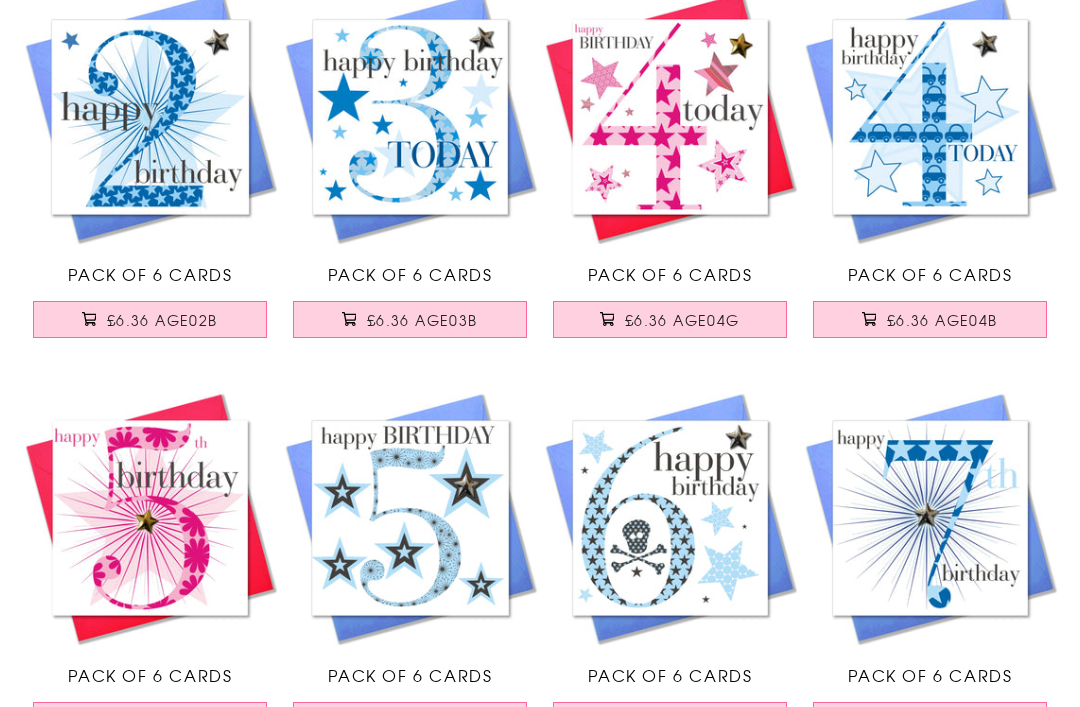 click on "£6.36  AGE04B" at bounding box center [942, 321] 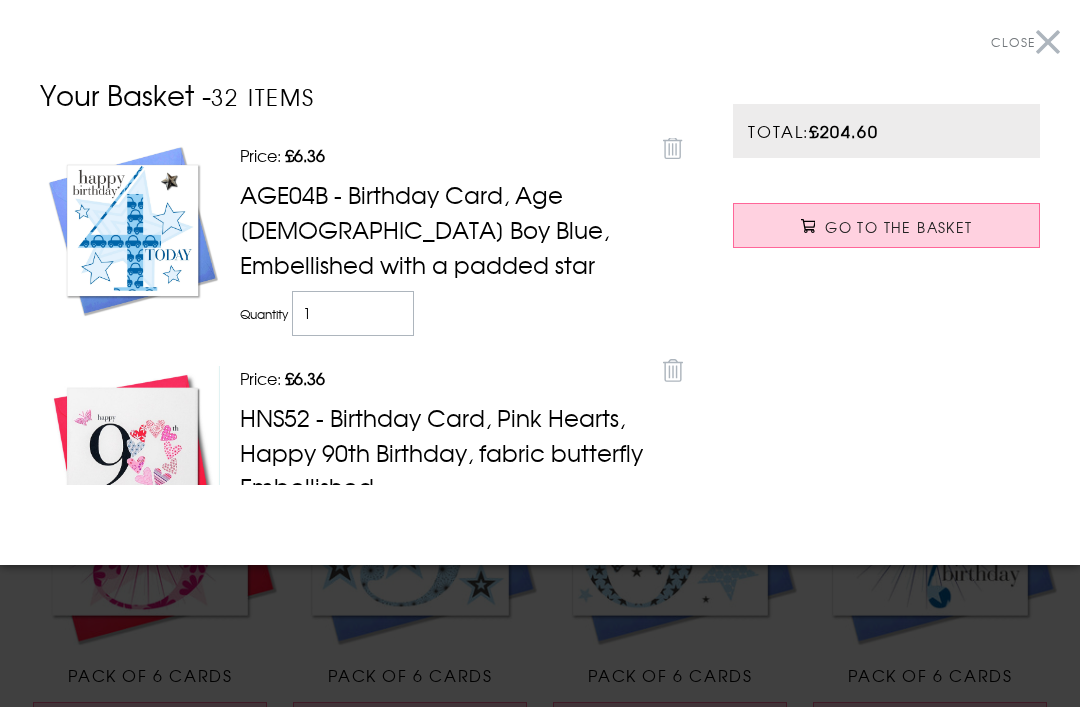 click on "Close" at bounding box center (1025, 42) 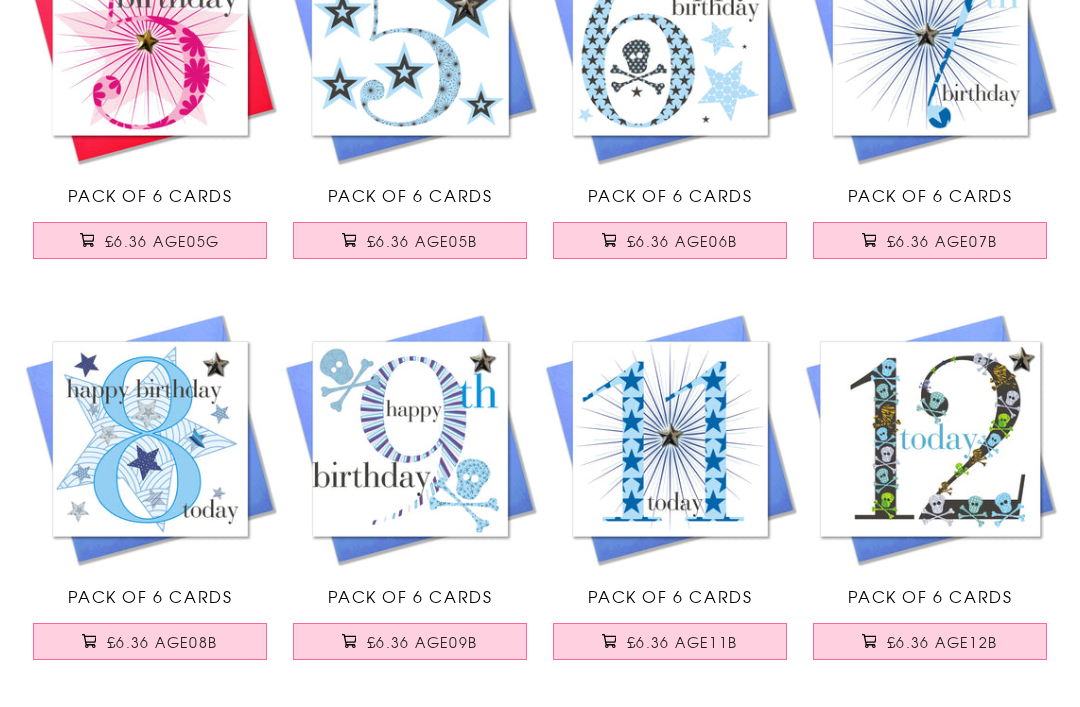 scroll, scrollTop: 22933, scrollLeft: 0, axis: vertical 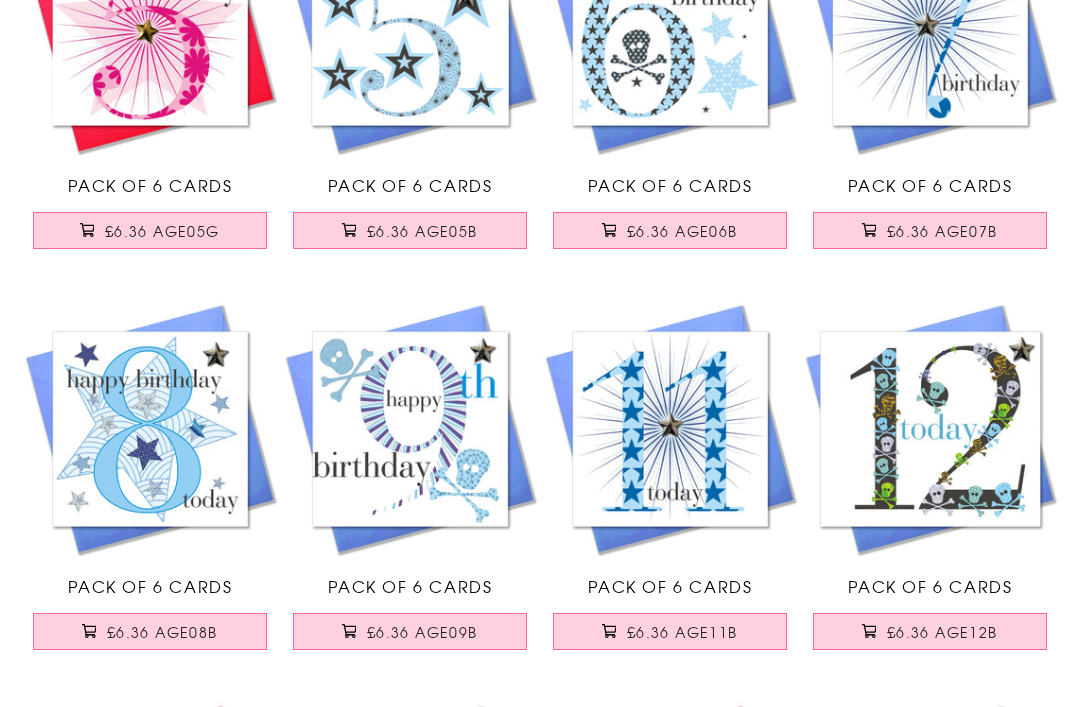 click on "£6.36  AGE09B" at bounding box center [422, 632] 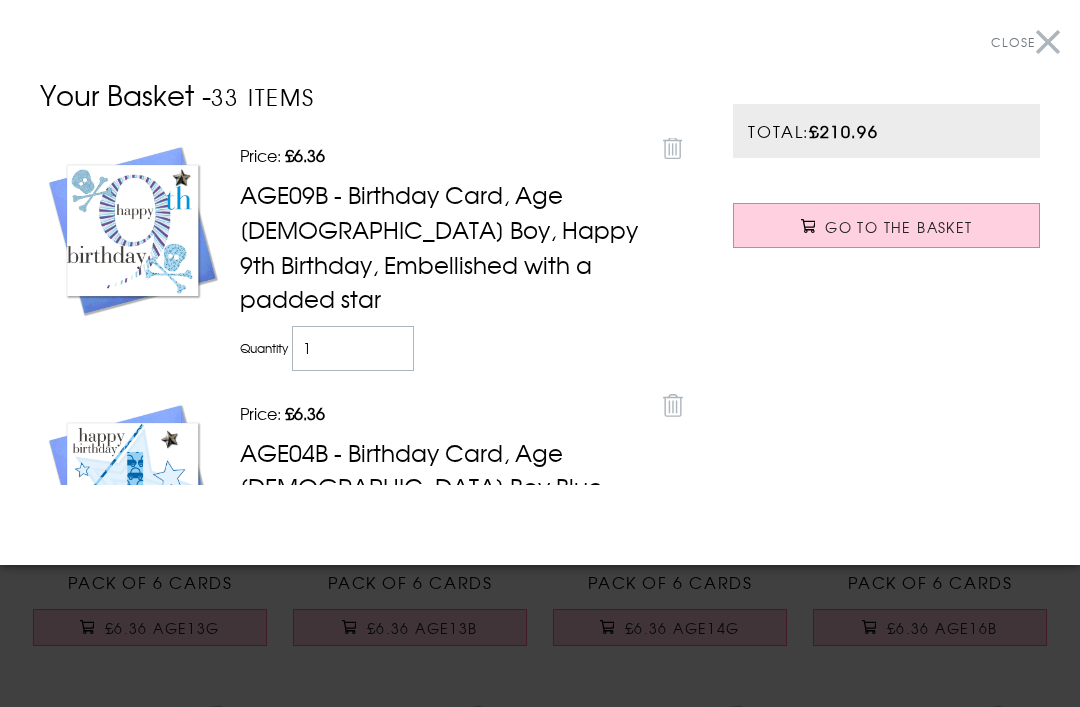 scroll, scrollTop: 23413, scrollLeft: 0, axis: vertical 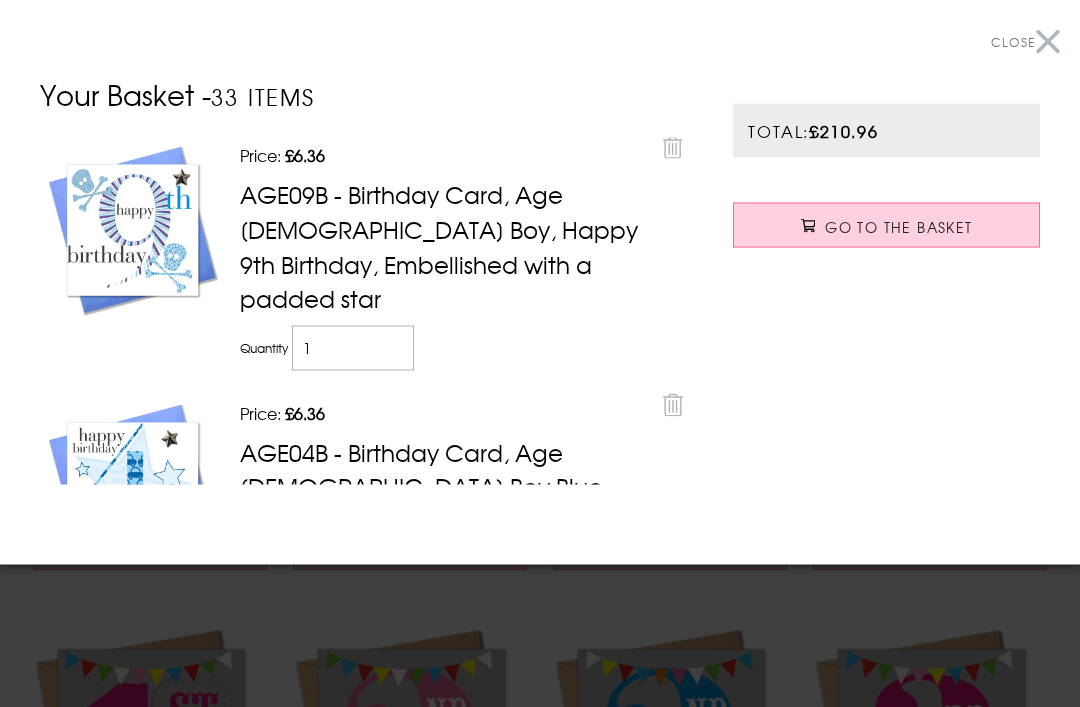 click on "Close" at bounding box center (1025, 42) 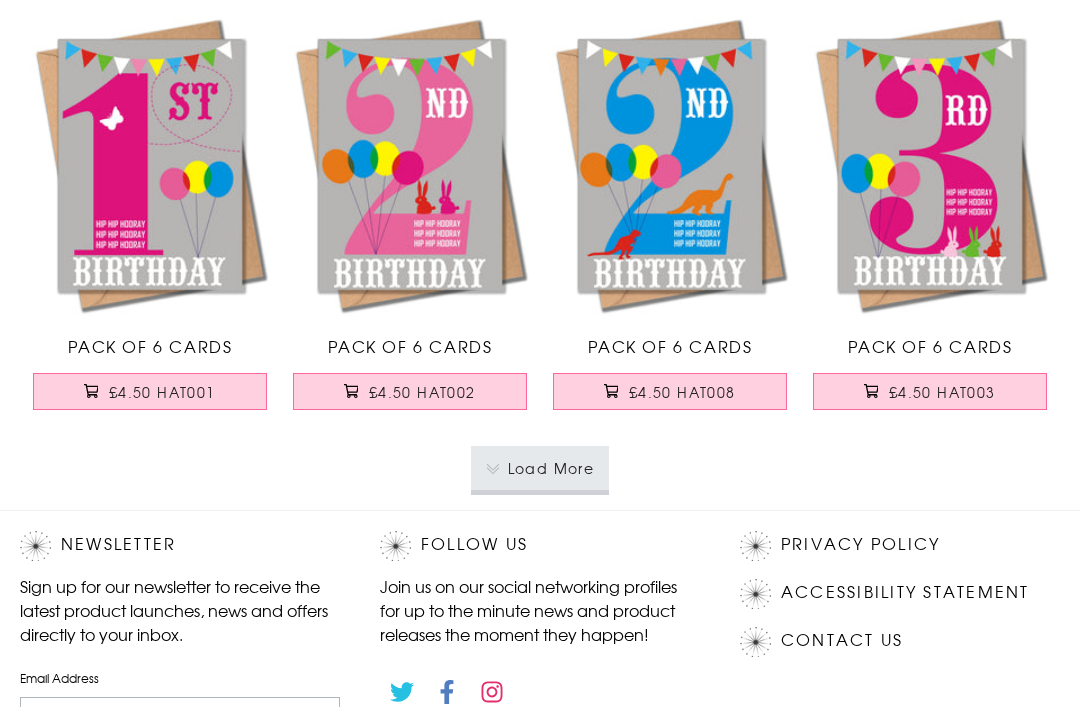 scroll, scrollTop: 24094, scrollLeft: 0, axis: vertical 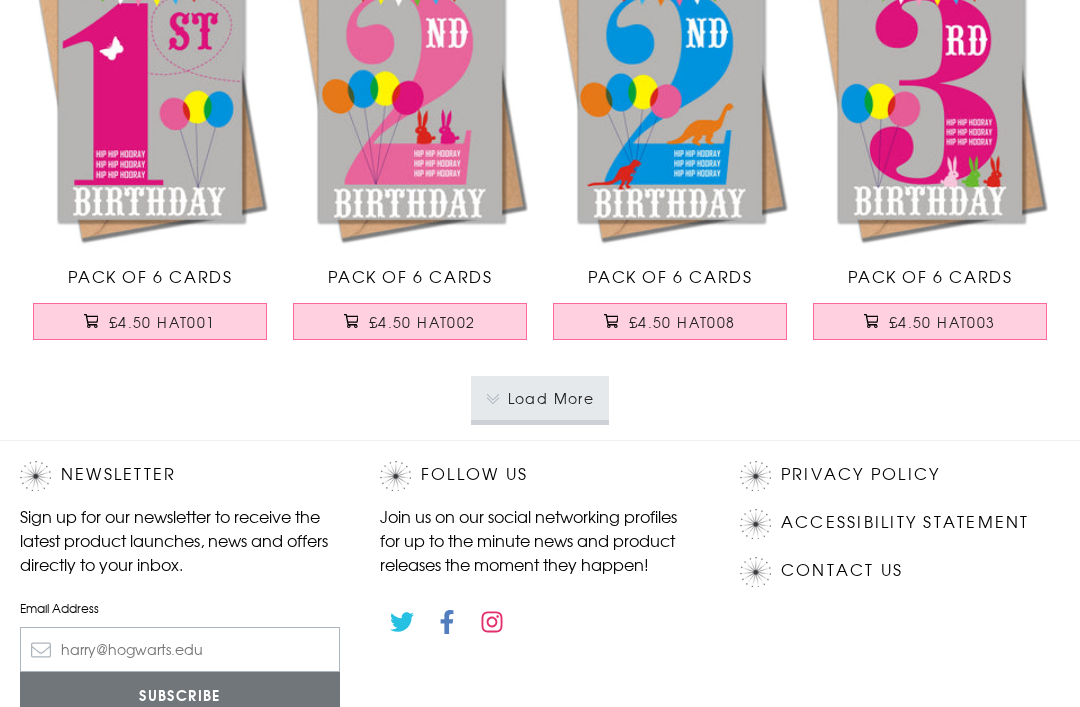 click on "Load More" at bounding box center (540, 398) 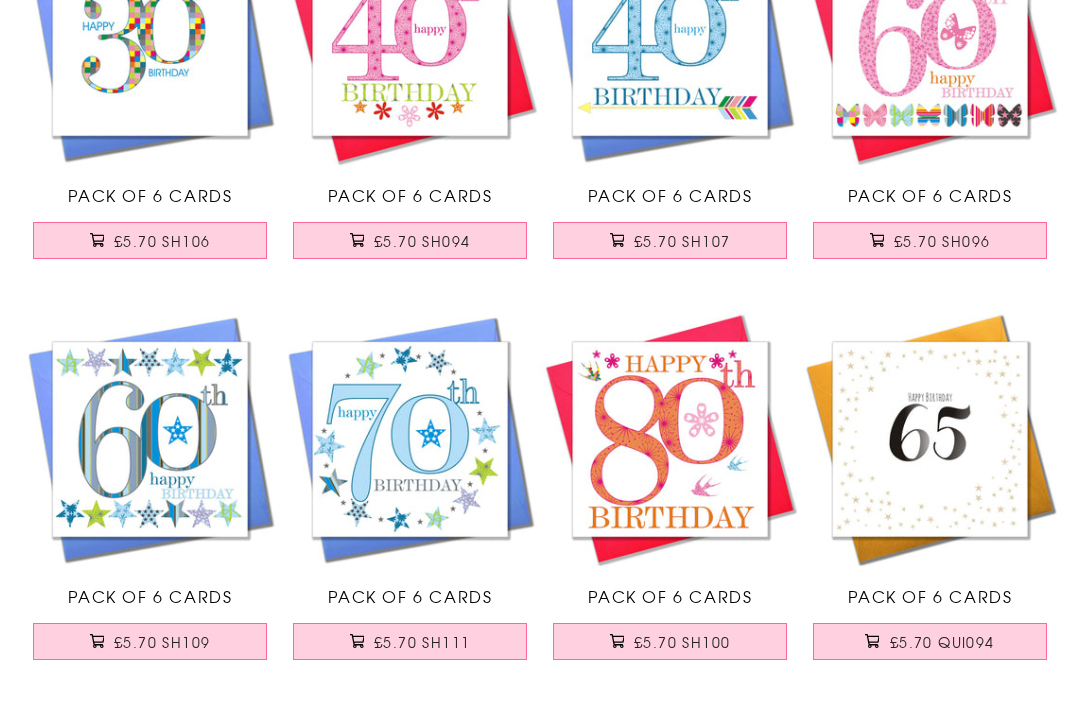 scroll, scrollTop: 24958, scrollLeft: 0, axis: vertical 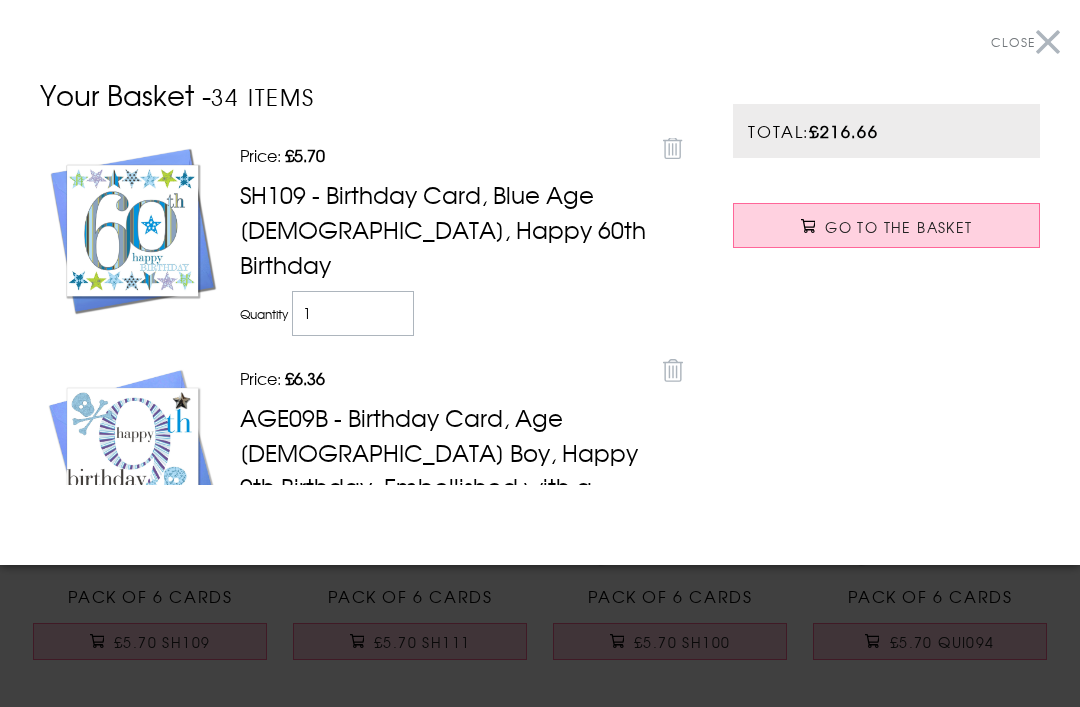 click on "Close" at bounding box center (1025, 42) 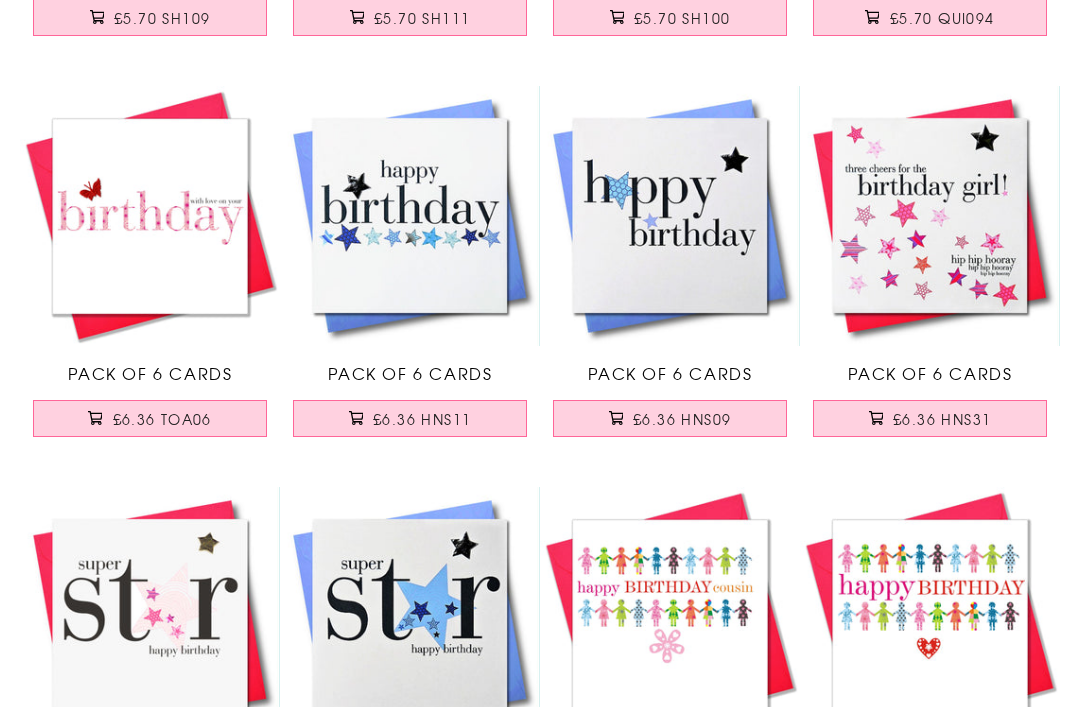 scroll, scrollTop: 25583, scrollLeft: 0, axis: vertical 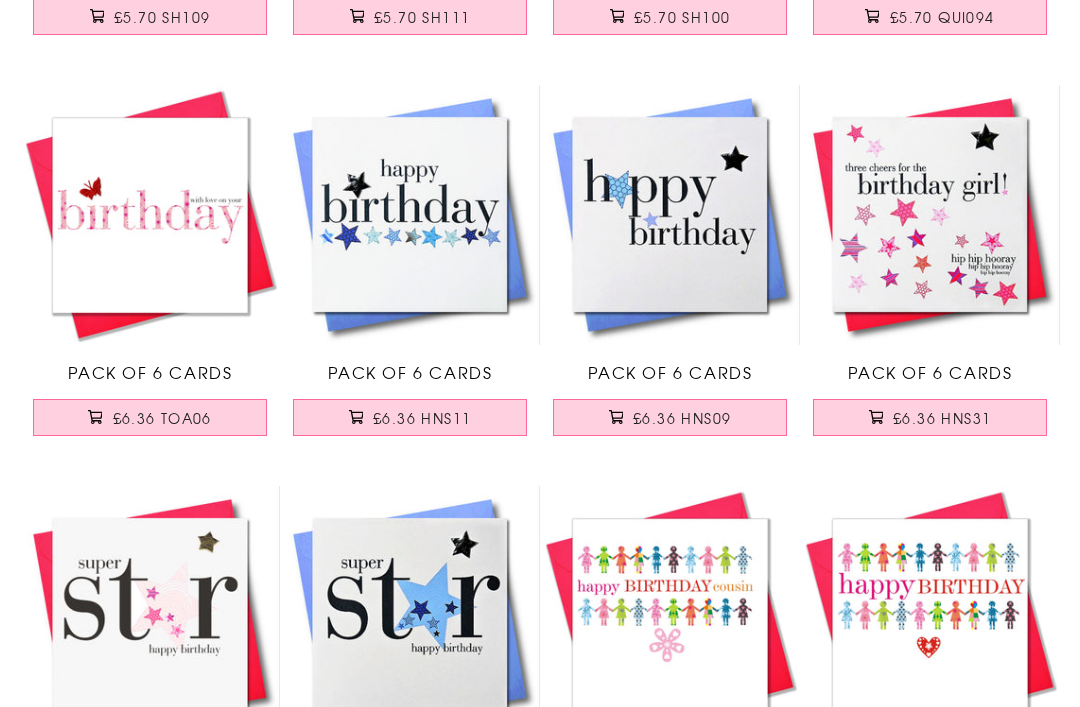 click on "£6.36  HNS11" at bounding box center (422, 418) 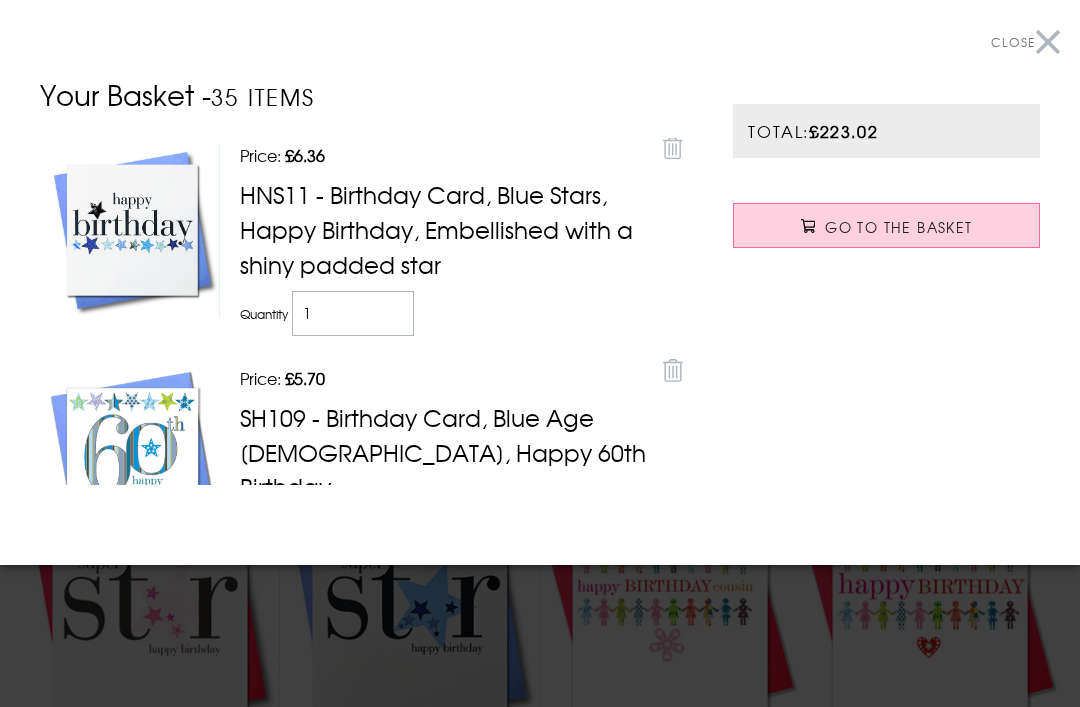 click on "Close" at bounding box center (1025, 42) 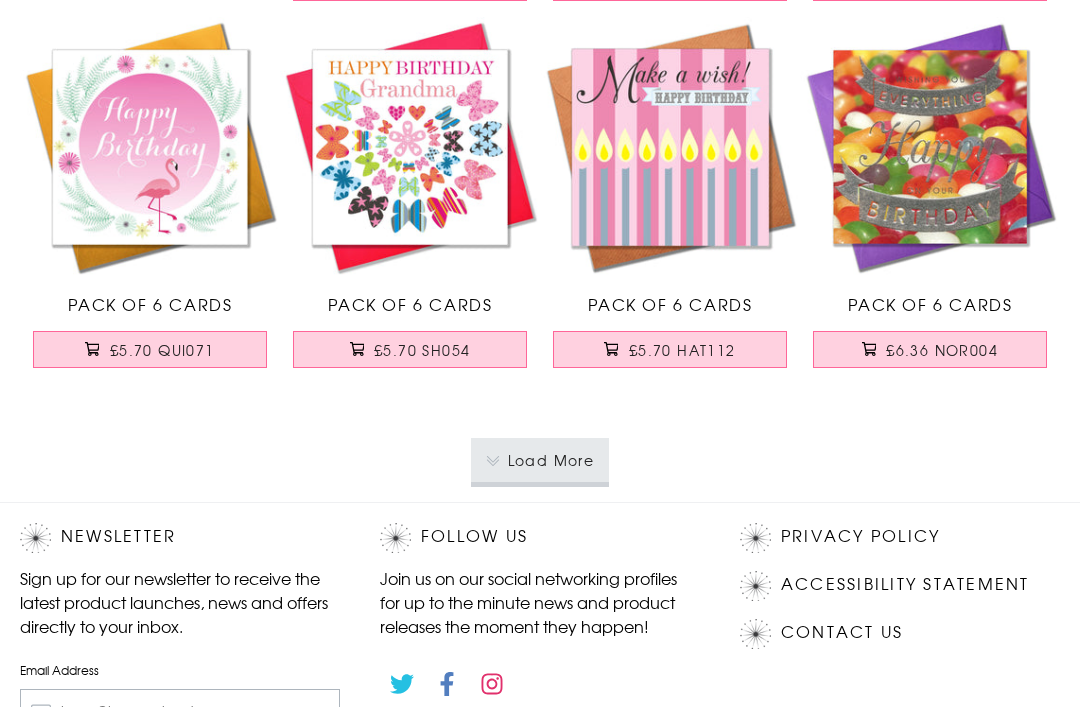 scroll, scrollTop: 28087, scrollLeft: 0, axis: vertical 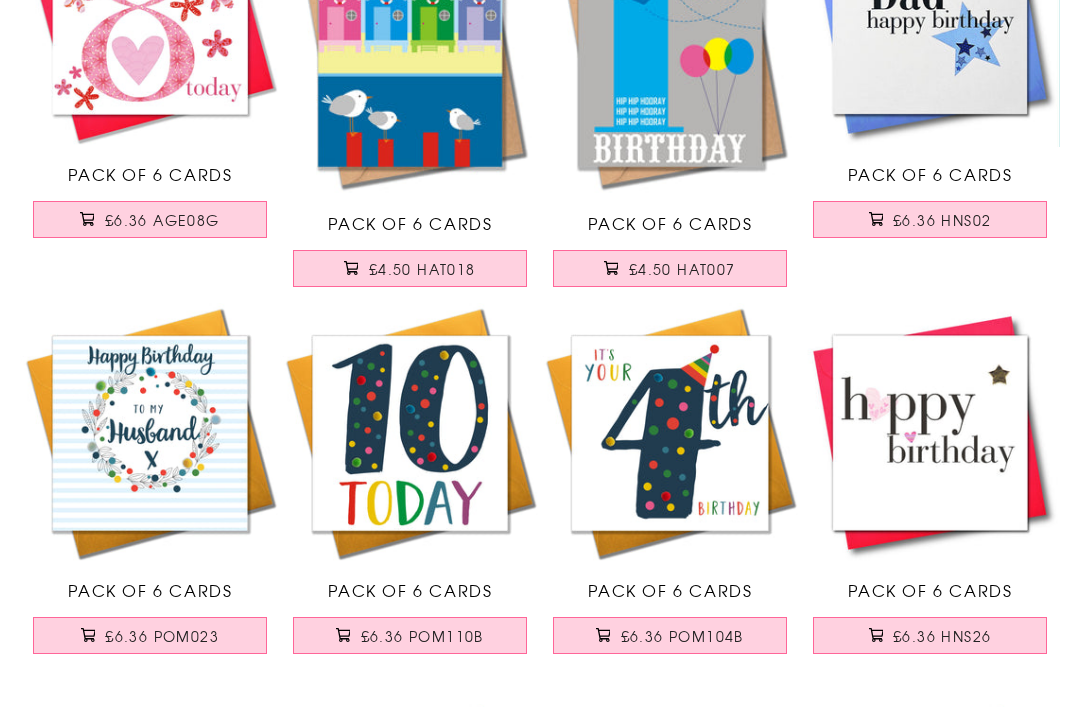 click on "£6.36  POM110B" at bounding box center (422, 637) 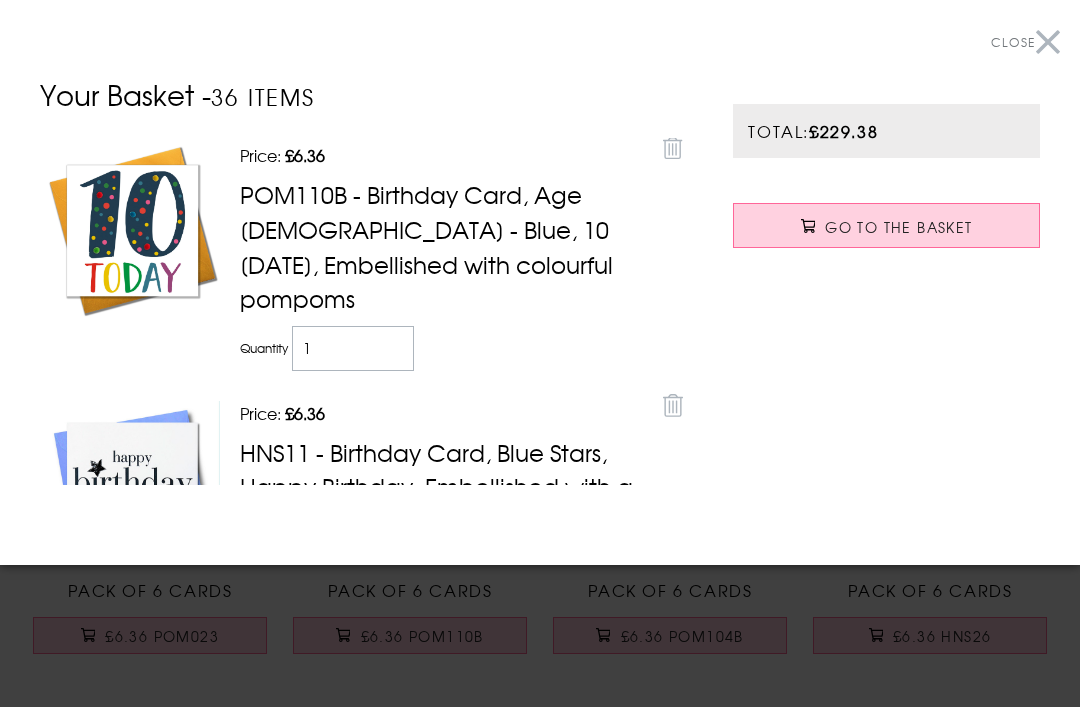 click on "Close" at bounding box center [1025, 42] 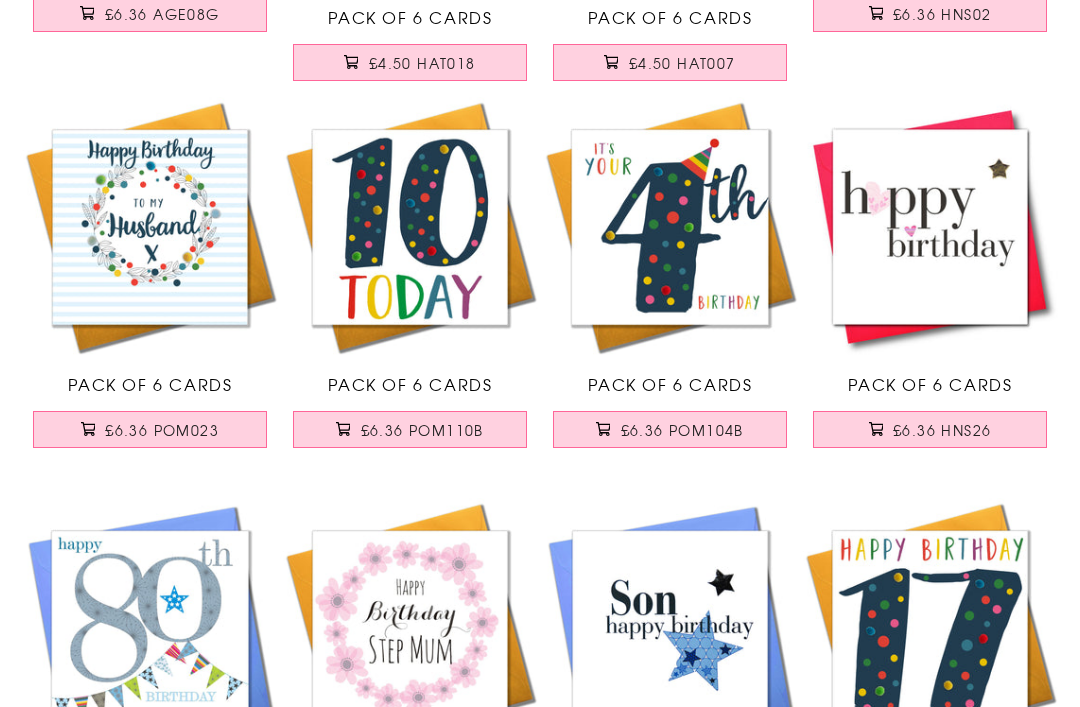scroll, scrollTop: 29254, scrollLeft: 0, axis: vertical 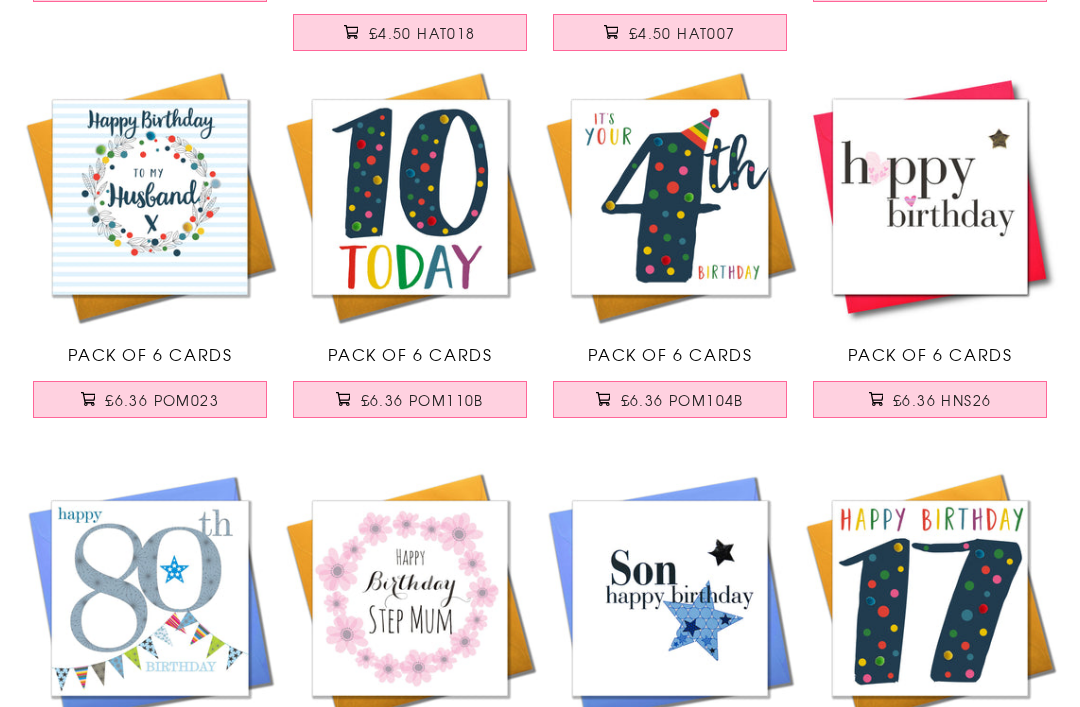 click on "£6.36  POM104B" at bounding box center [682, 401] 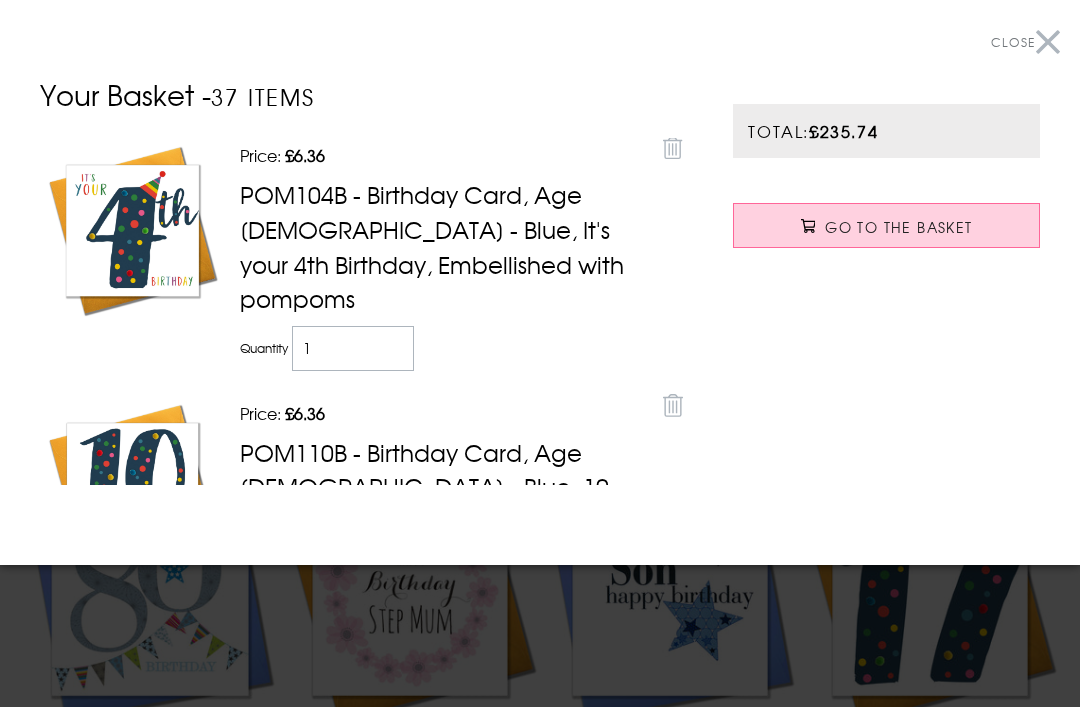 click on "Close" at bounding box center (1025, 42) 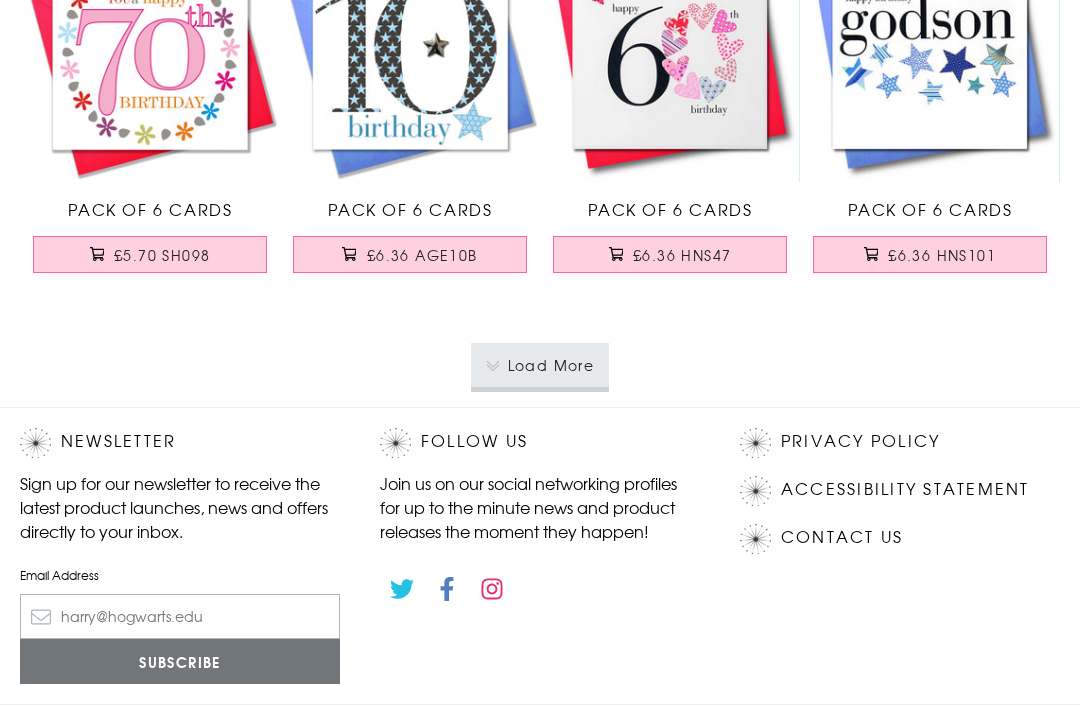 scroll, scrollTop: 32228, scrollLeft: 0, axis: vertical 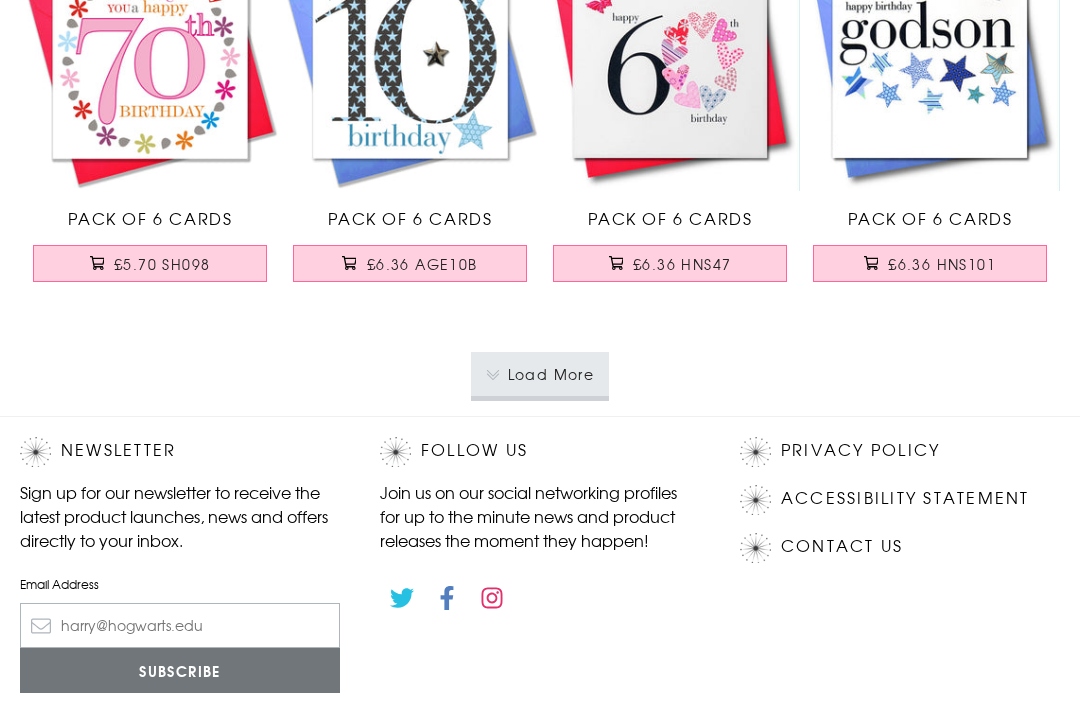 click on "Load More" at bounding box center (540, 374) 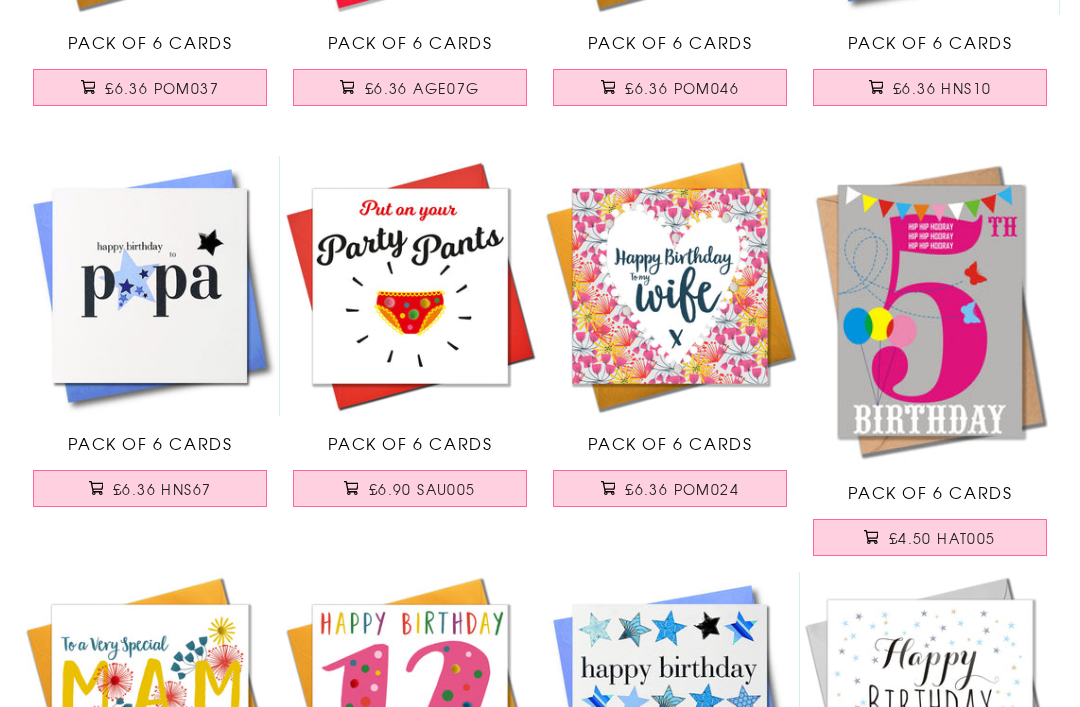 scroll, scrollTop: 34409, scrollLeft: 0, axis: vertical 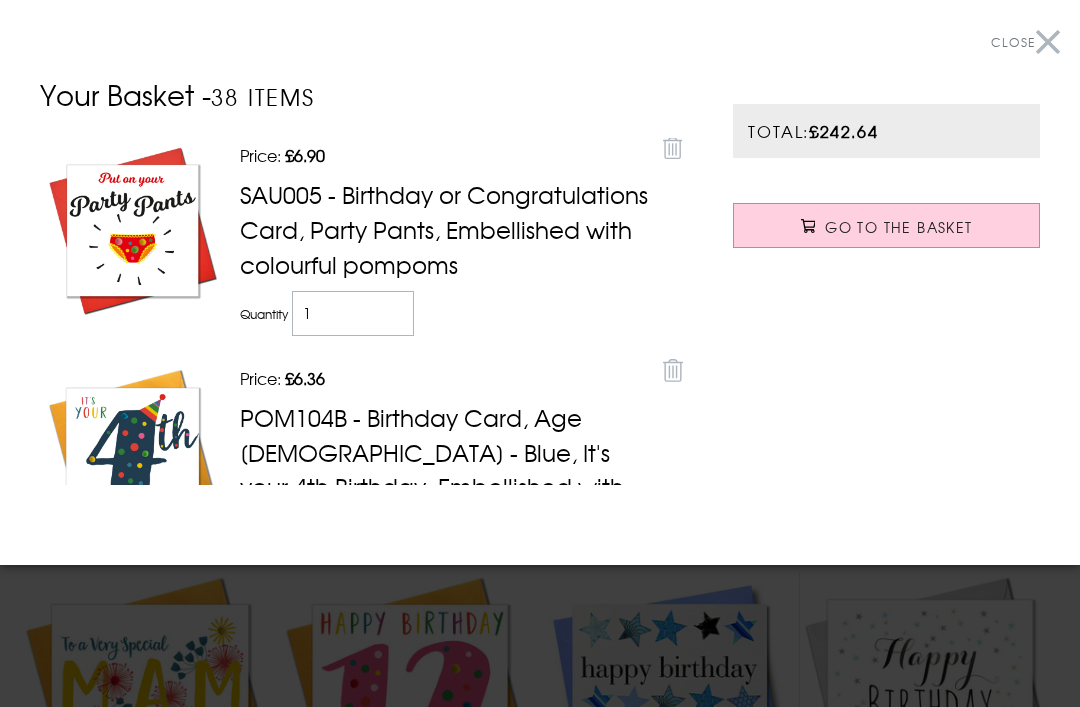 click on "Close" at bounding box center (1025, 42) 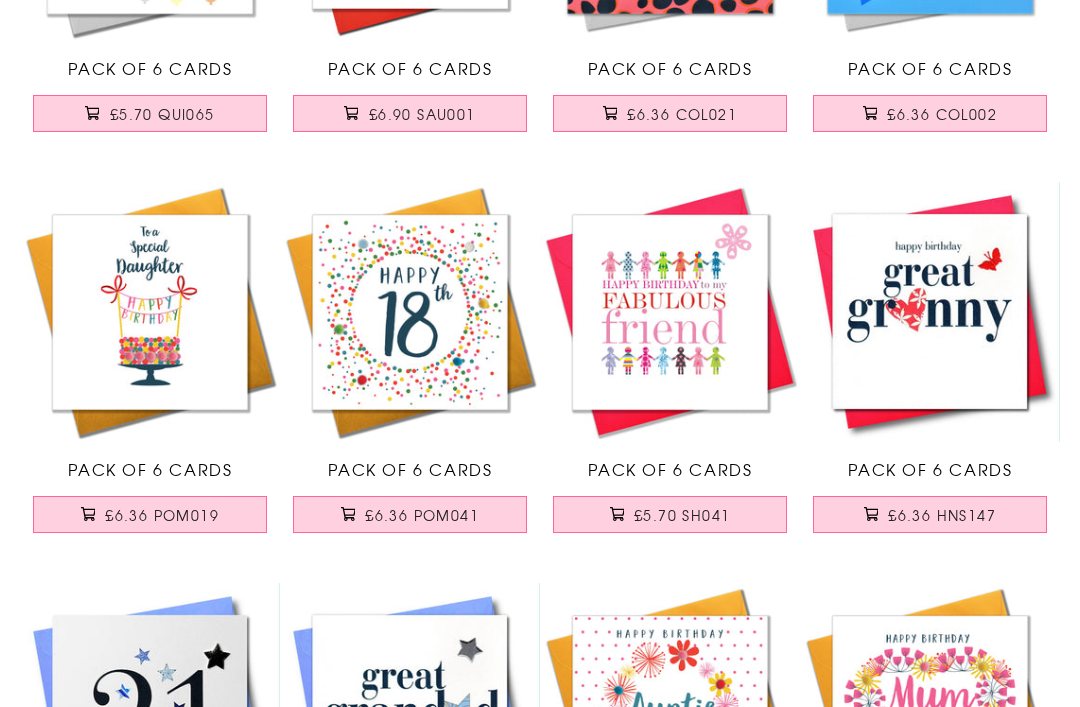 scroll, scrollTop: 35602, scrollLeft: 0, axis: vertical 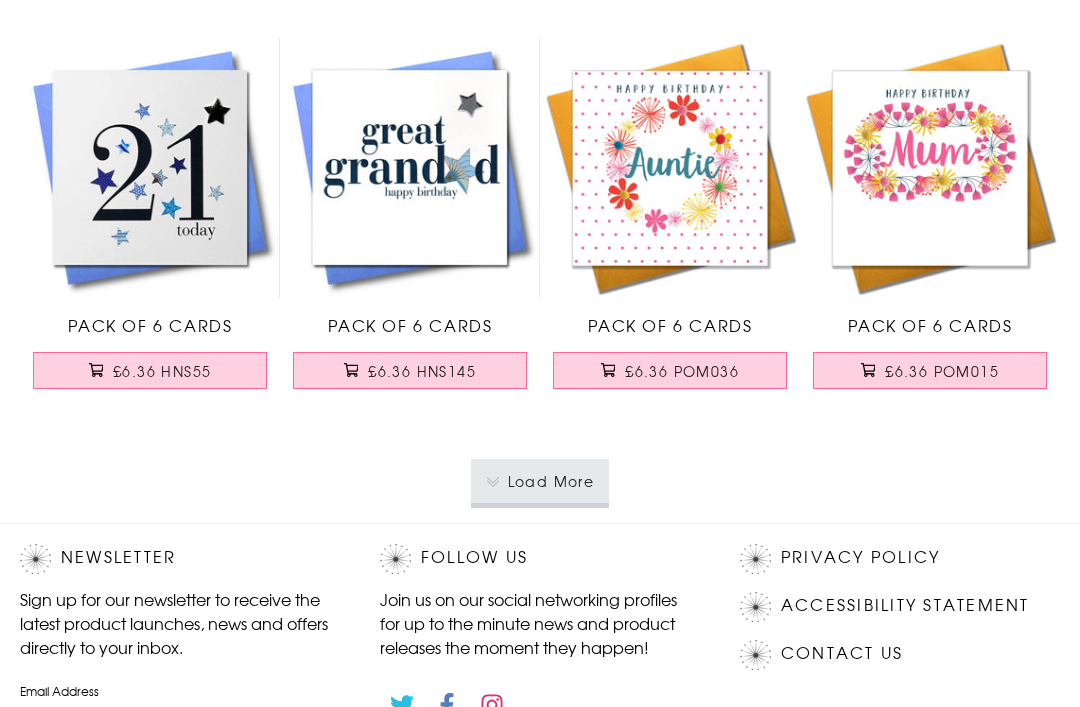 click on "Load More" at bounding box center [540, 482] 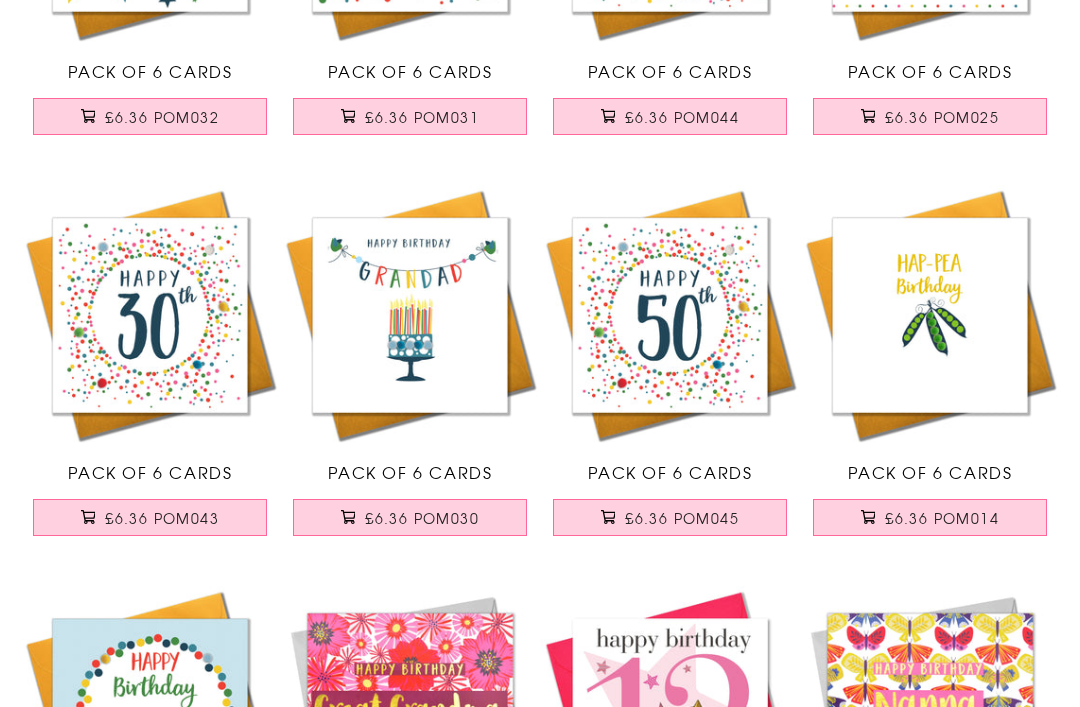 scroll, scrollTop: 38438, scrollLeft: 0, axis: vertical 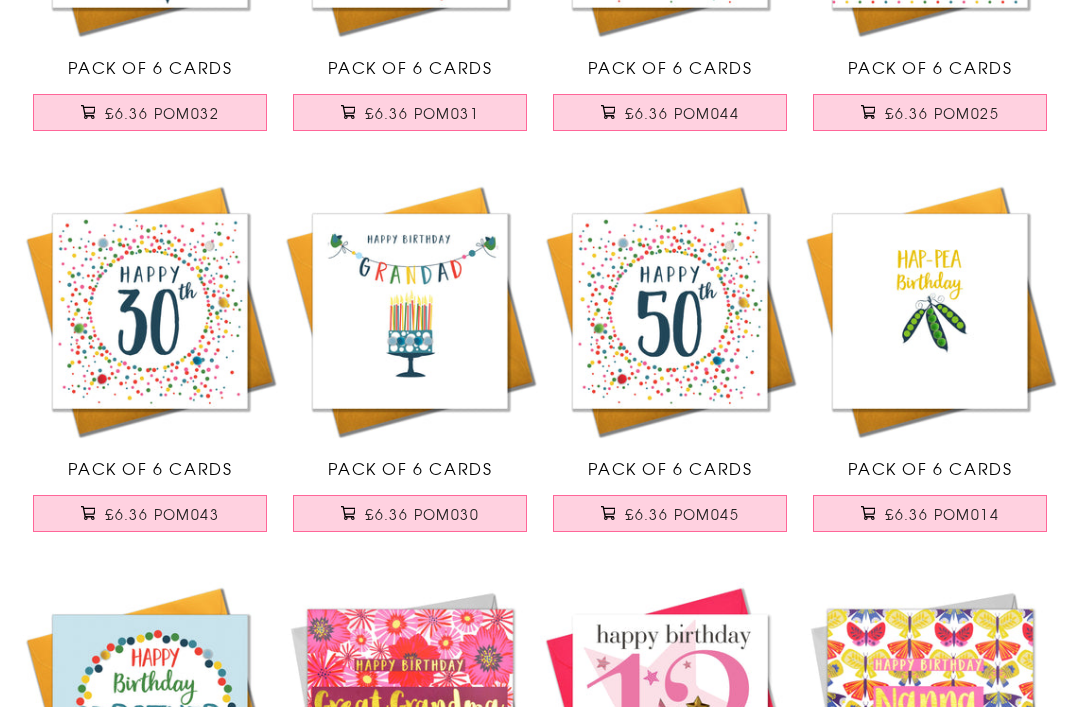 click on "£6.36  POM014" at bounding box center (942, 515) 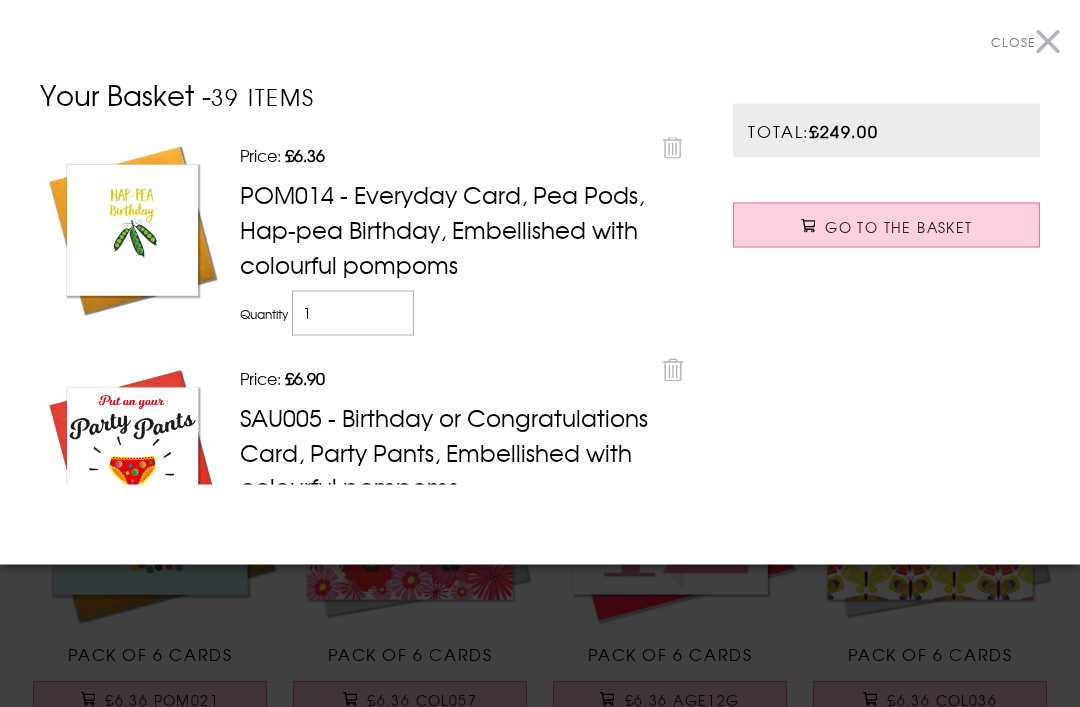 scroll, scrollTop: 38654, scrollLeft: 0, axis: vertical 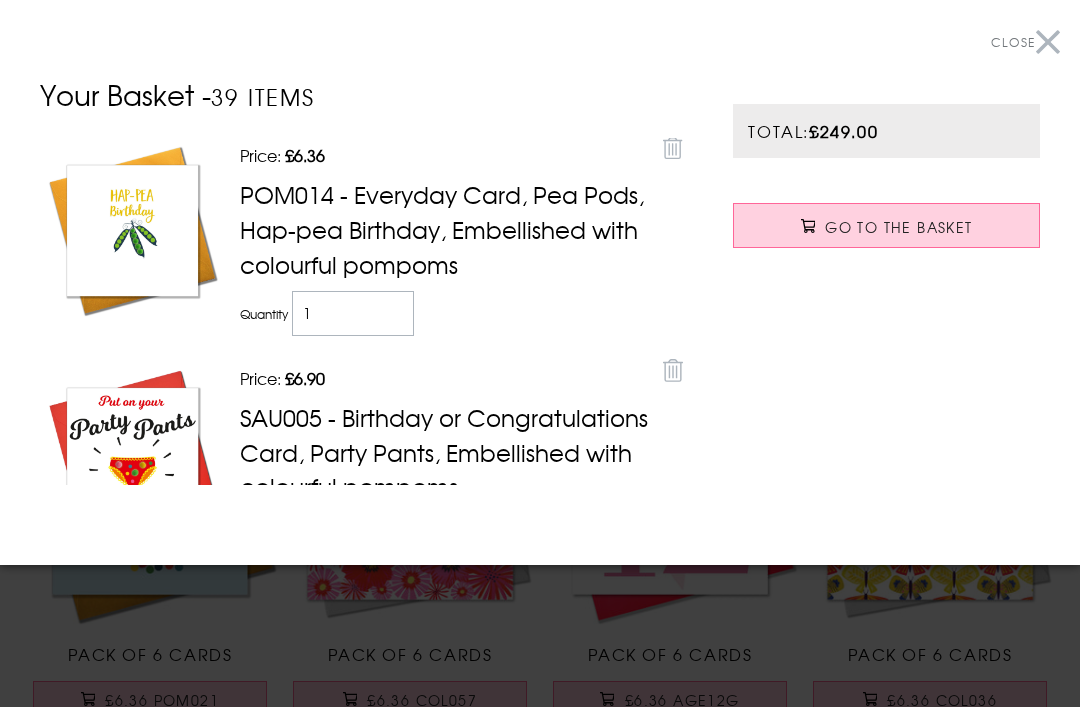 click on "Close" at bounding box center (1025, 42) 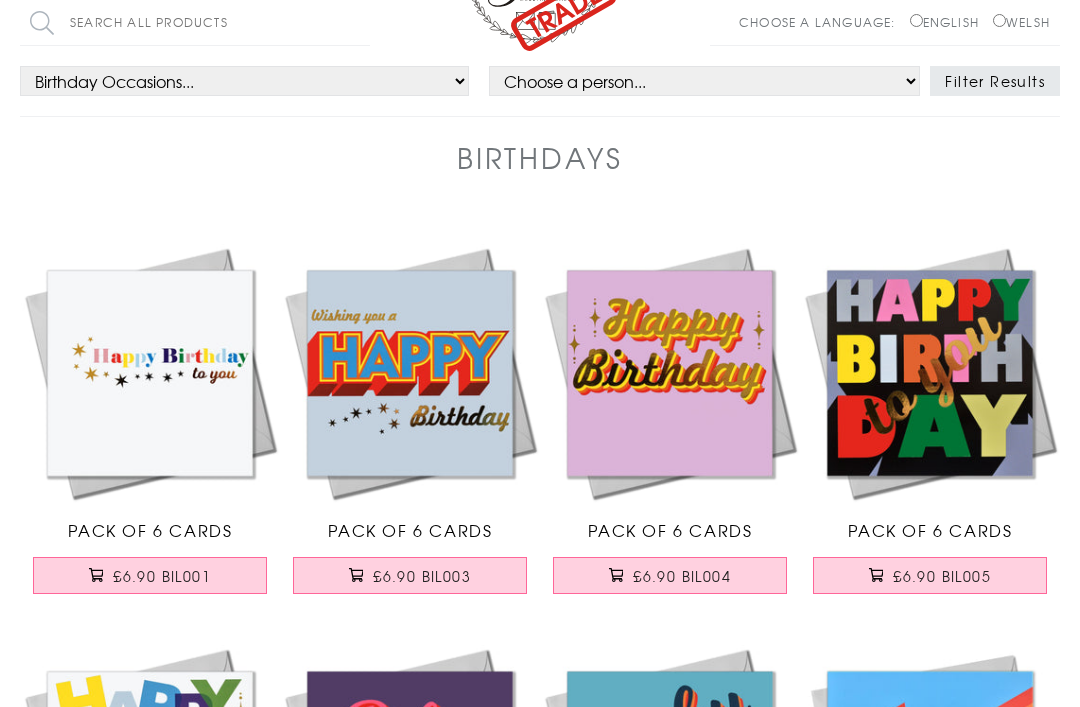 scroll, scrollTop: 0, scrollLeft: 0, axis: both 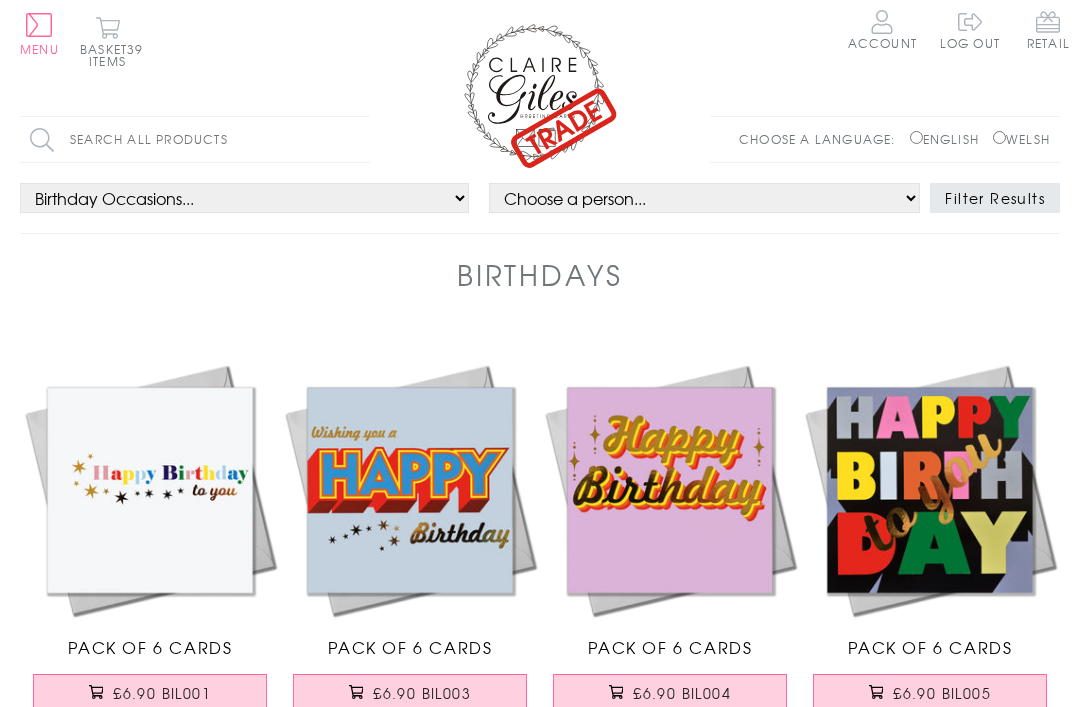 click on "Birthday Occasions...
All
Age
Open
Relation" at bounding box center (244, 198) 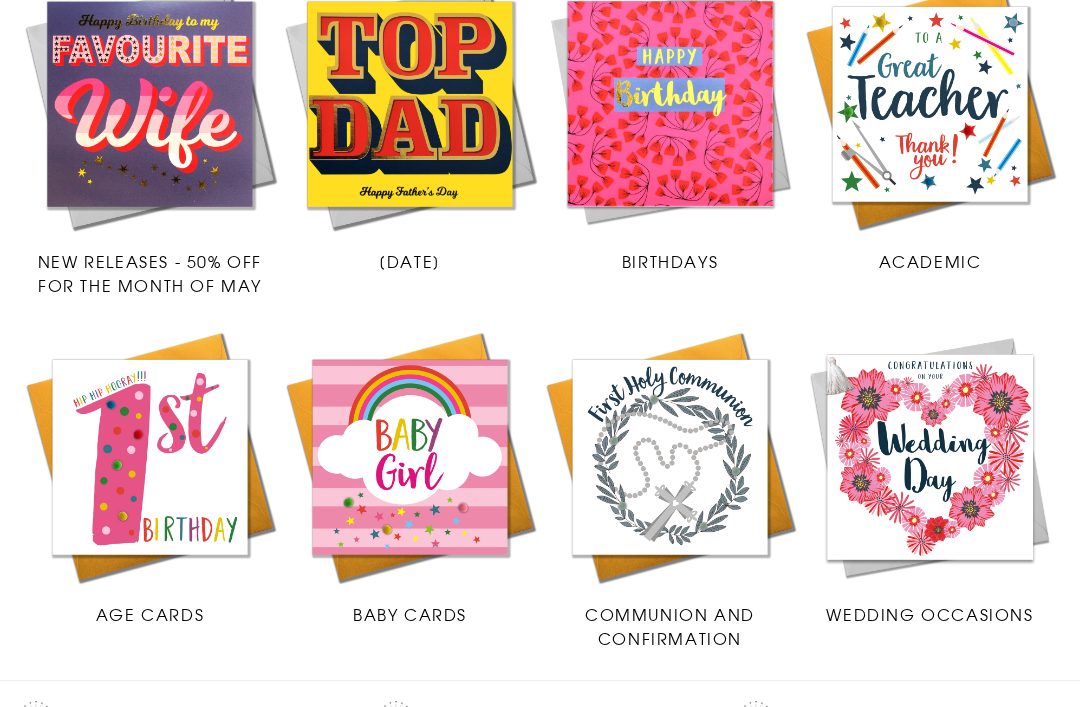 scroll, scrollTop: 526, scrollLeft: 0, axis: vertical 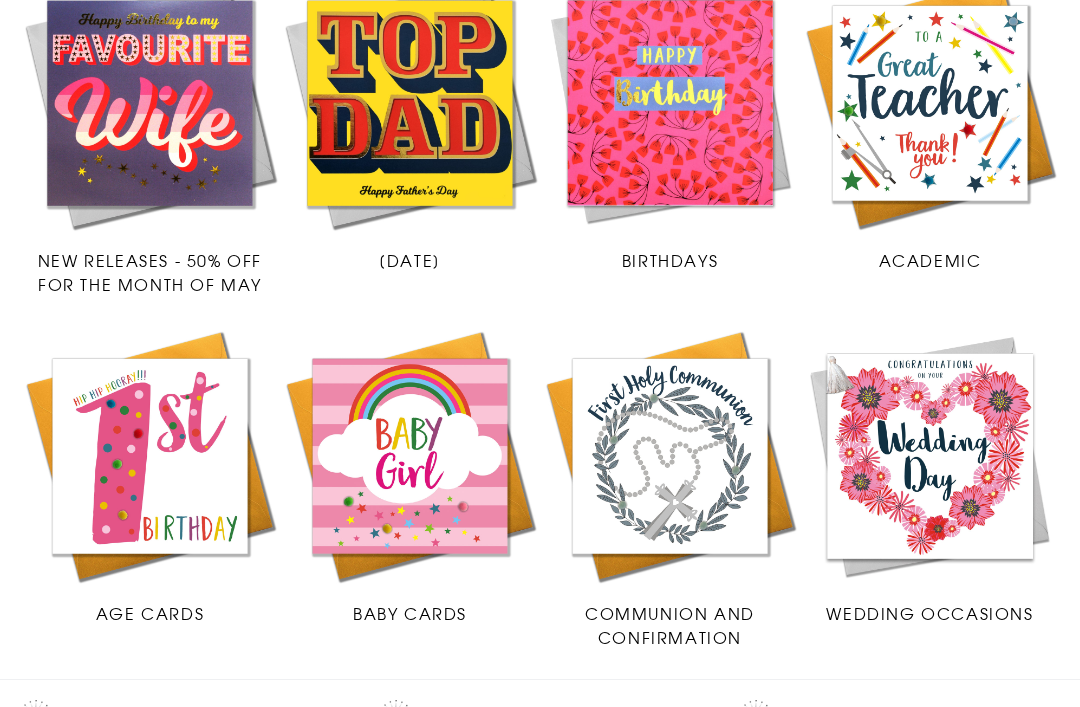 click at bounding box center [930, 103] 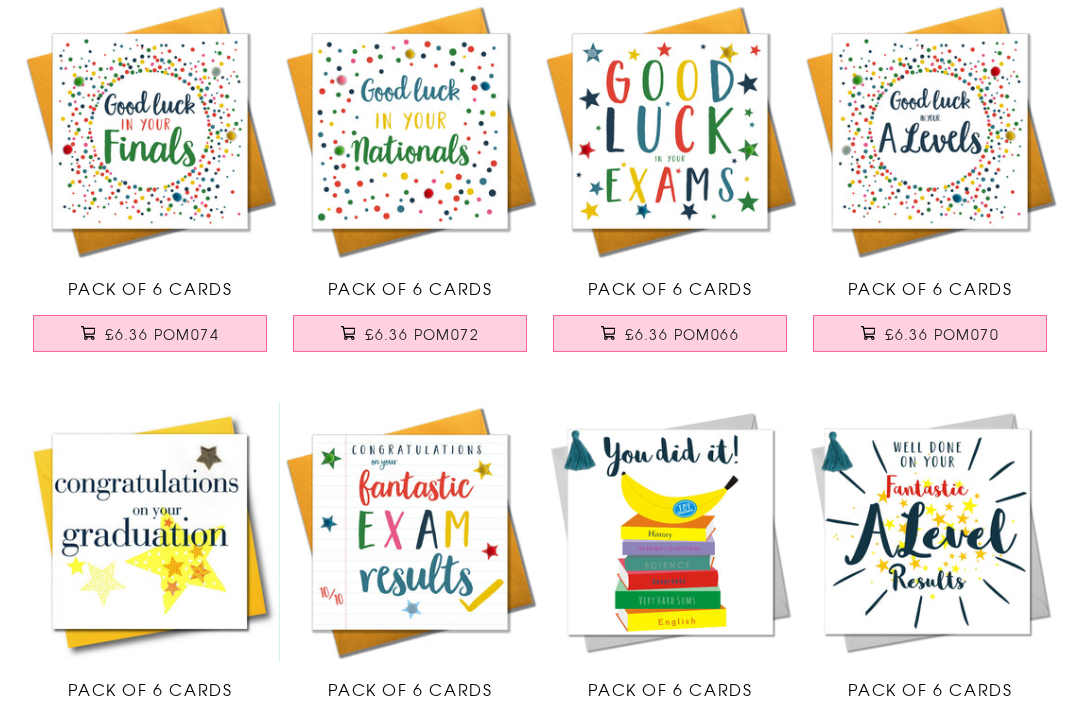 scroll, scrollTop: 1490, scrollLeft: 0, axis: vertical 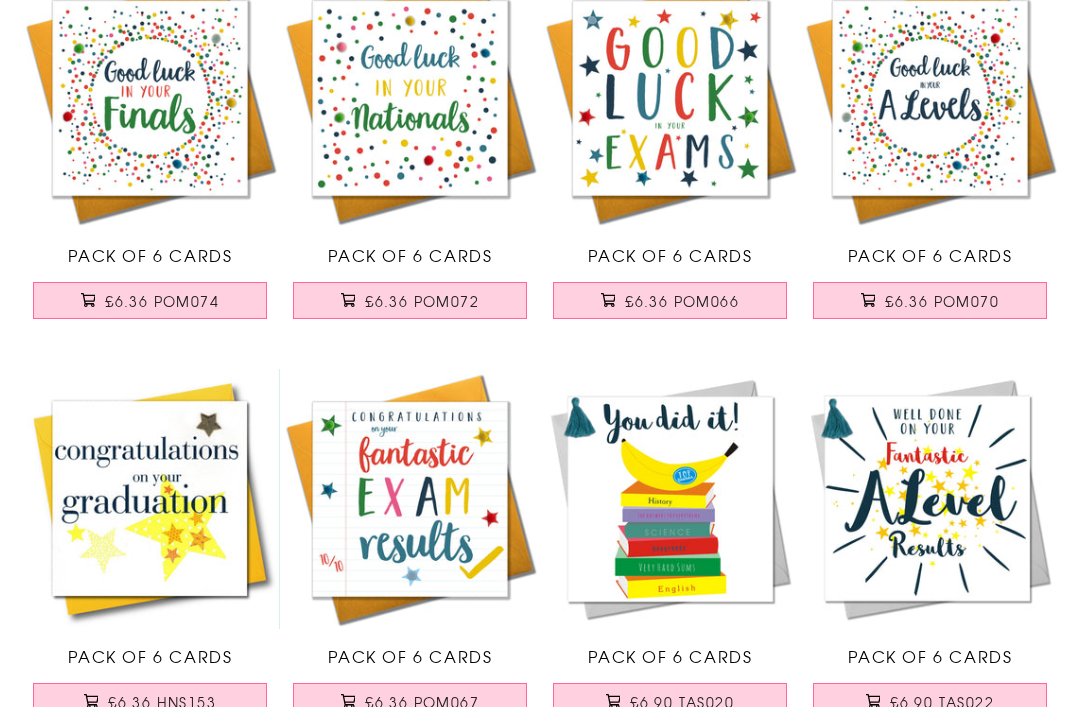 click on "£6.36  HNS153" at bounding box center (150, 701) 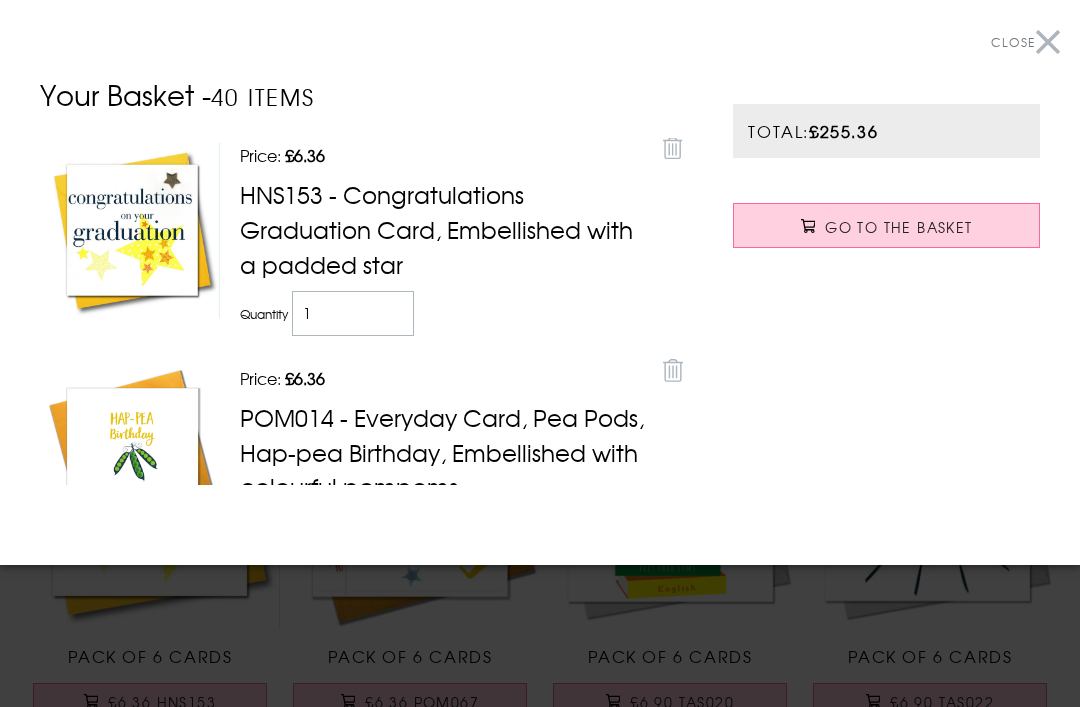 click on "Close" at bounding box center (1025, 42) 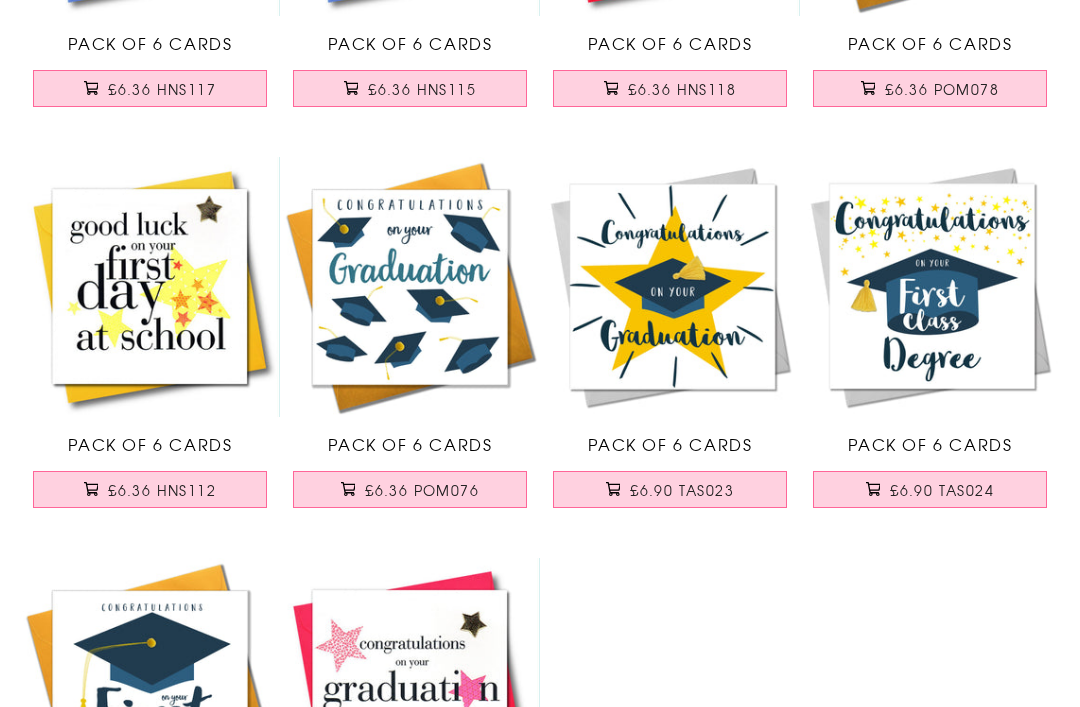 scroll, scrollTop: 3373, scrollLeft: 0, axis: vertical 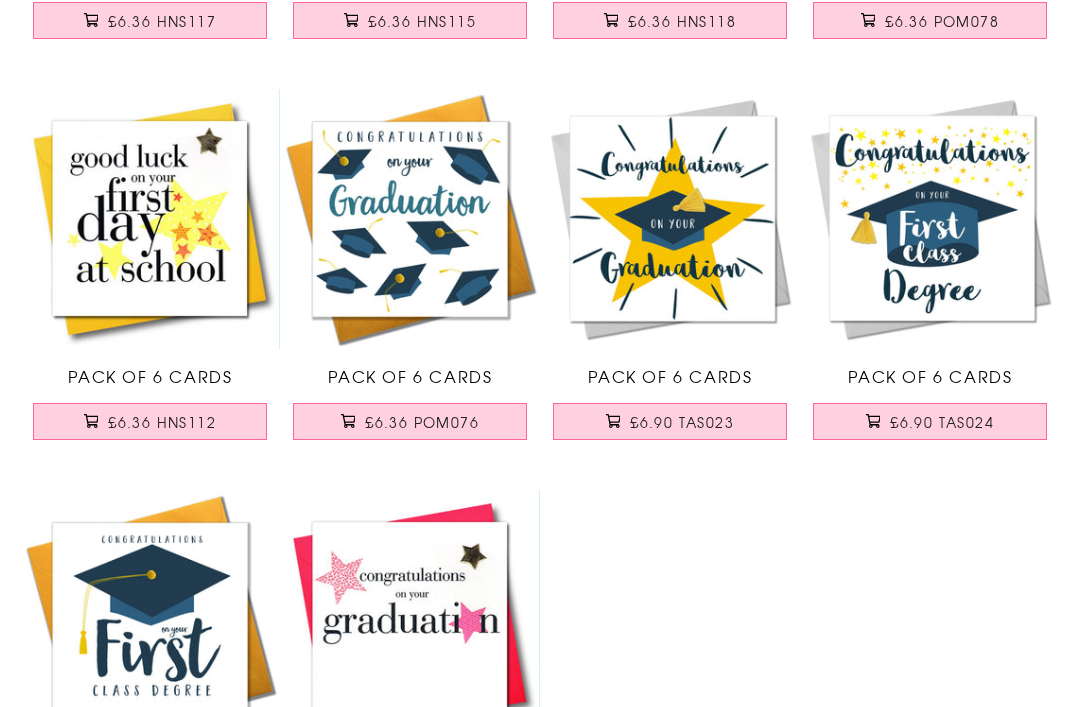 click on "£6.36  POM076" at bounding box center [422, 423] 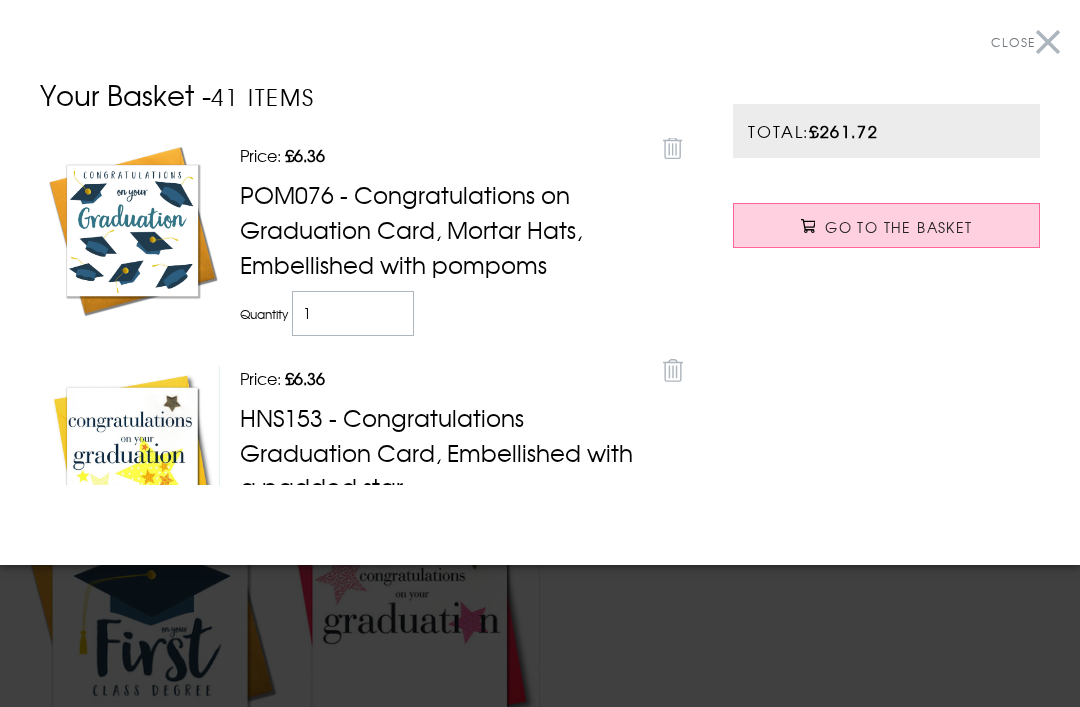 click on "Close" at bounding box center (1025, 42) 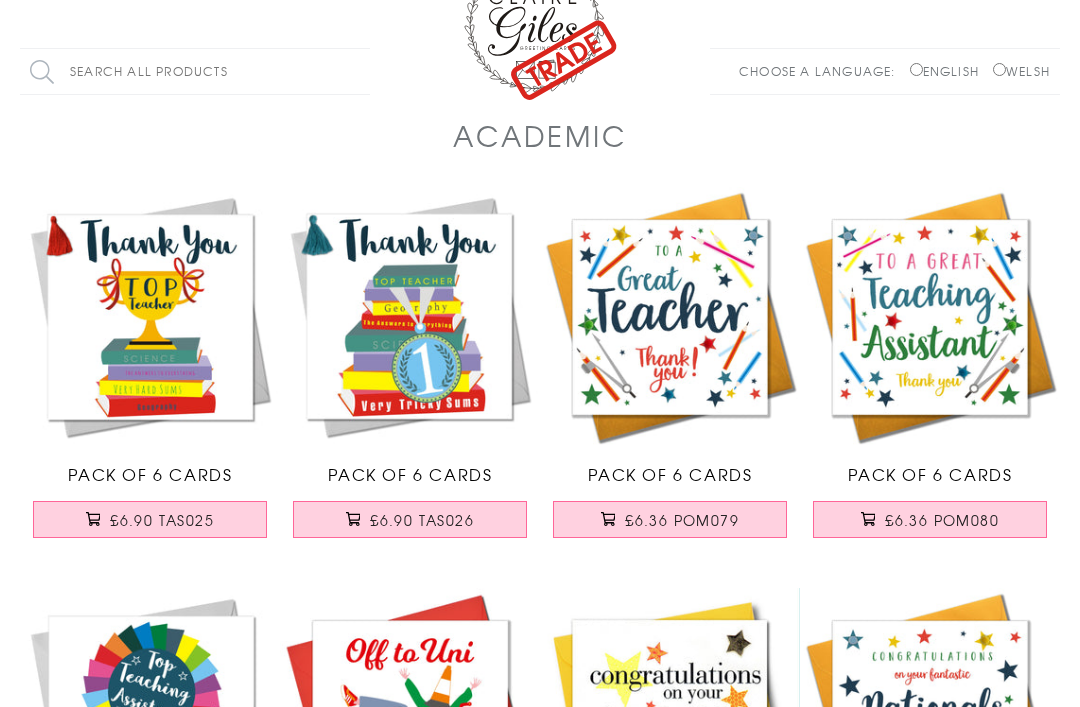 scroll, scrollTop: 0, scrollLeft: 0, axis: both 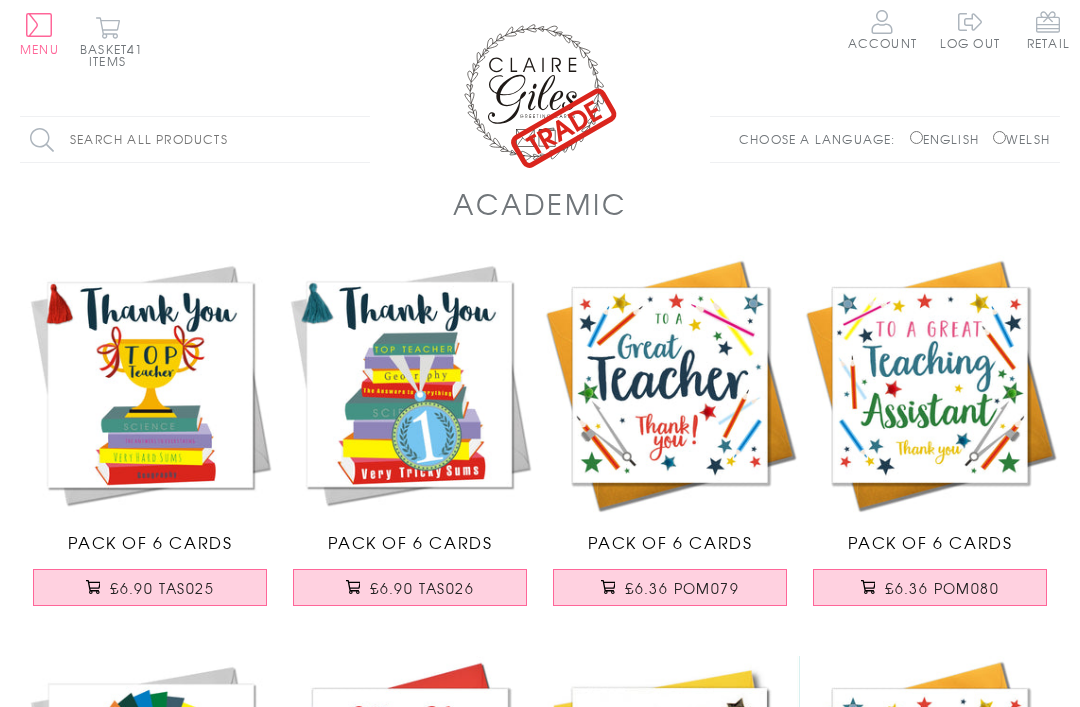 click at bounding box center (540, 94) 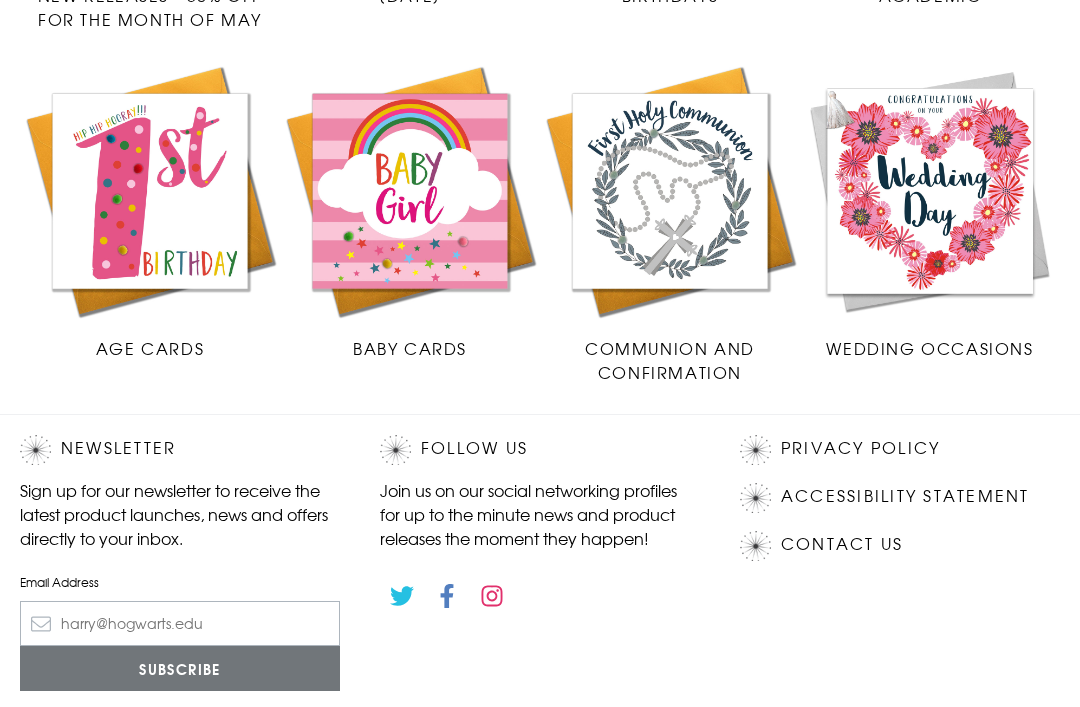 scroll, scrollTop: 791, scrollLeft: 0, axis: vertical 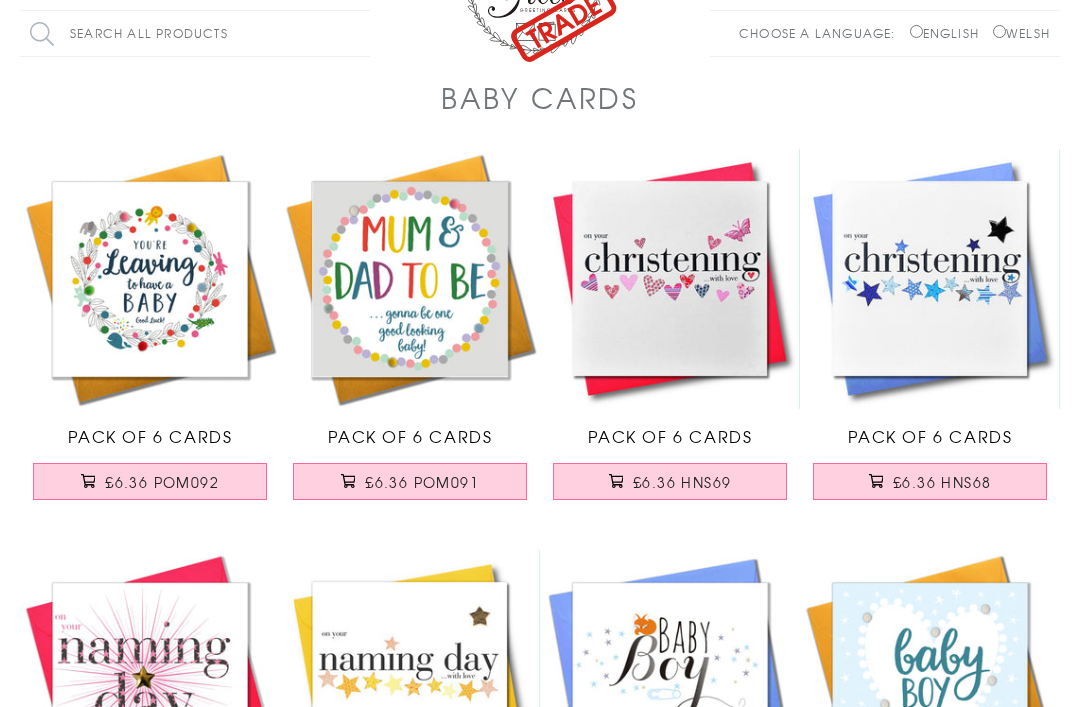 click on "£6.36  HNS69" at bounding box center (682, 483) 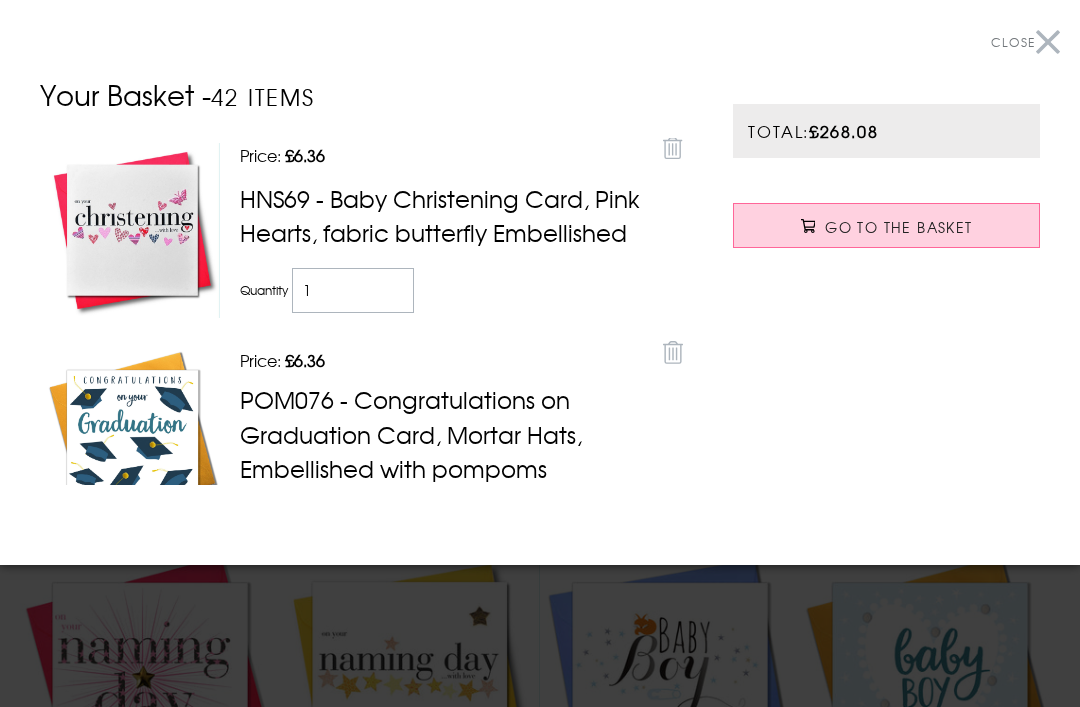 click on "Close" at bounding box center (1025, 42) 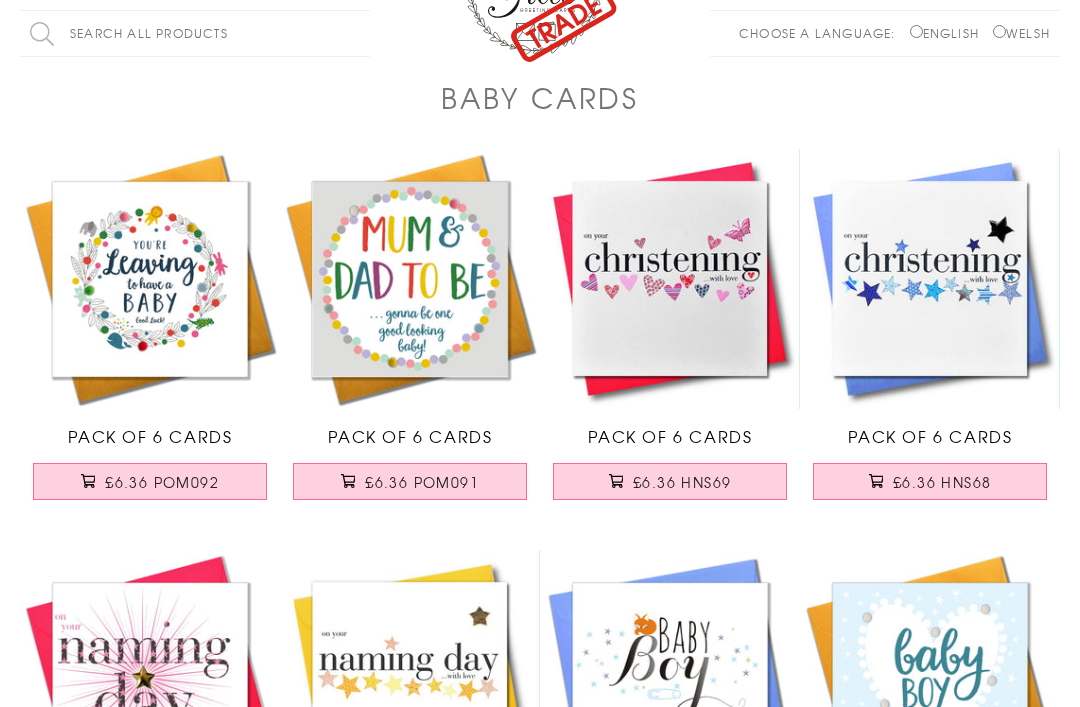 click on "£6.36  HNS68" at bounding box center [930, 481] 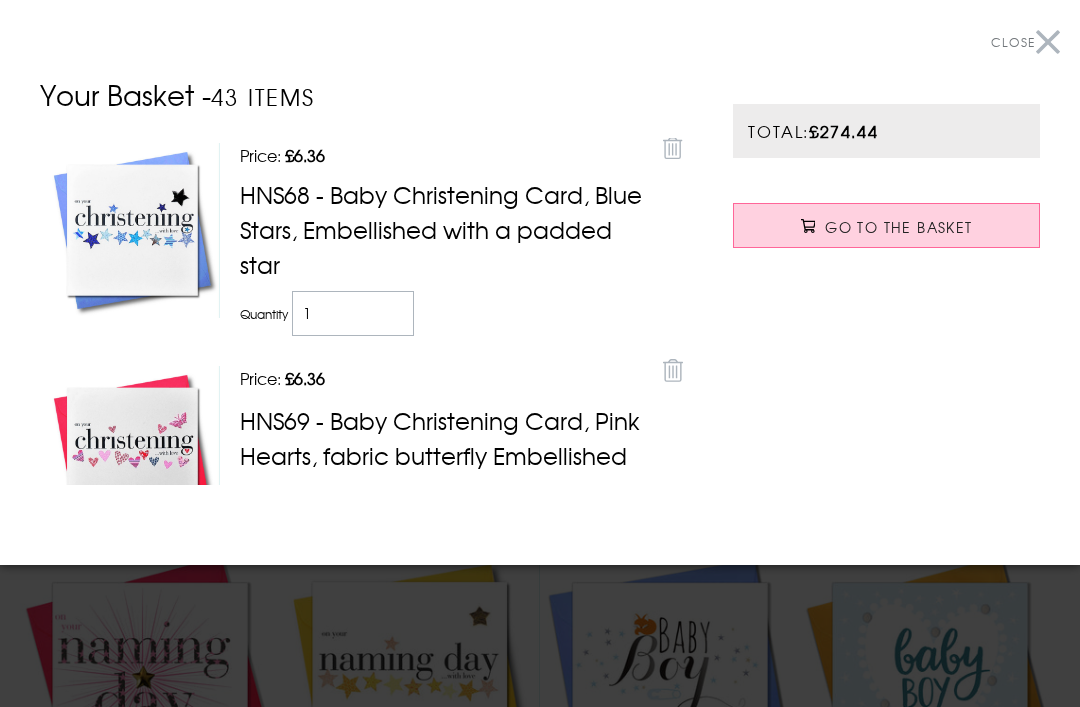 click on "Close" at bounding box center (1025, 42) 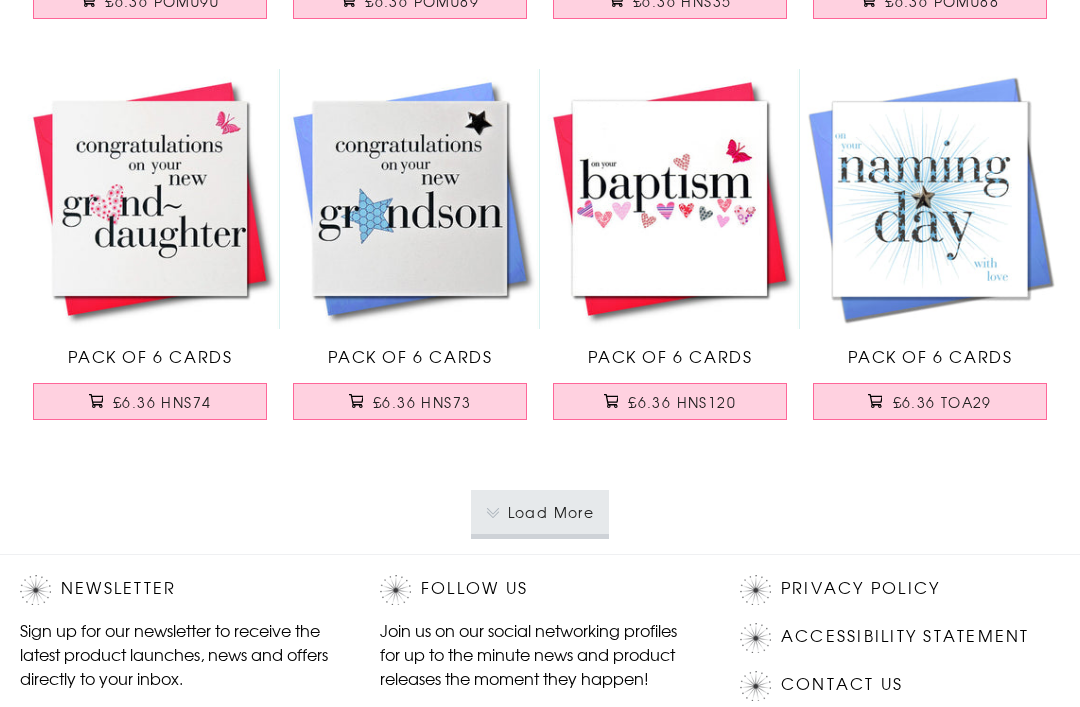 scroll, scrollTop: 3795, scrollLeft: 0, axis: vertical 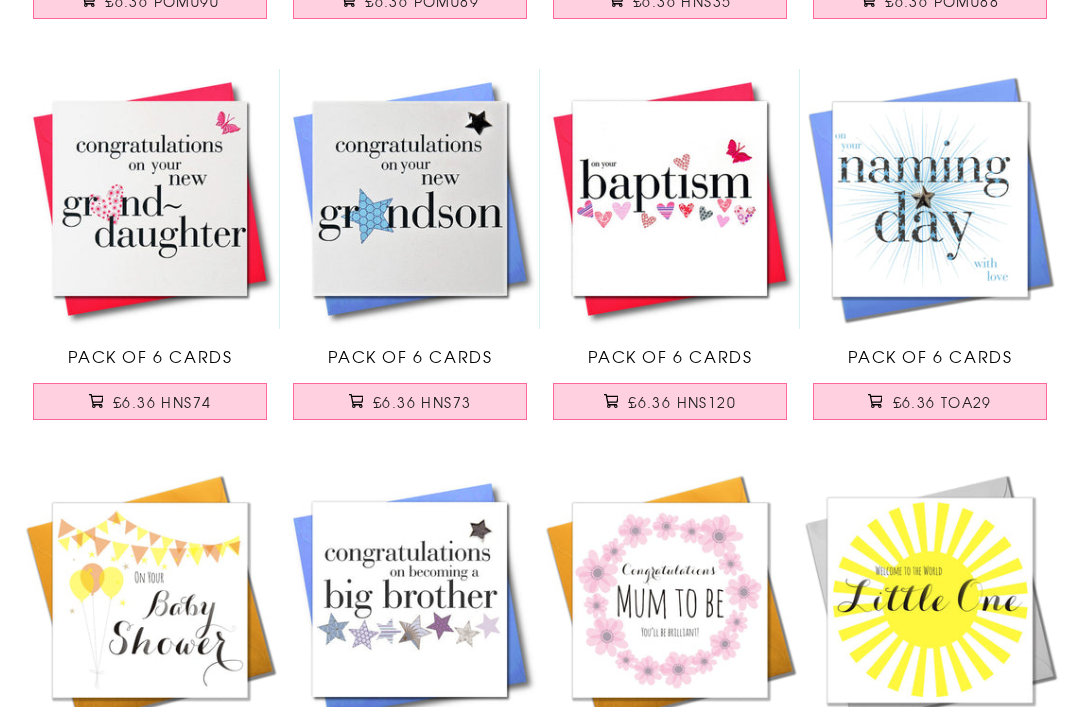 click on "£6.36  HNS120" at bounding box center (682, 402) 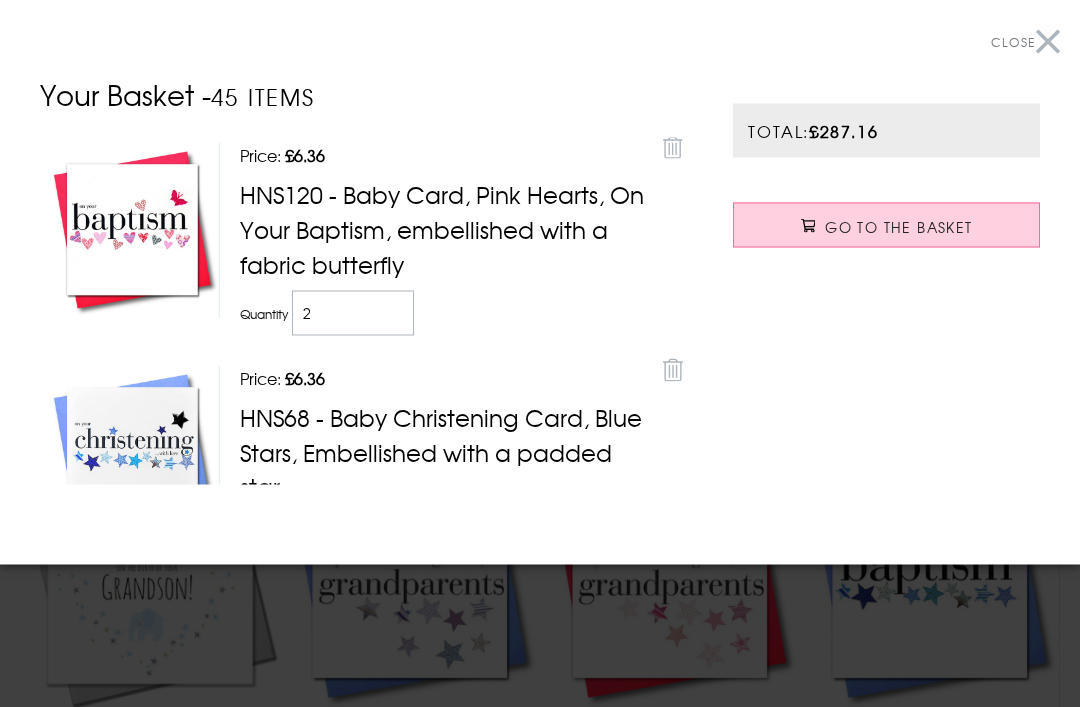 click on "Close" at bounding box center [1025, 42] 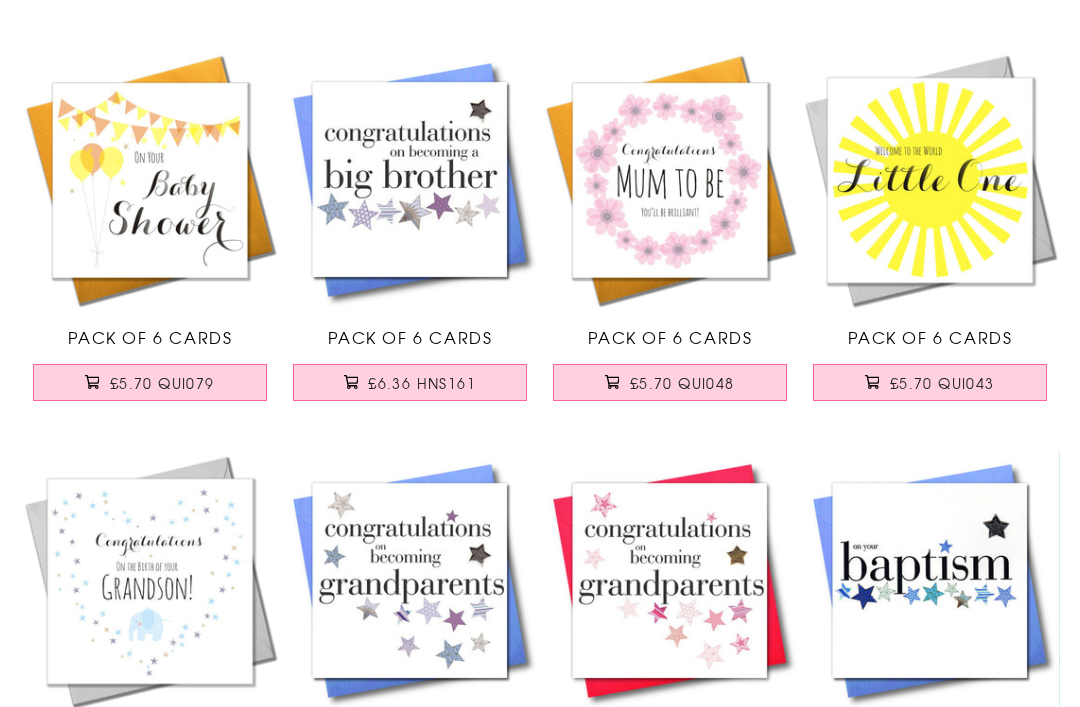 click on "£5.70  QUI079" at bounding box center [162, 383] 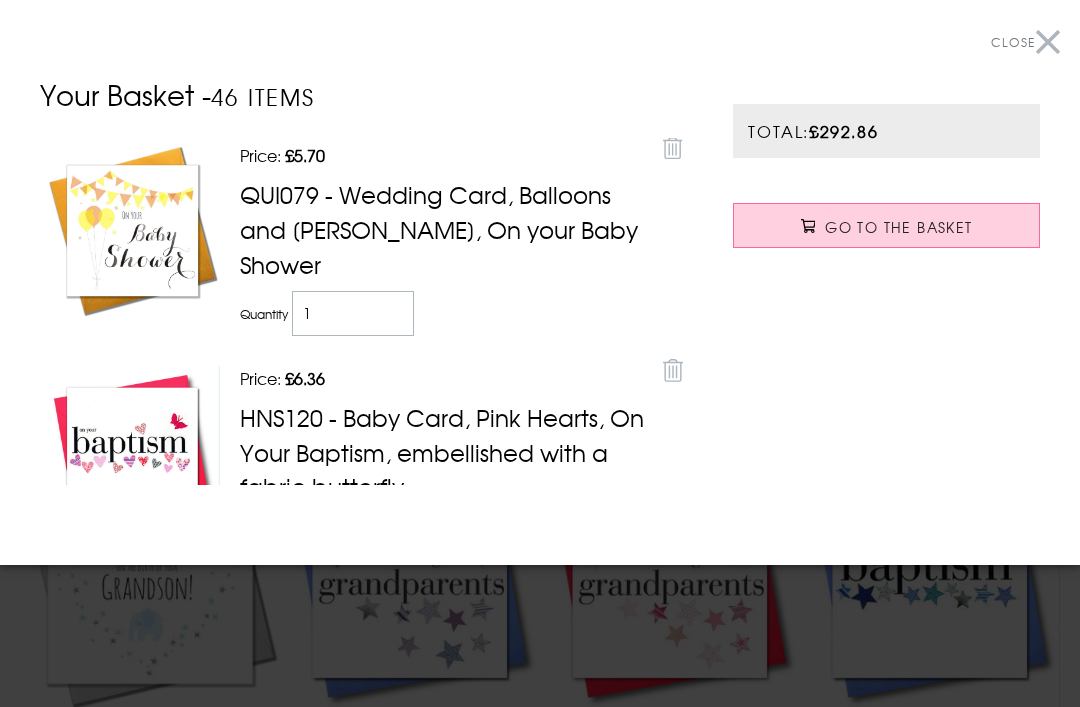 click on "Close" at bounding box center (1025, 42) 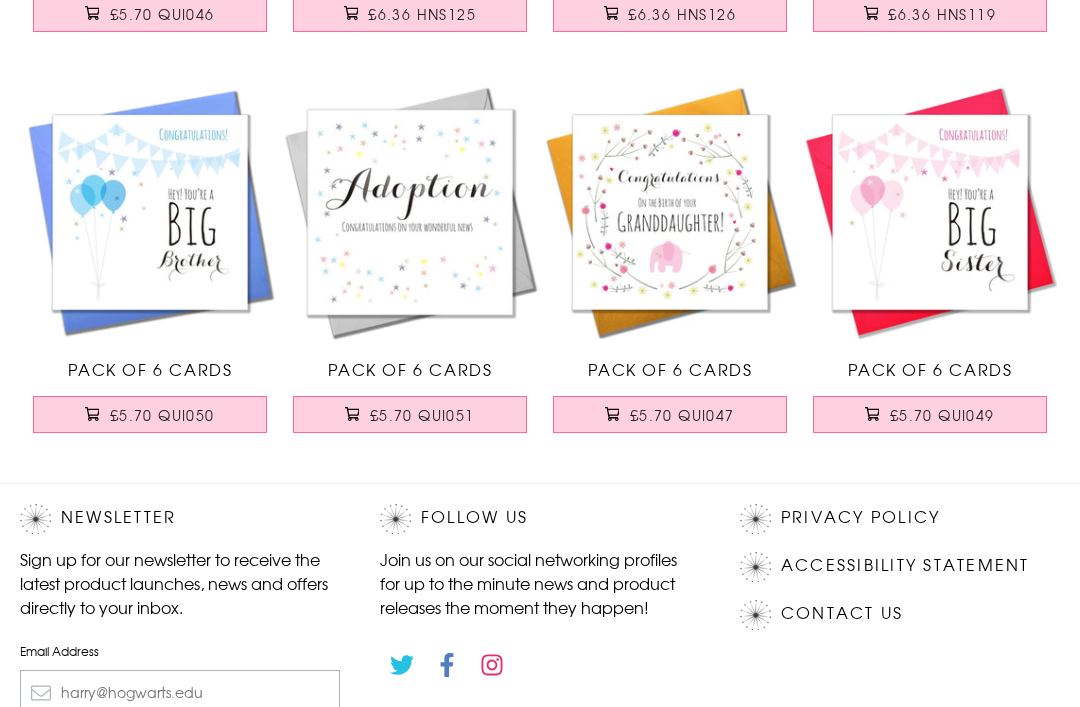 scroll, scrollTop: 5001, scrollLeft: 0, axis: vertical 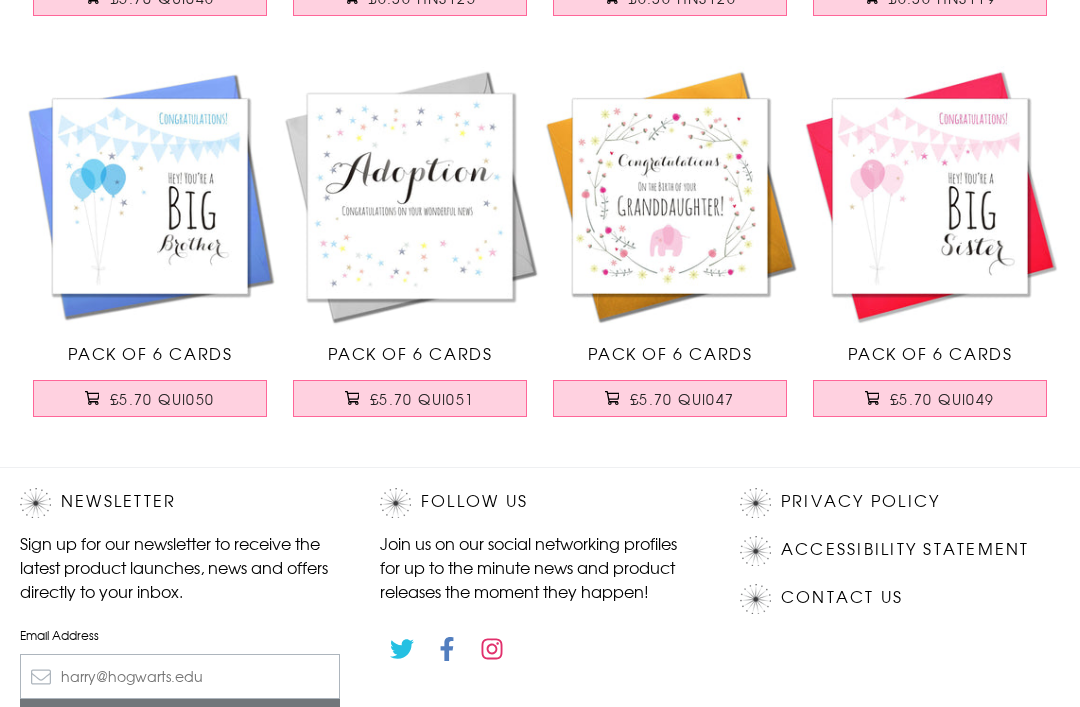 click on "£5.70  QUI051" at bounding box center [422, 399] 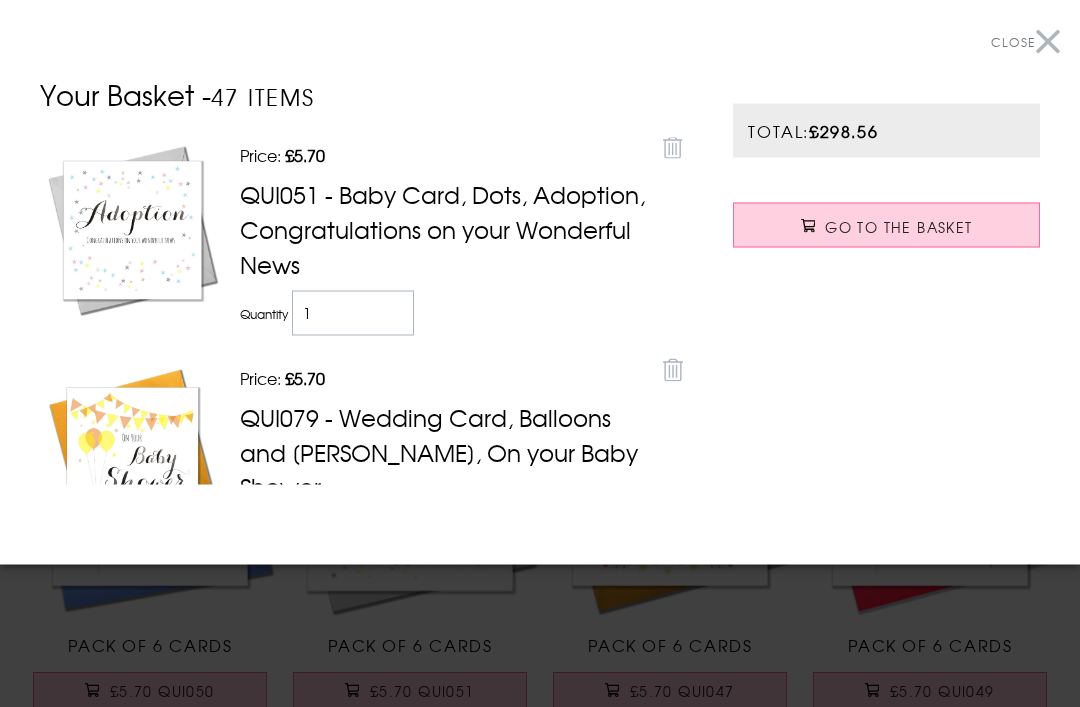 scroll, scrollTop: 4662, scrollLeft: 0, axis: vertical 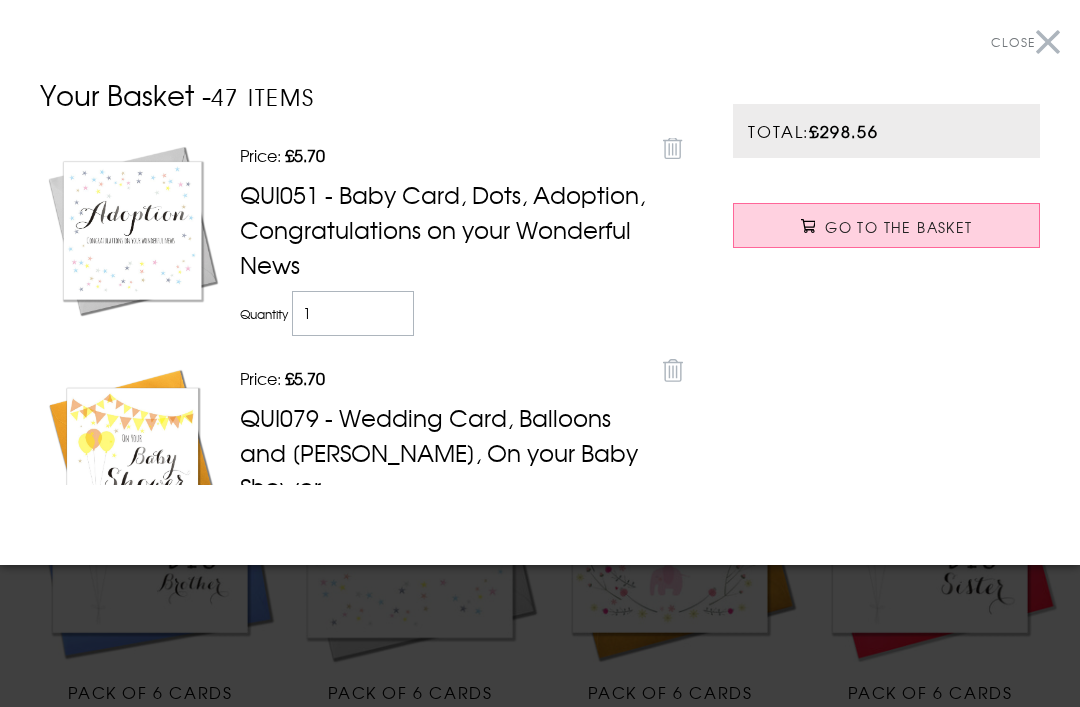 click on "Close" at bounding box center [1025, 42] 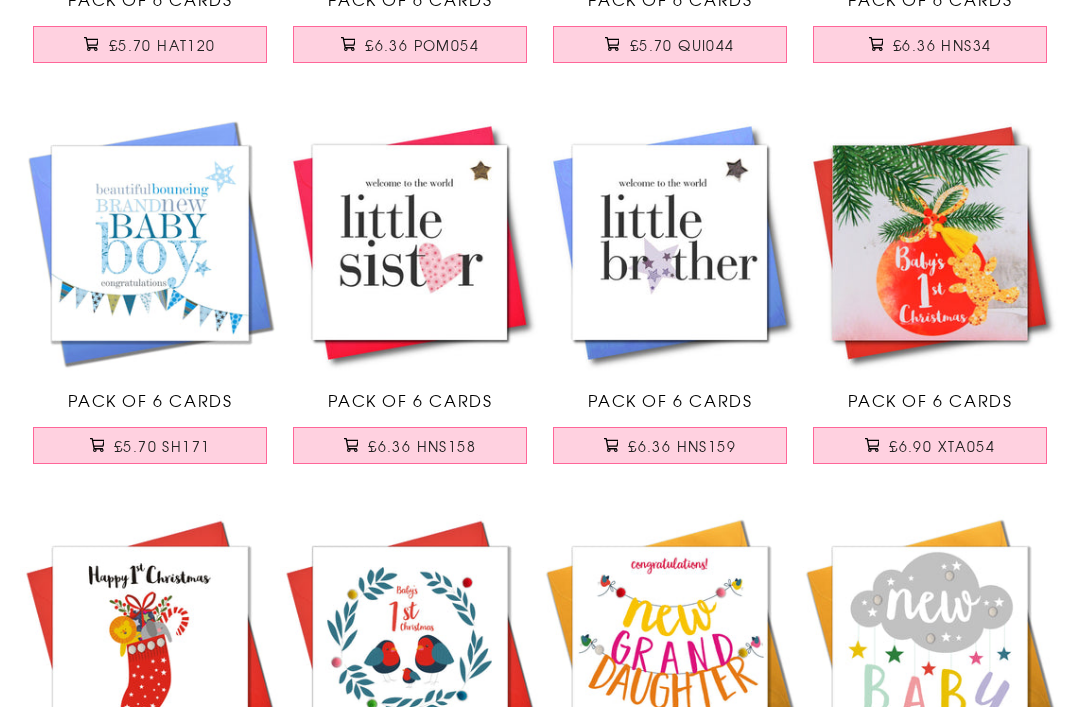 scroll, scrollTop: 1211, scrollLeft: 0, axis: vertical 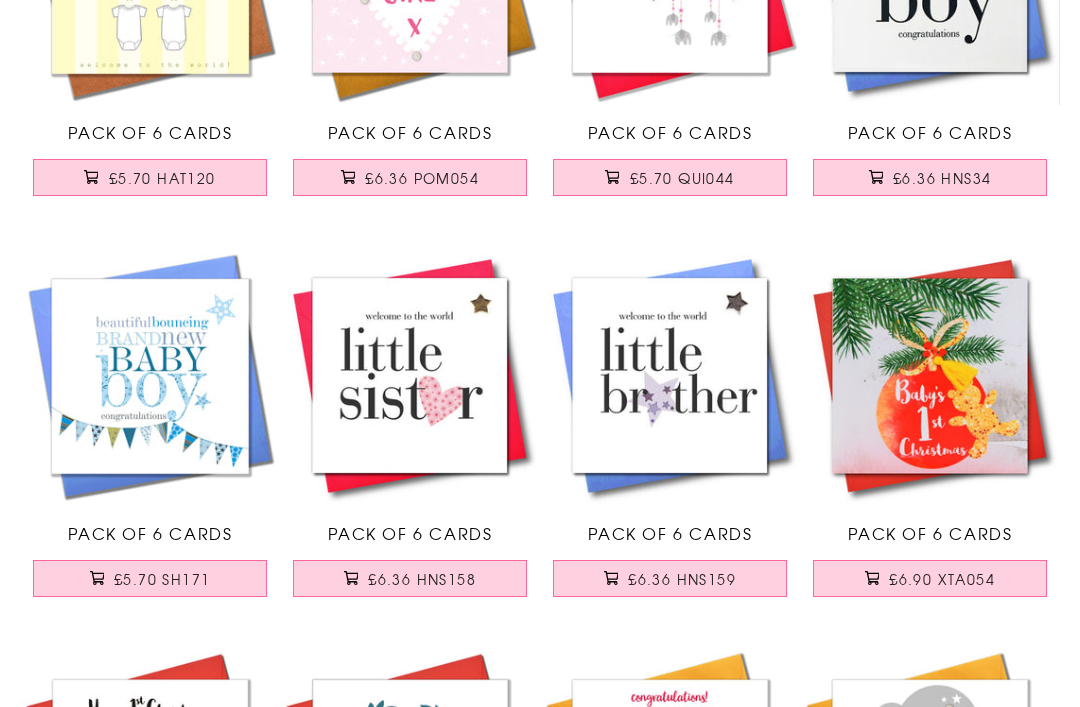click on "£5.70  SH171" at bounding box center [150, 579] 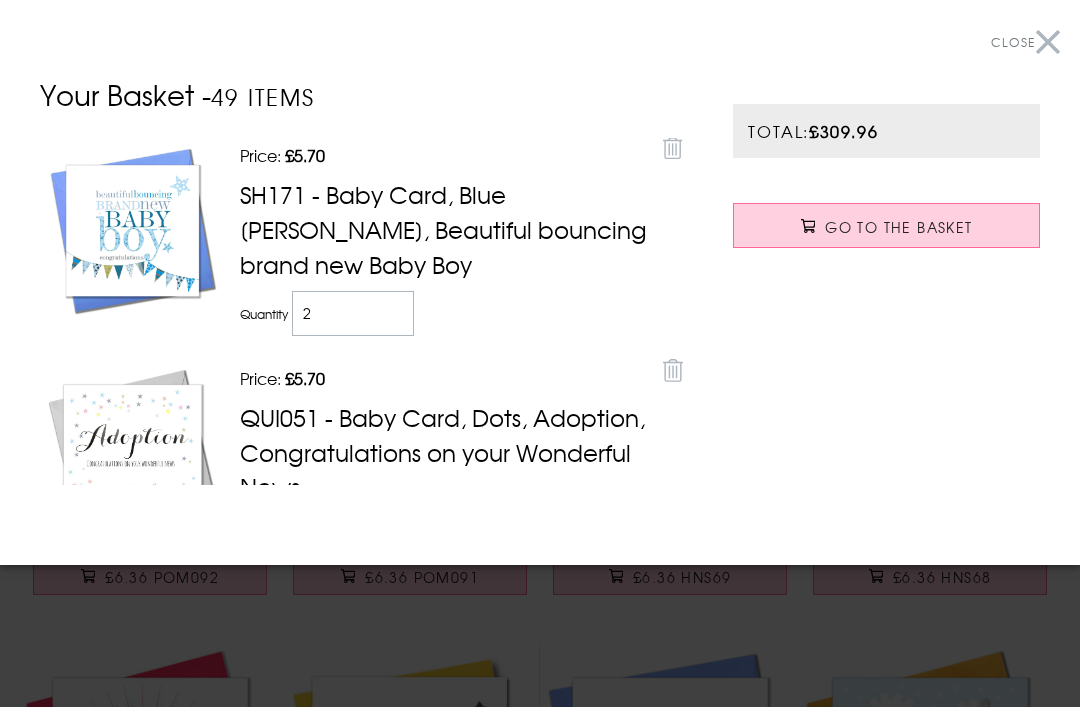 scroll, scrollTop: 0, scrollLeft: 0, axis: both 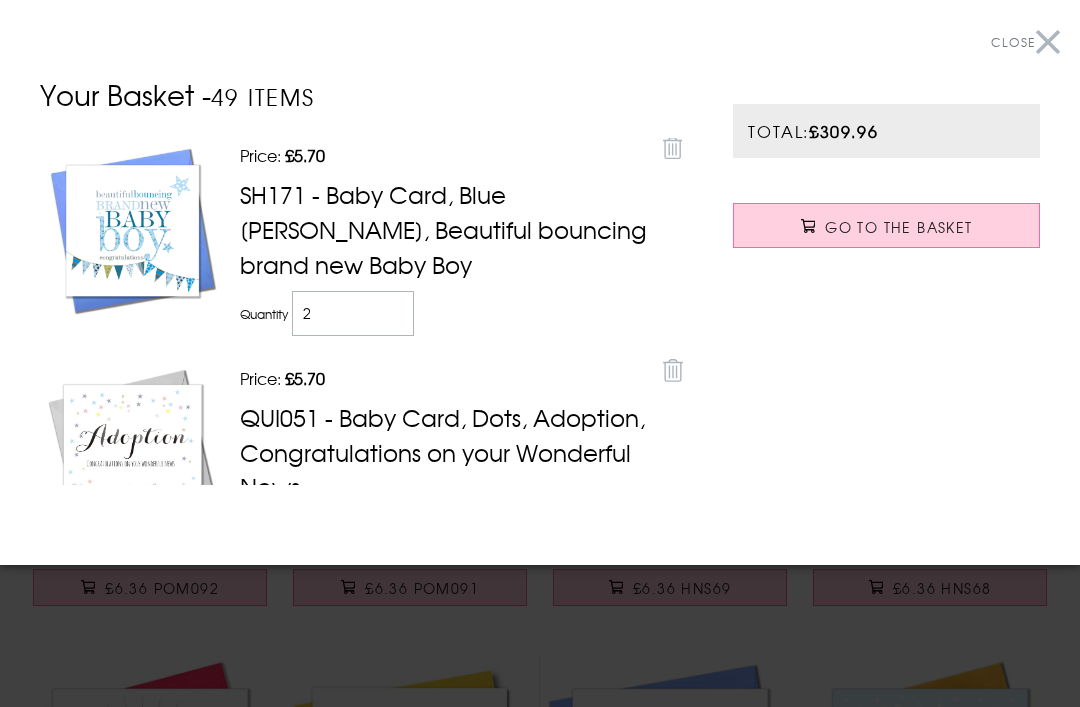 click on "Close" at bounding box center [1025, 42] 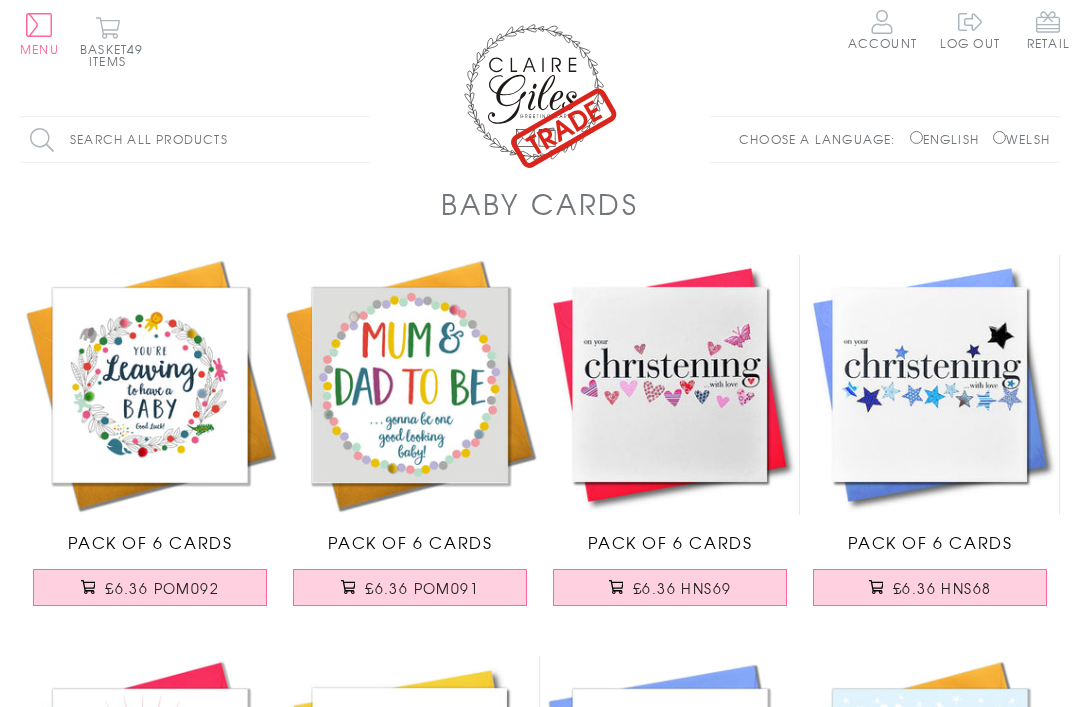 click at bounding box center [540, 94] 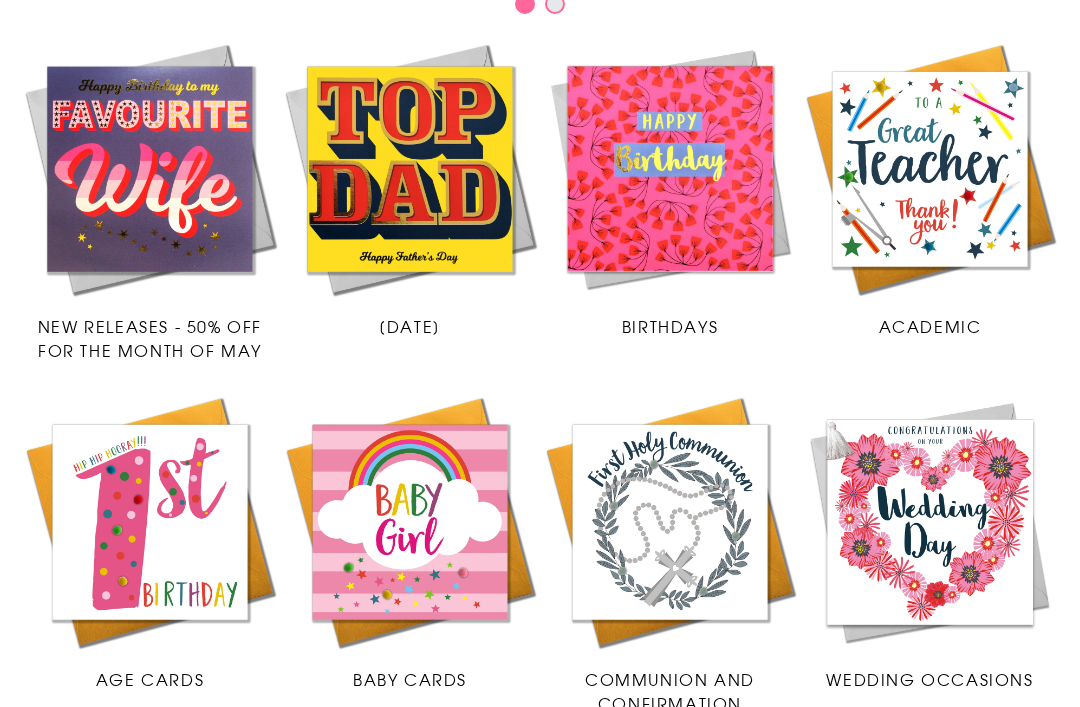 scroll, scrollTop: 498, scrollLeft: 0, axis: vertical 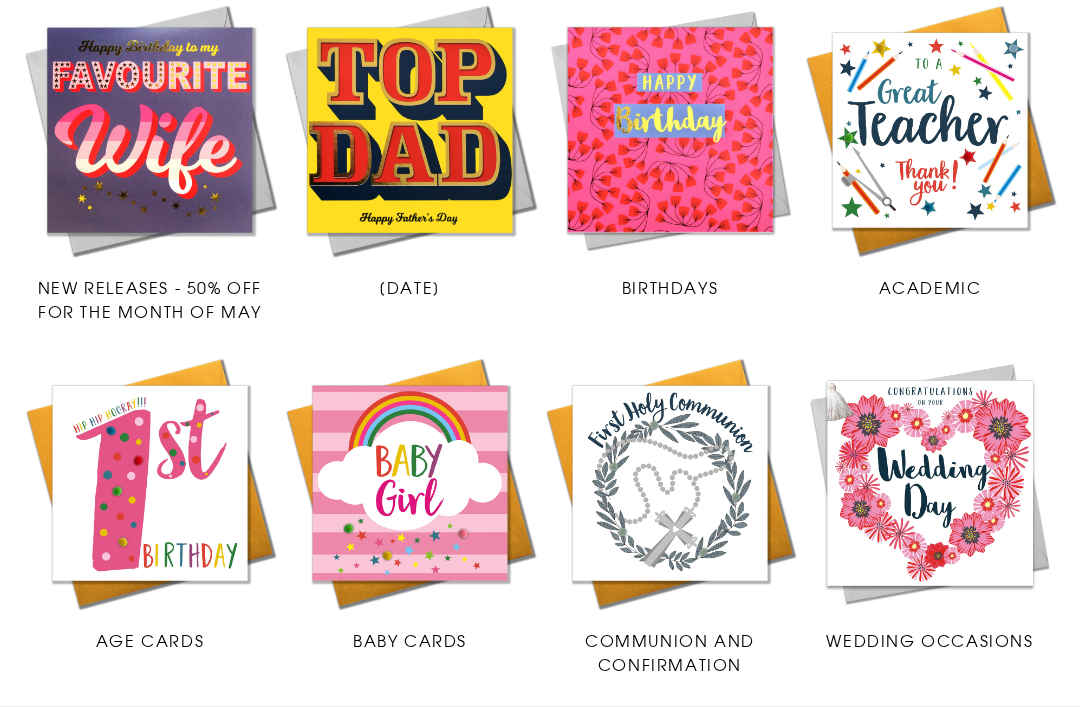 click on "Wedding Occasions" at bounding box center (929, 641) 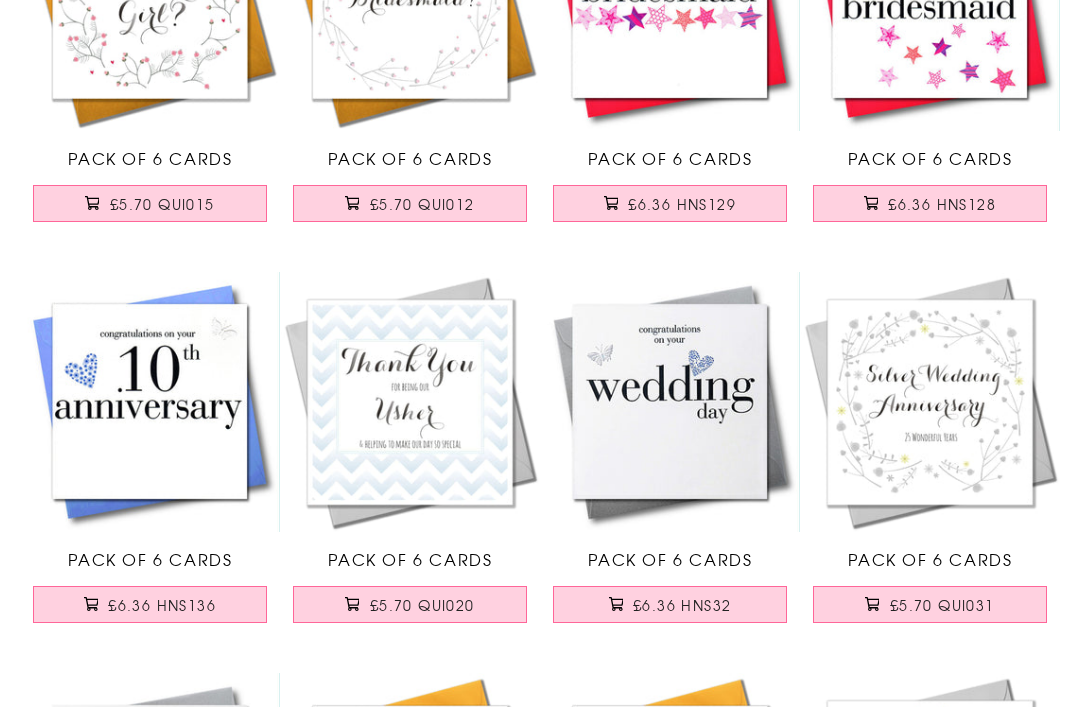 scroll, scrollTop: 1658, scrollLeft: 0, axis: vertical 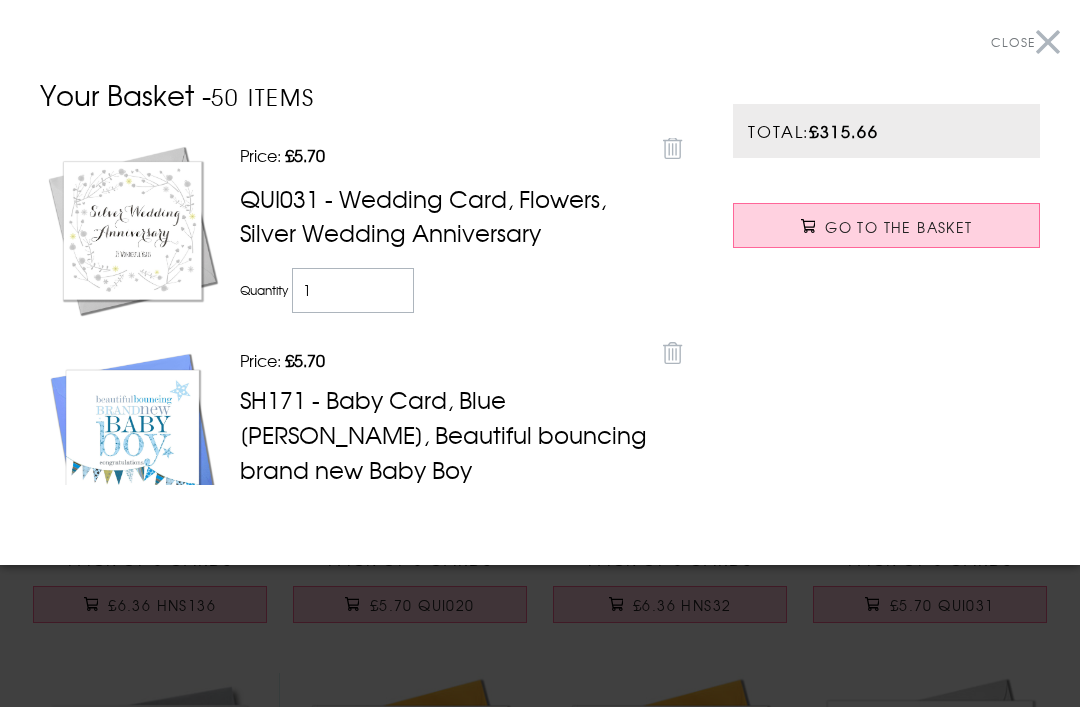 click on "Close" at bounding box center [1025, 42] 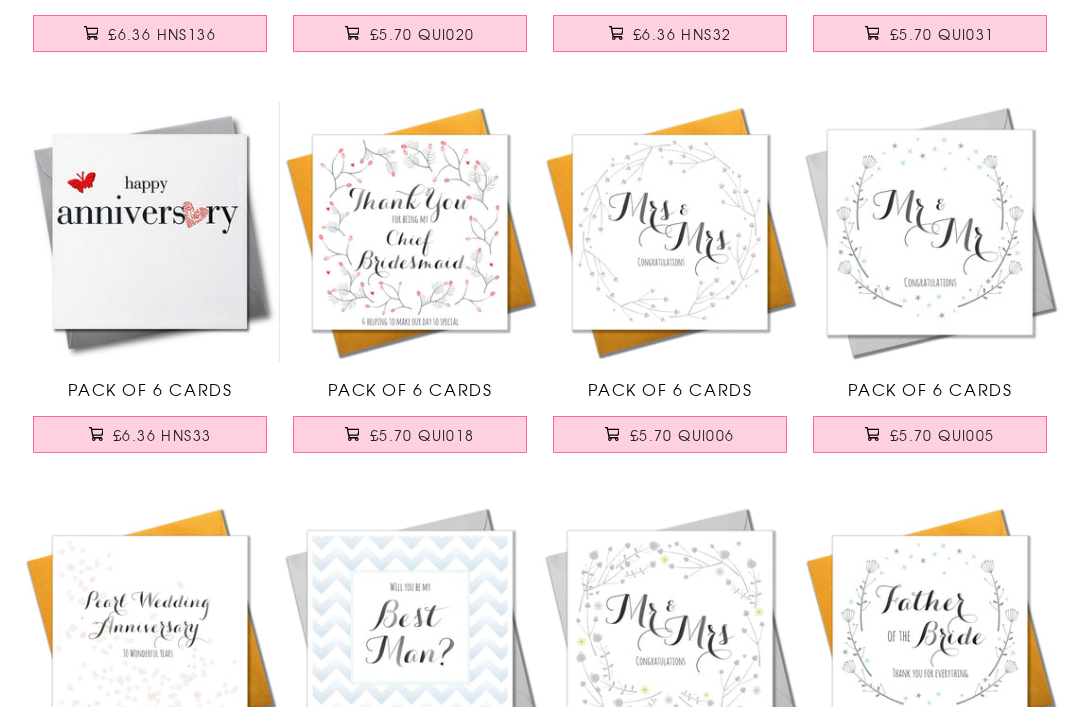scroll, scrollTop: 2276, scrollLeft: 0, axis: vertical 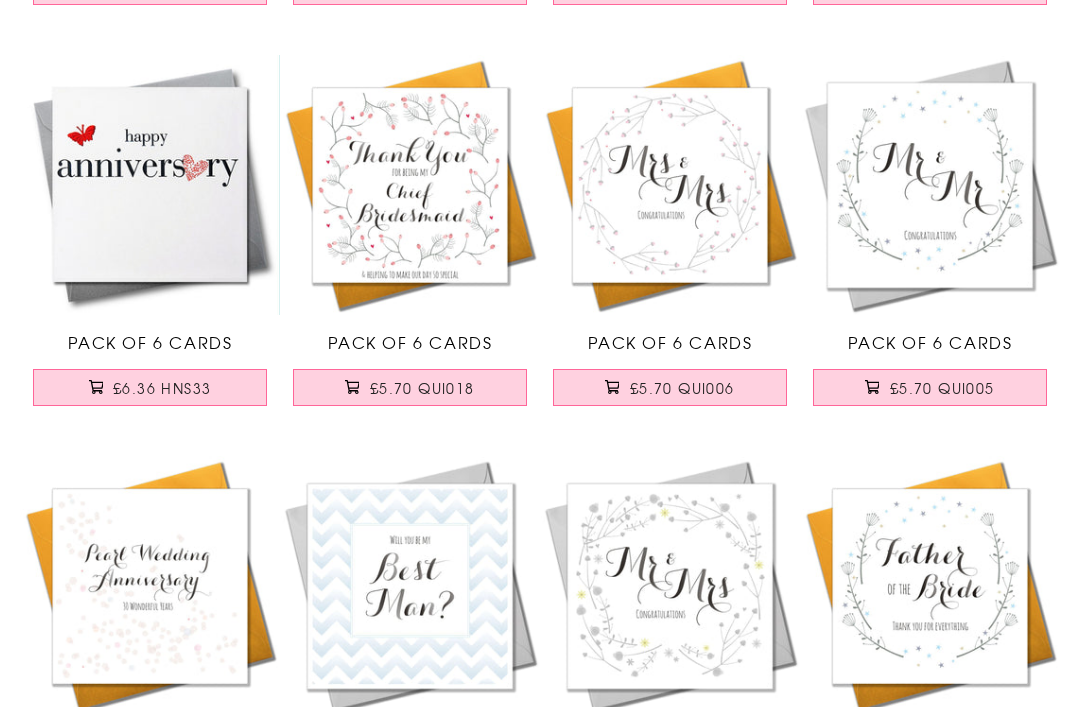 click at bounding box center [96, 387] 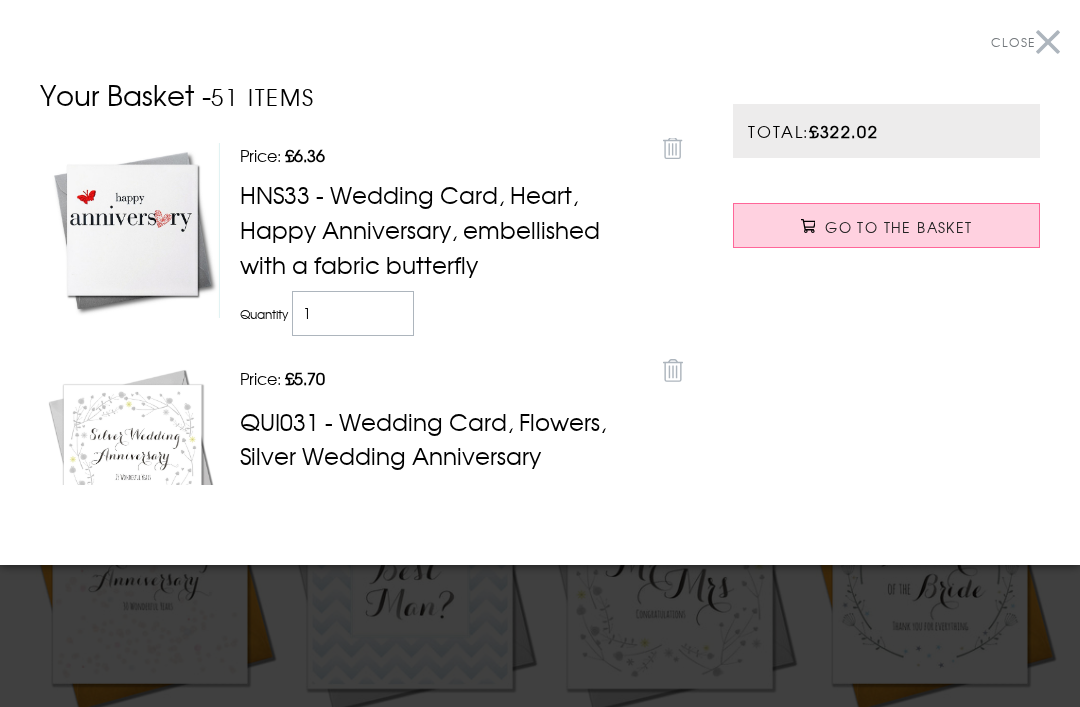 click on "Close" at bounding box center (1013, 42) 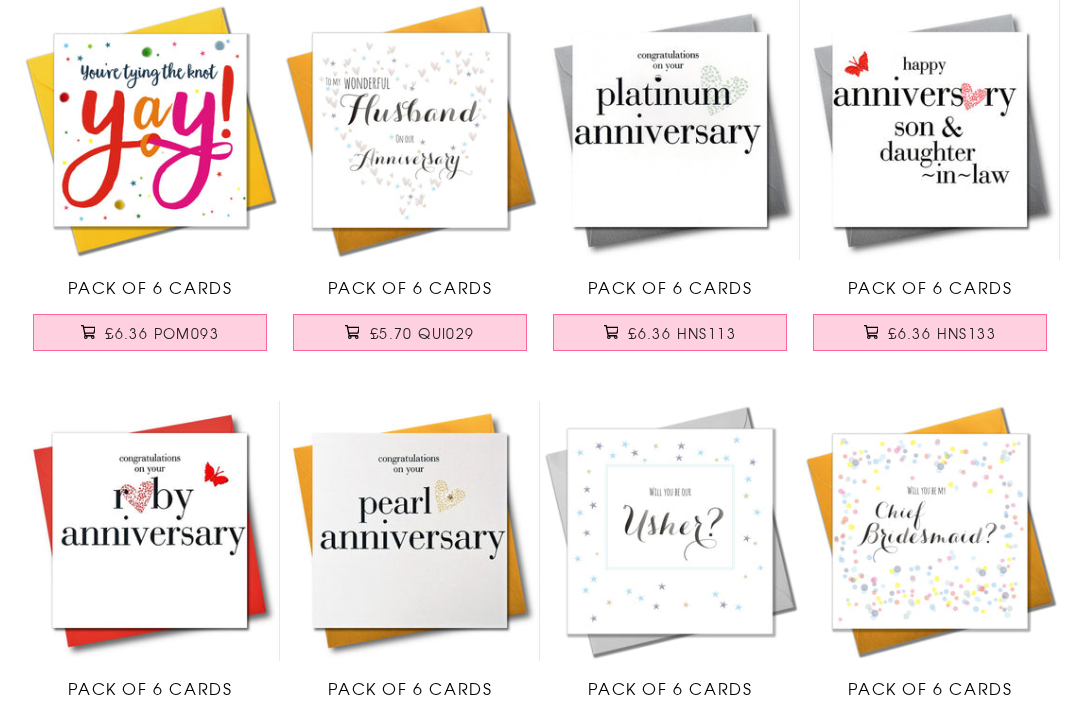 scroll, scrollTop: 3524, scrollLeft: 0, axis: vertical 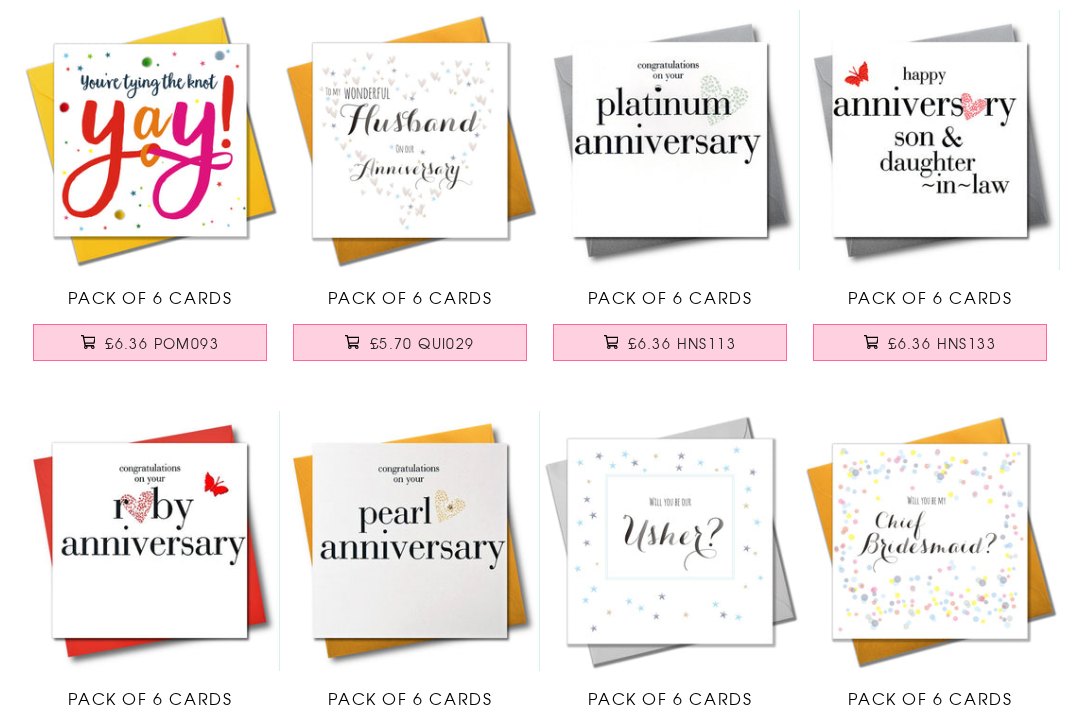 click on "£6.36  POM093" at bounding box center (162, 343) 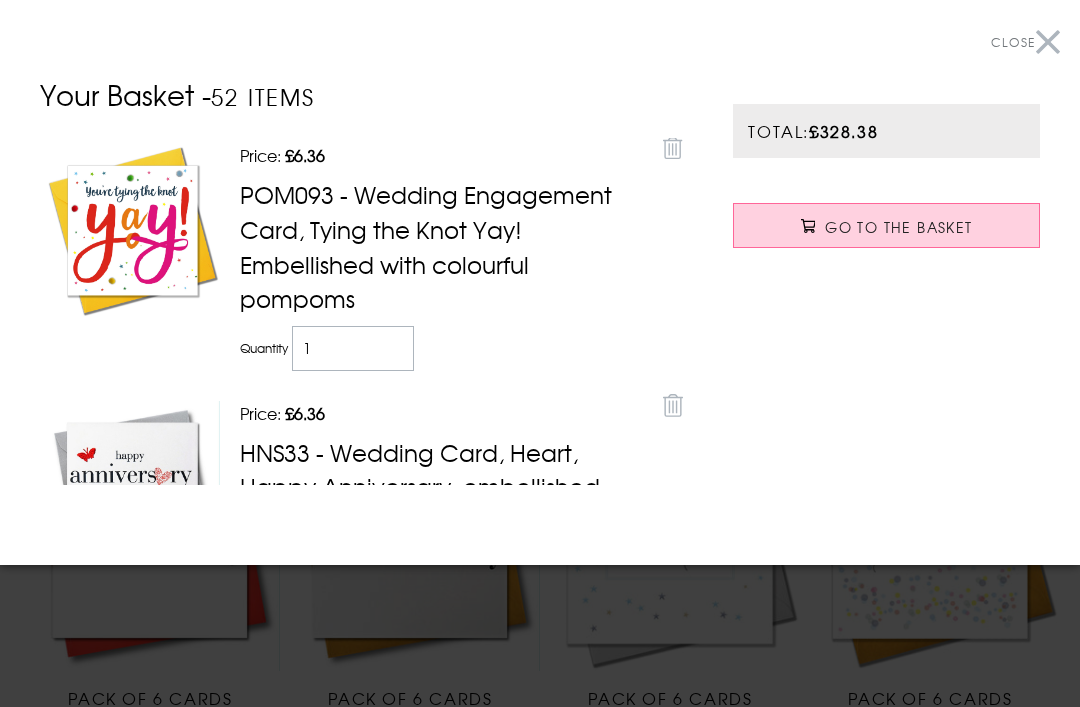 click on "Close" at bounding box center (1025, 42) 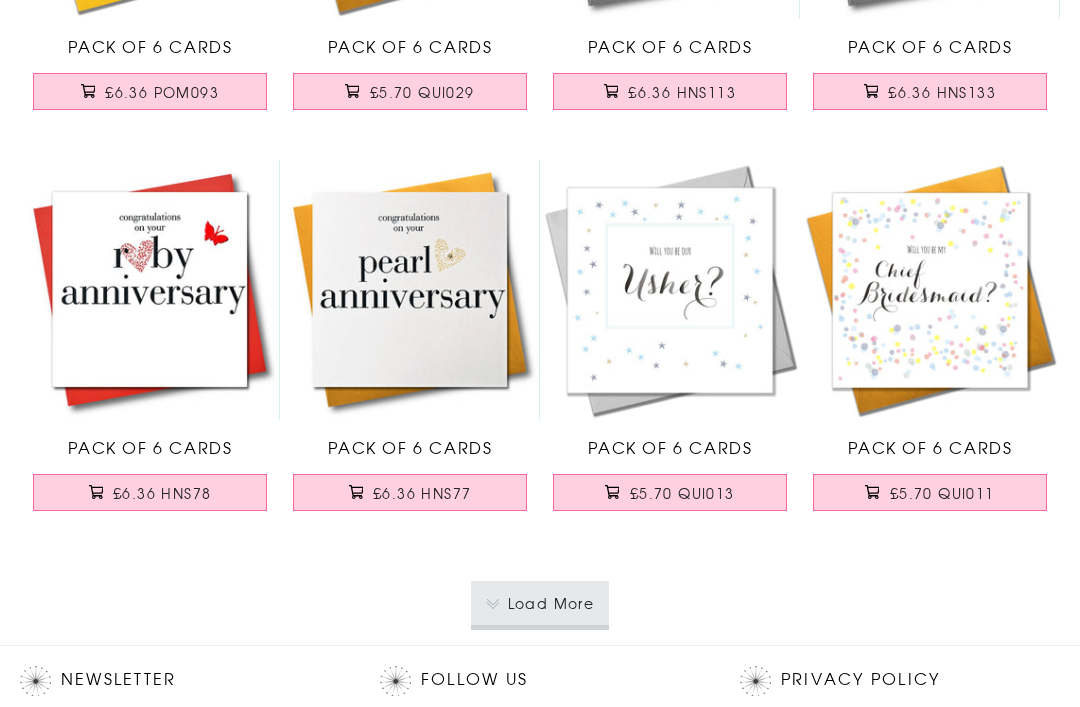 scroll, scrollTop: 3778, scrollLeft: 0, axis: vertical 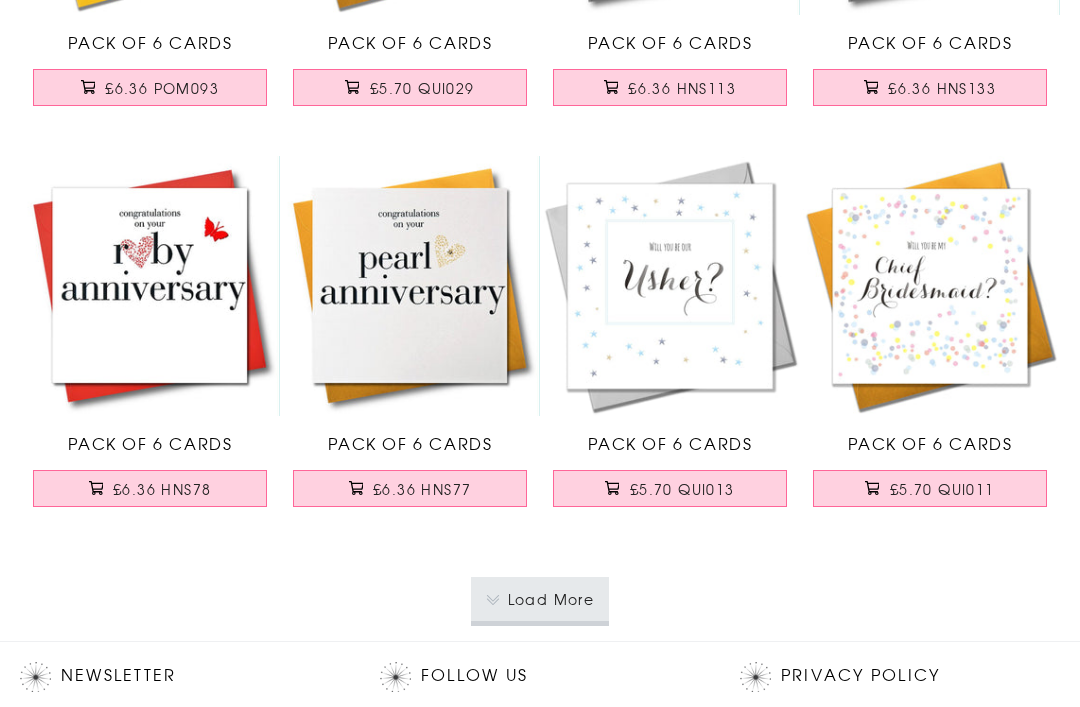 click on "Load More" at bounding box center (540, 600) 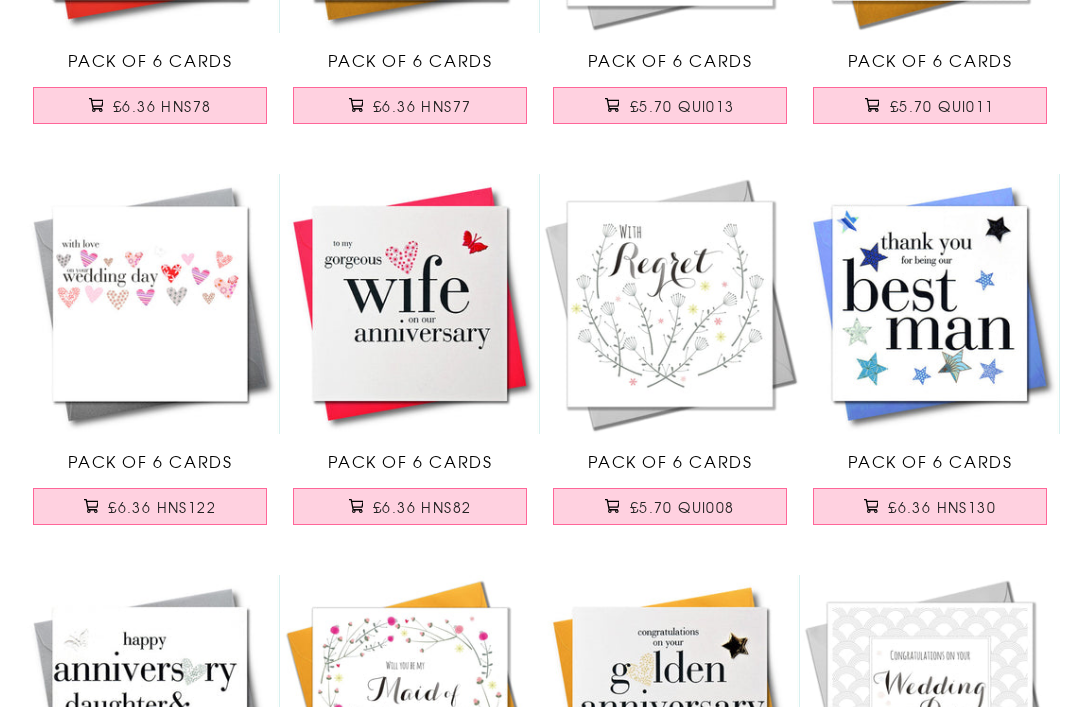 scroll, scrollTop: 4163, scrollLeft: 0, axis: vertical 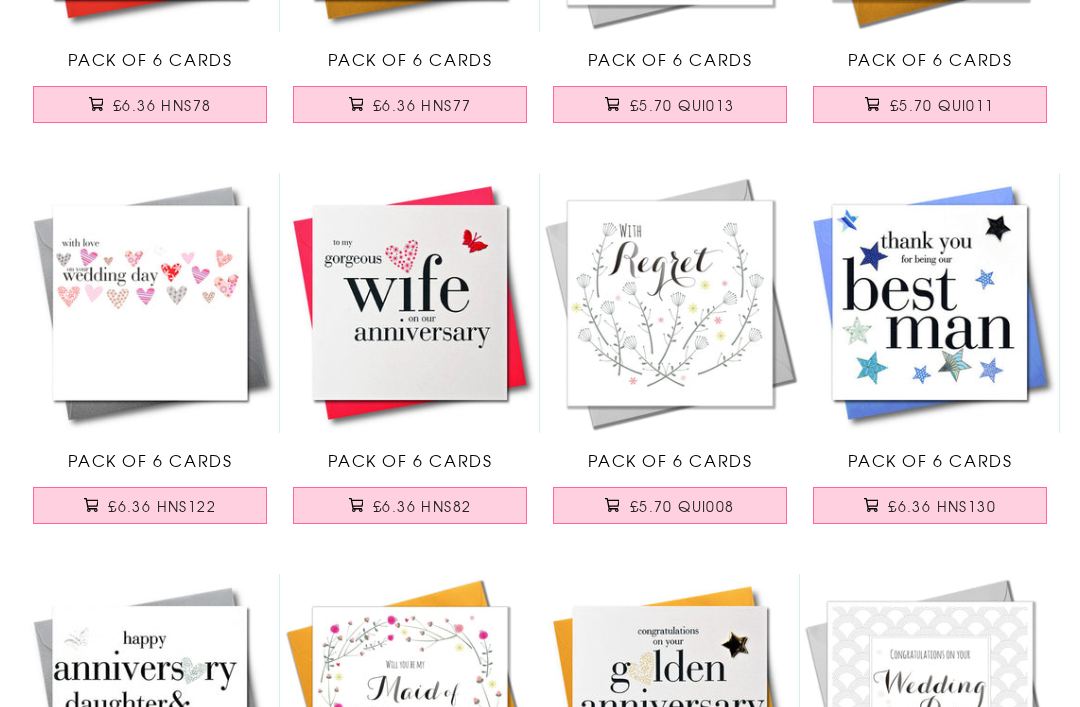 click on "£6.36  HNS122" at bounding box center (150, 505) 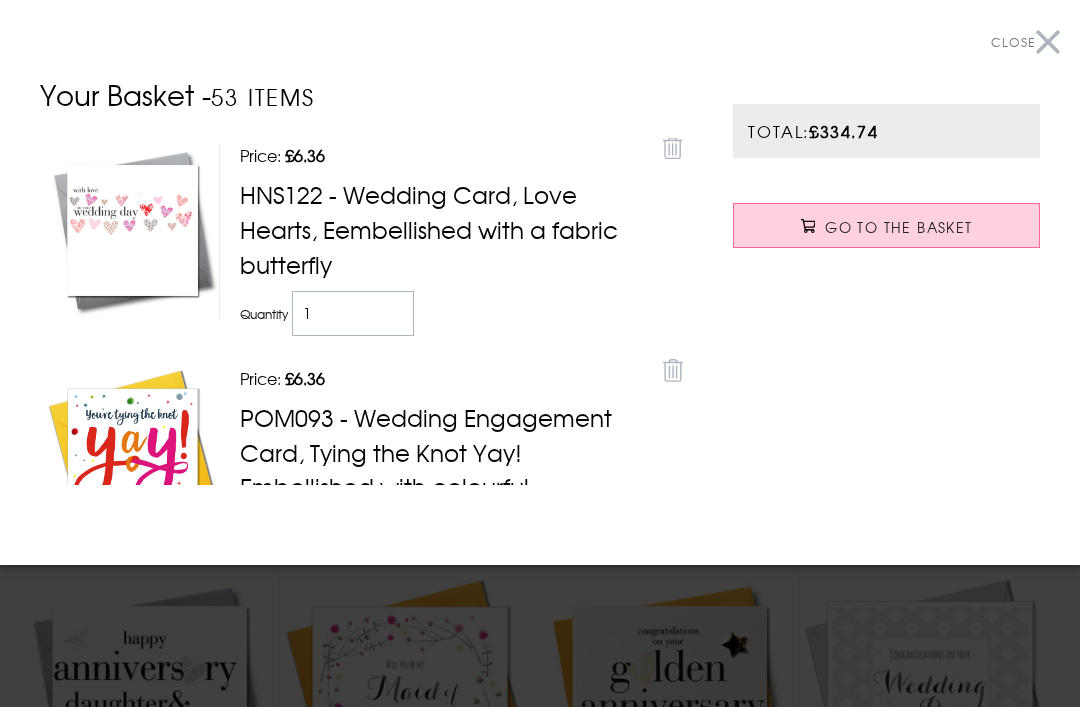 click on "Close" at bounding box center (1025, 42) 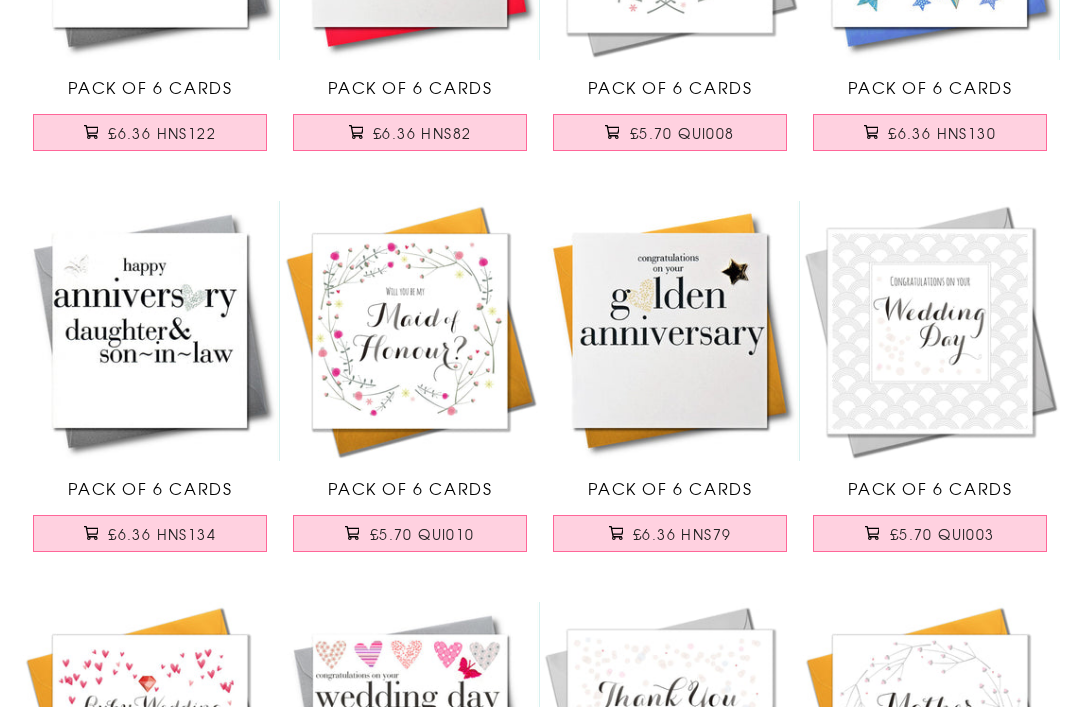 scroll, scrollTop: 4537, scrollLeft: 0, axis: vertical 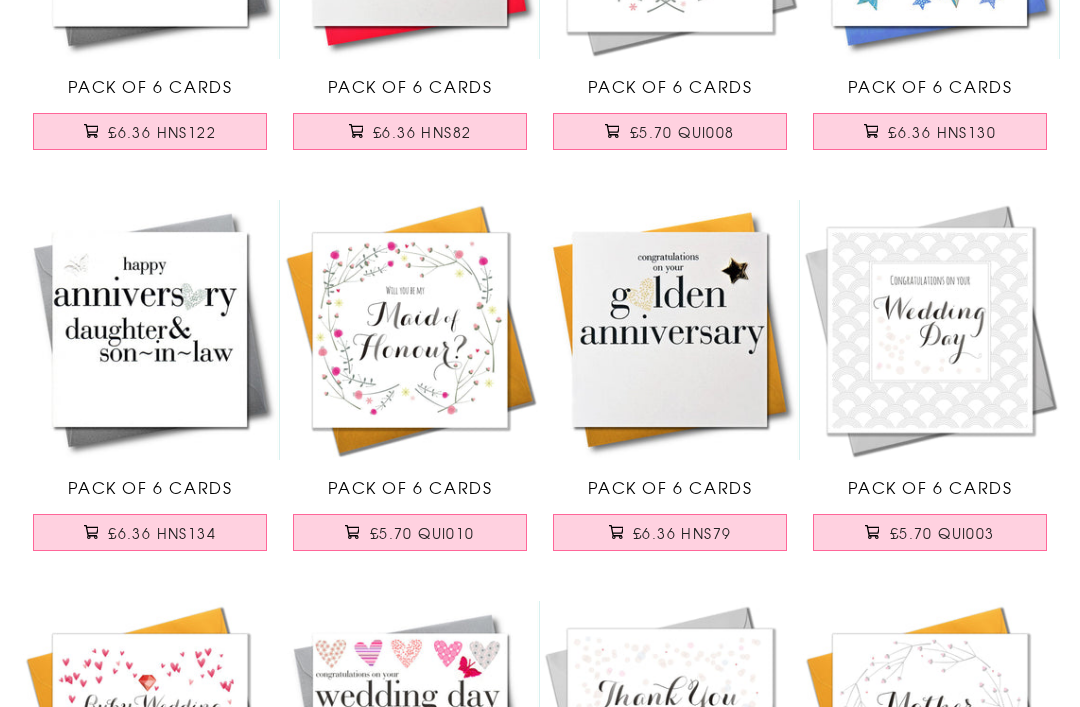 click on "£6.36  HNS79" at bounding box center [682, 533] 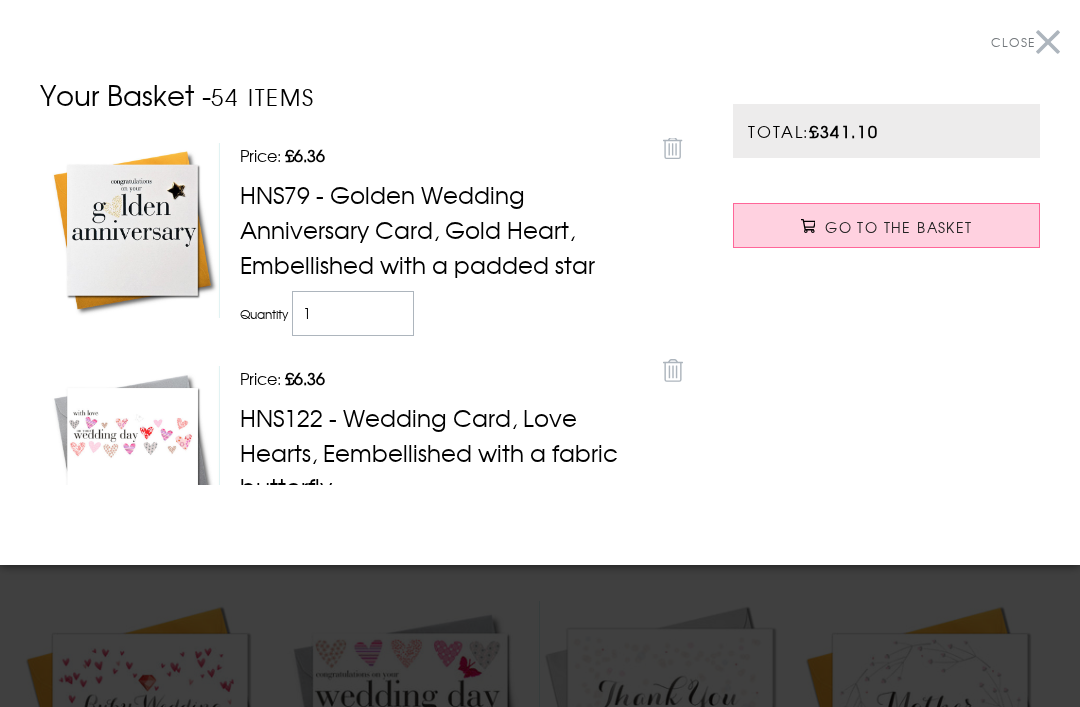 click on "Close" at bounding box center (1025, 42) 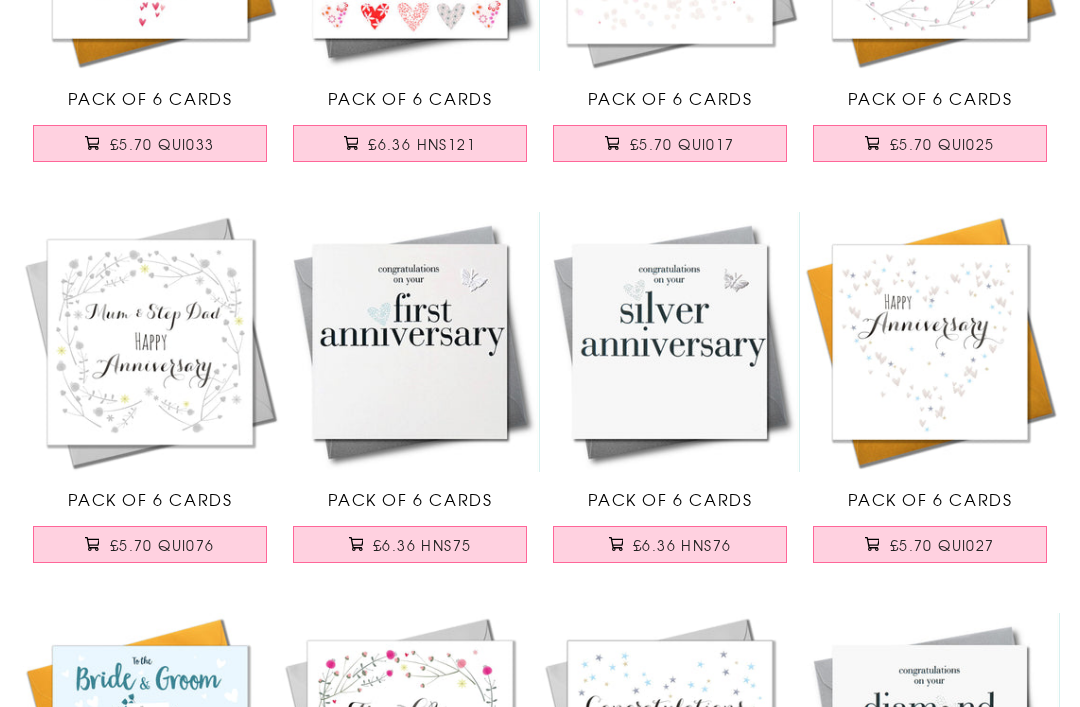 scroll, scrollTop: 5327, scrollLeft: 0, axis: vertical 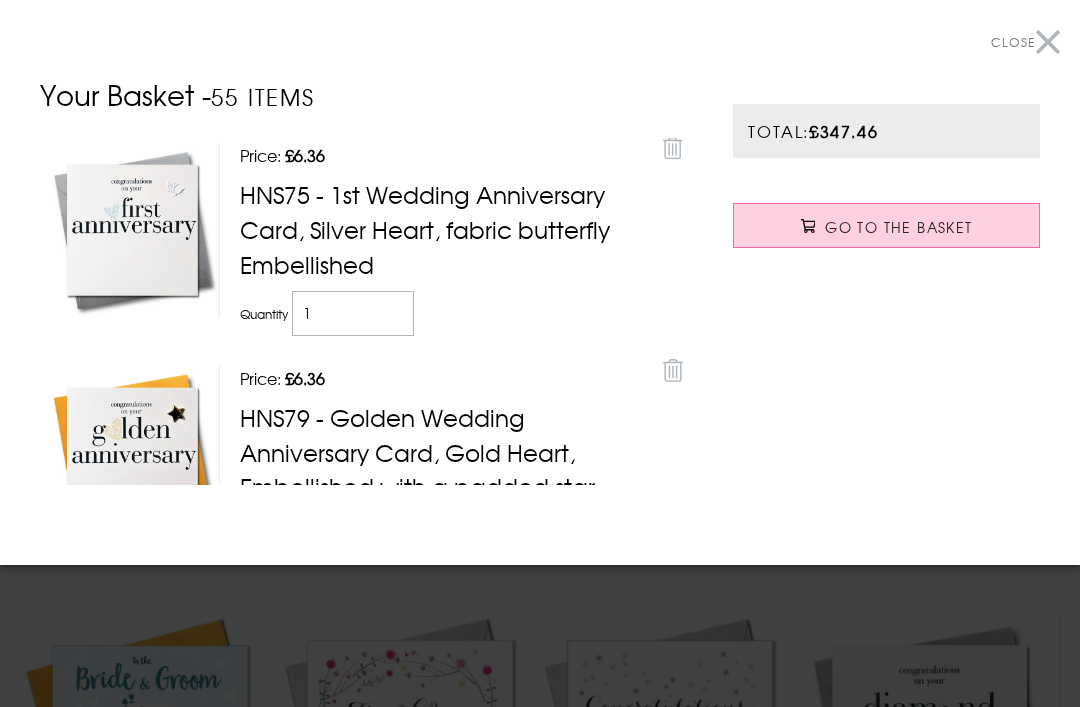 click on "Close" at bounding box center (1025, 42) 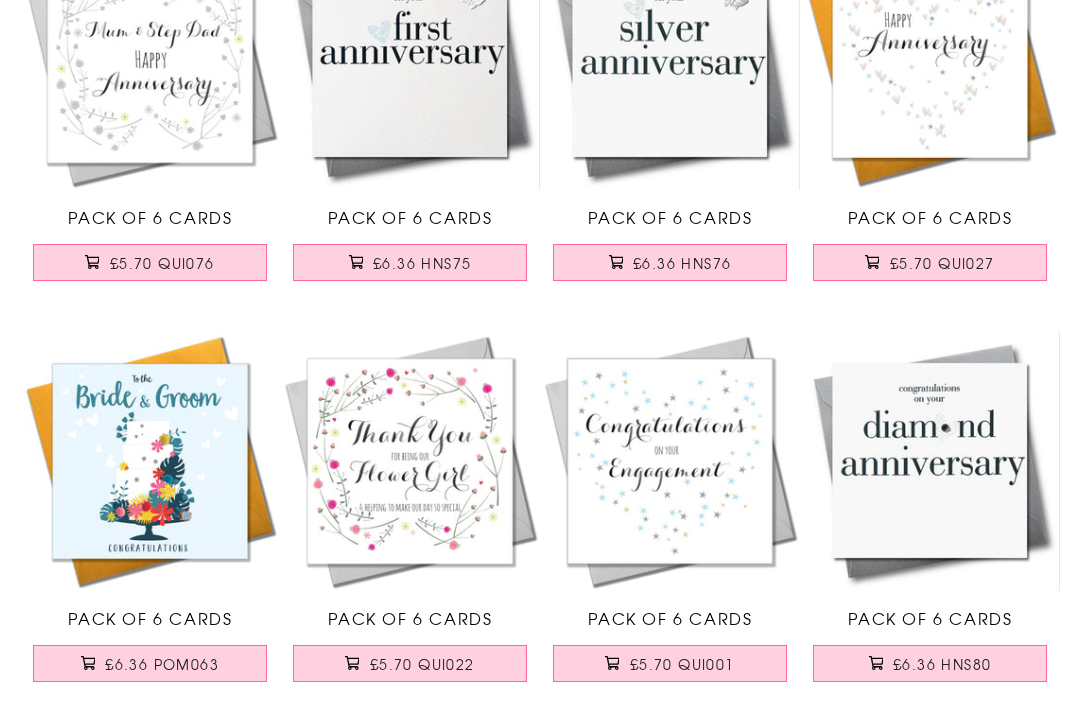 scroll, scrollTop: 5610, scrollLeft: 0, axis: vertical 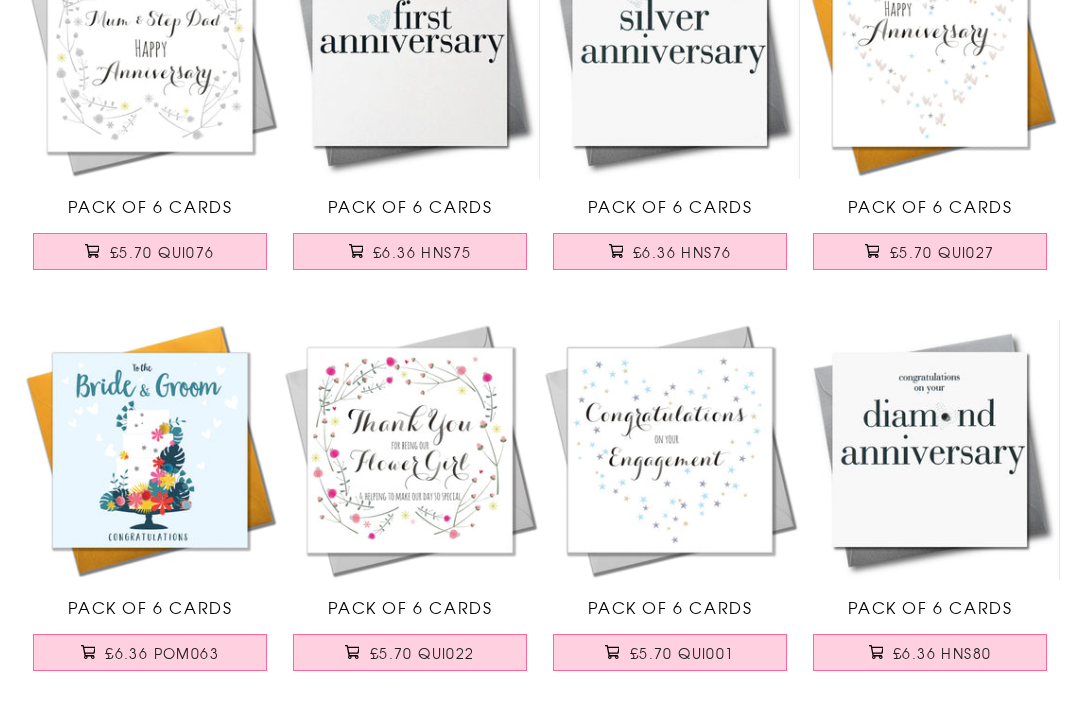click on "£5.70  QUI027" at bounding box center [942, 253] 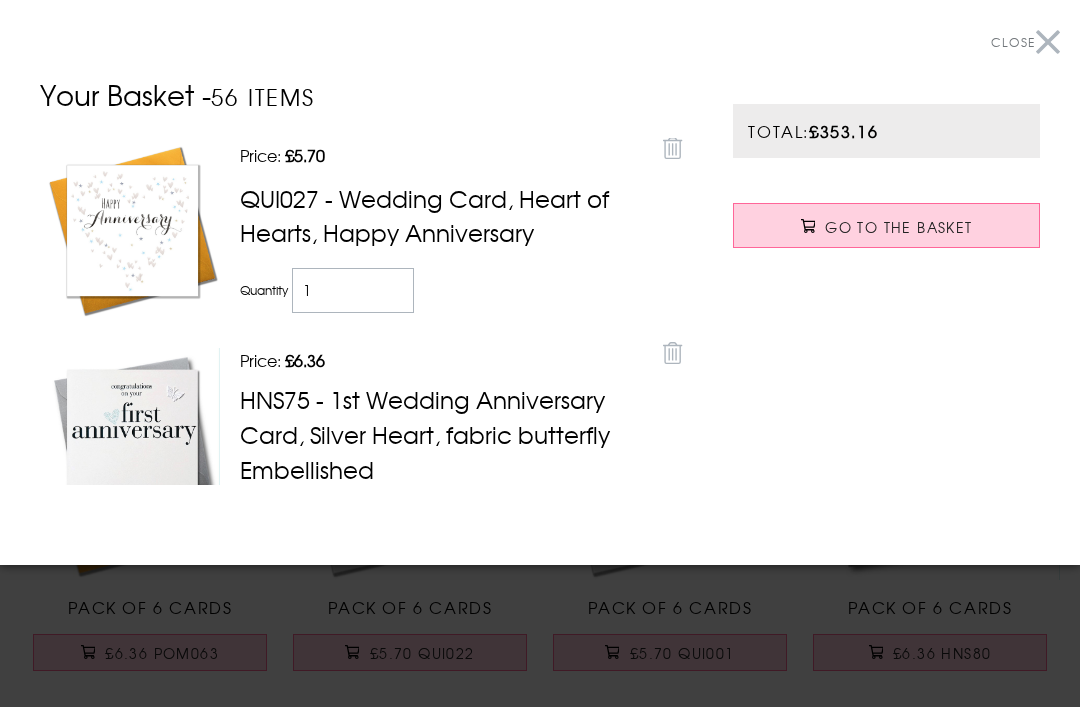 click on "Close" at bounding box center [1025, 42] 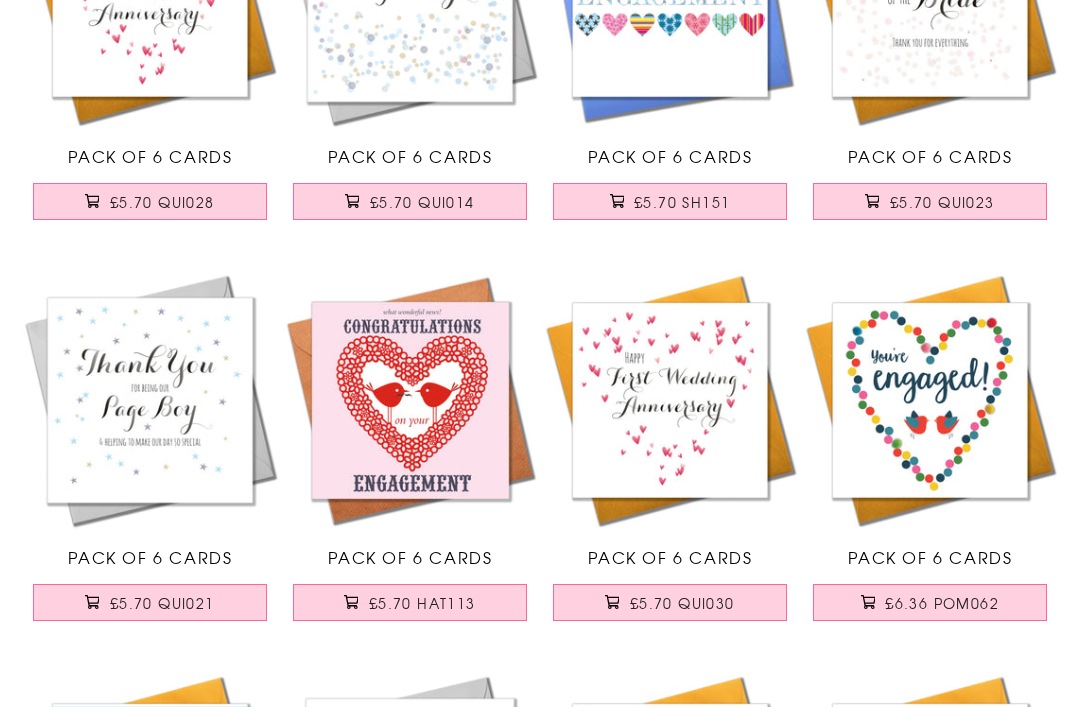 scroll, scrollTop: 6873, scrollLeft: 0, axis: vertical 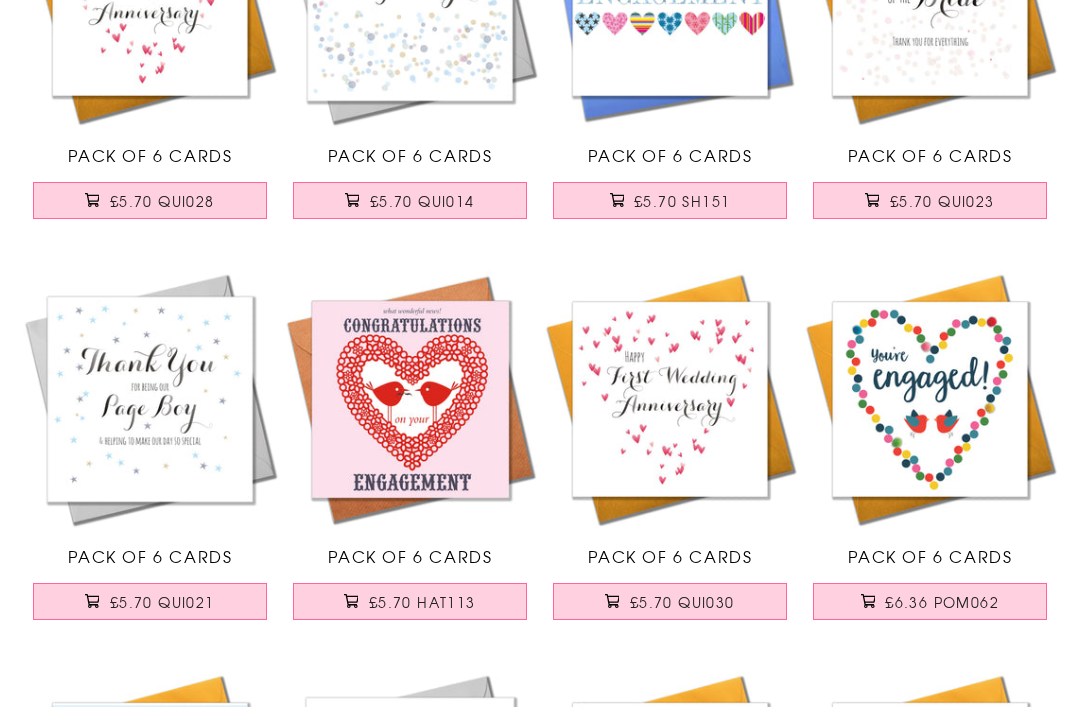 click on "£5.70  QUI030" at bounding box center [682, 603] 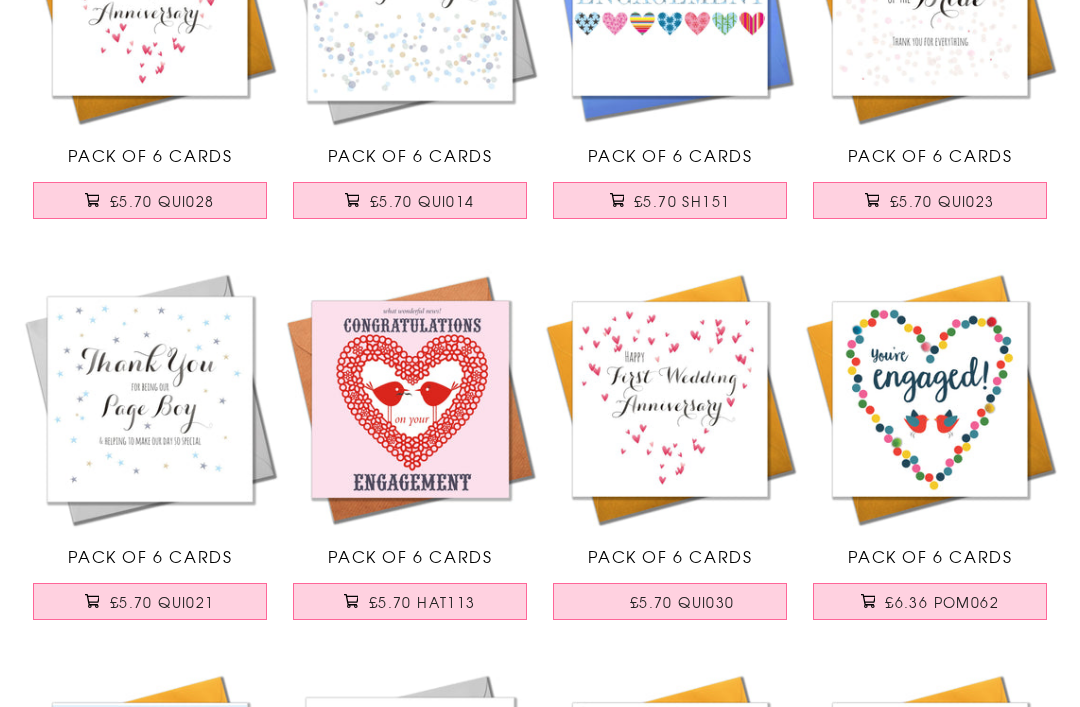 scroll, scrollTop: 6874, scrollLeft: 0, axis: vertical 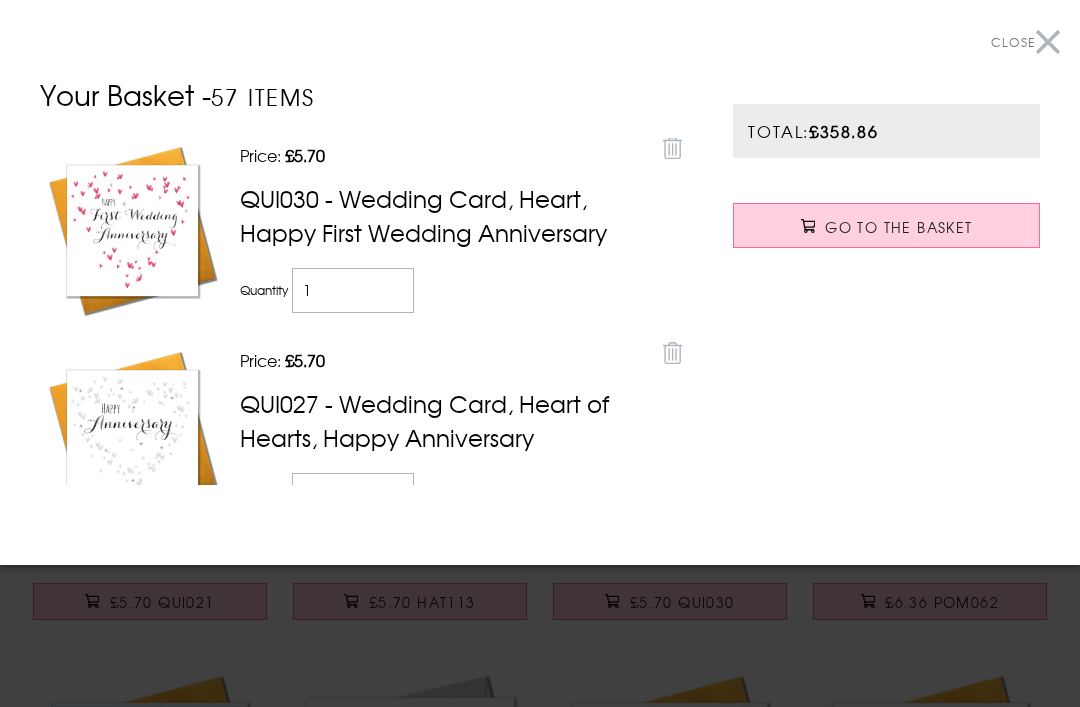 click on "Close" at bounding box center [1025, 42] 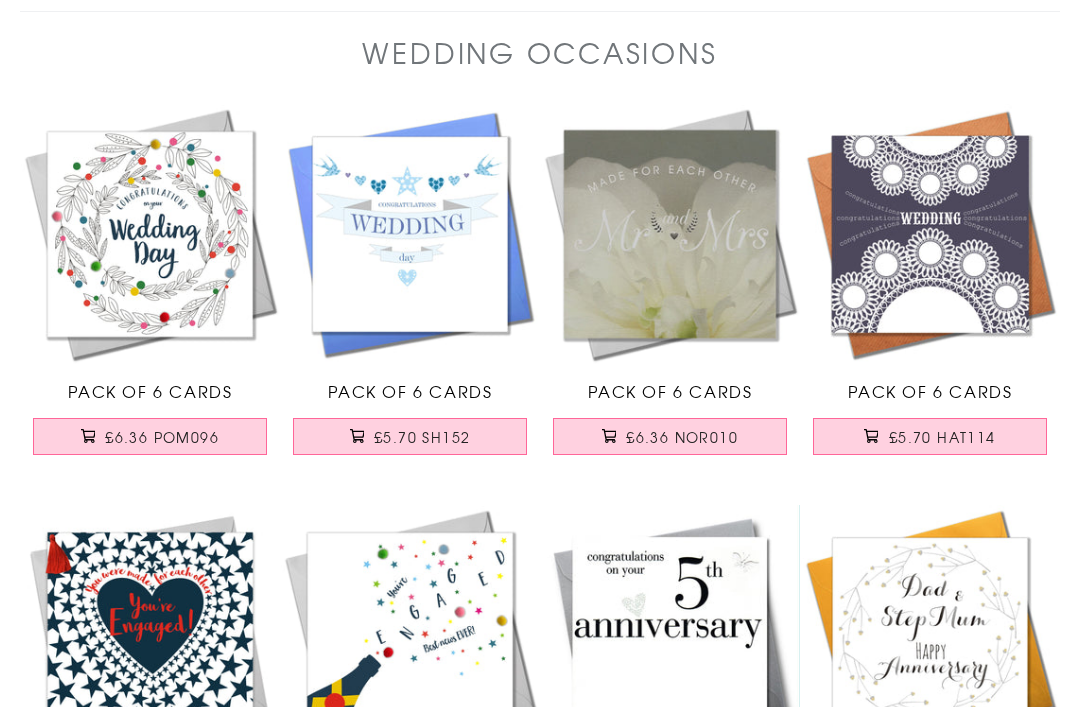scroll, scrollTop: 0, scrollLeft: 0, axis: both 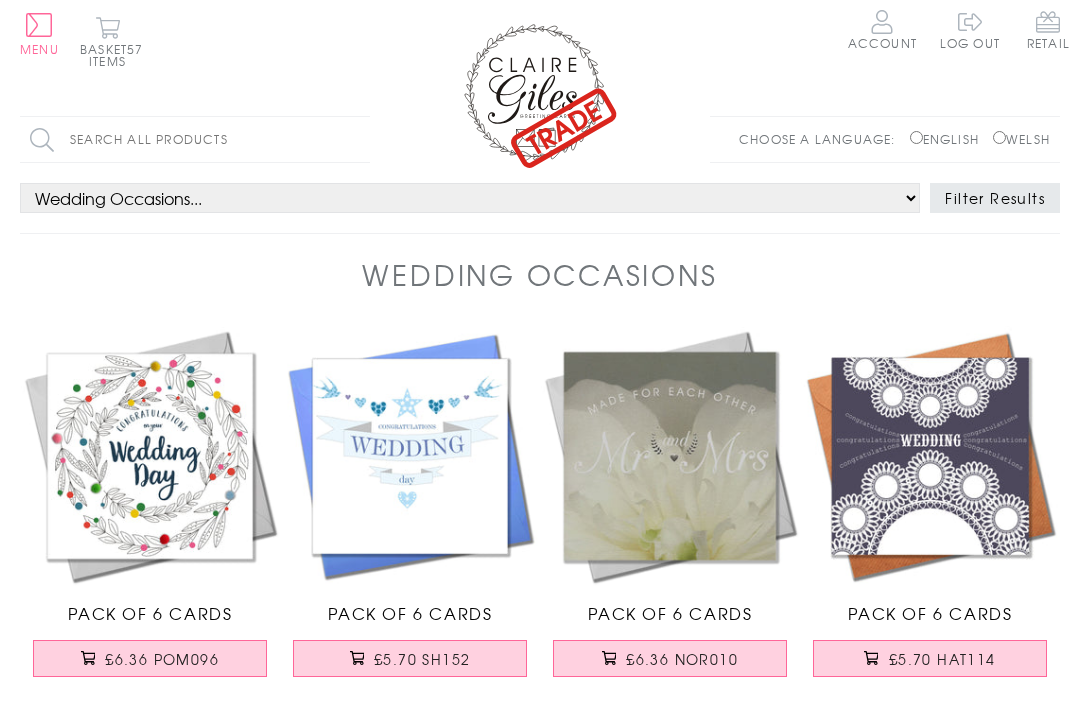 click at bounding box center (540, 94) 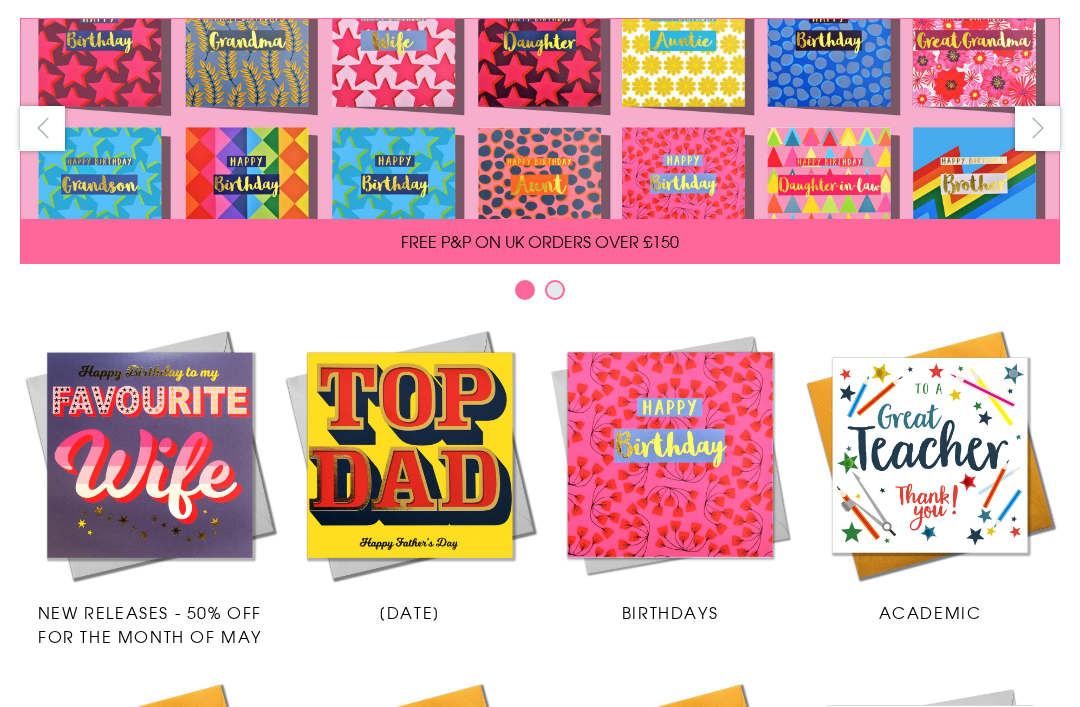 scroll, scrollTop: 0, scrollLeft: 0, axis: both 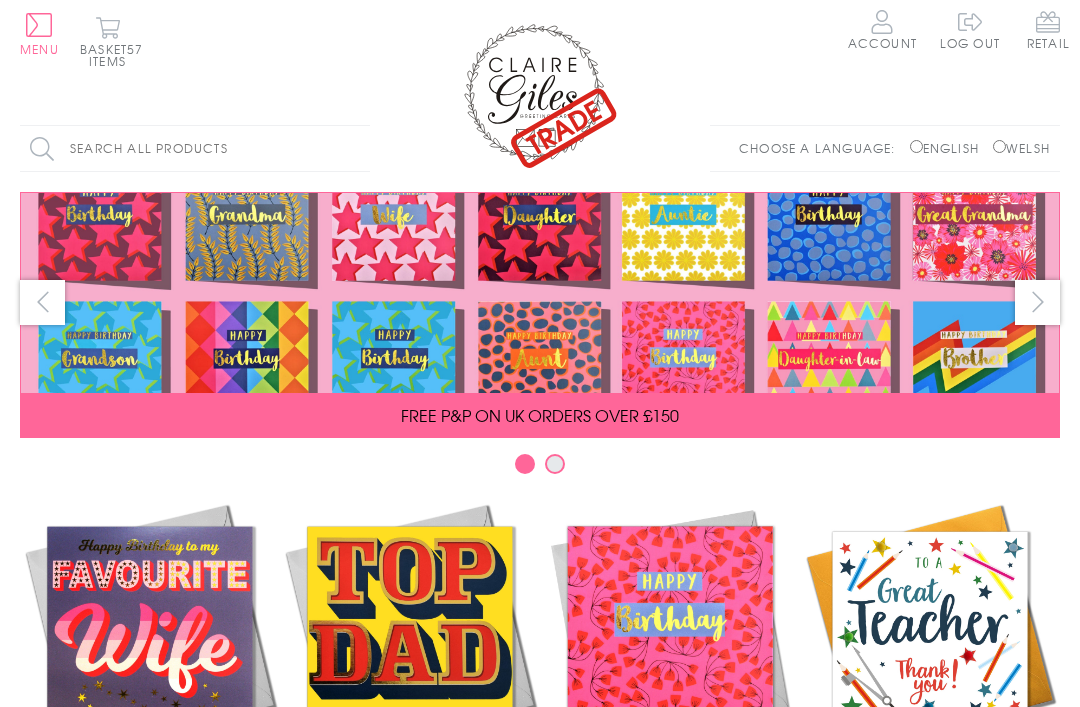 click at bounding box center [555, 464] 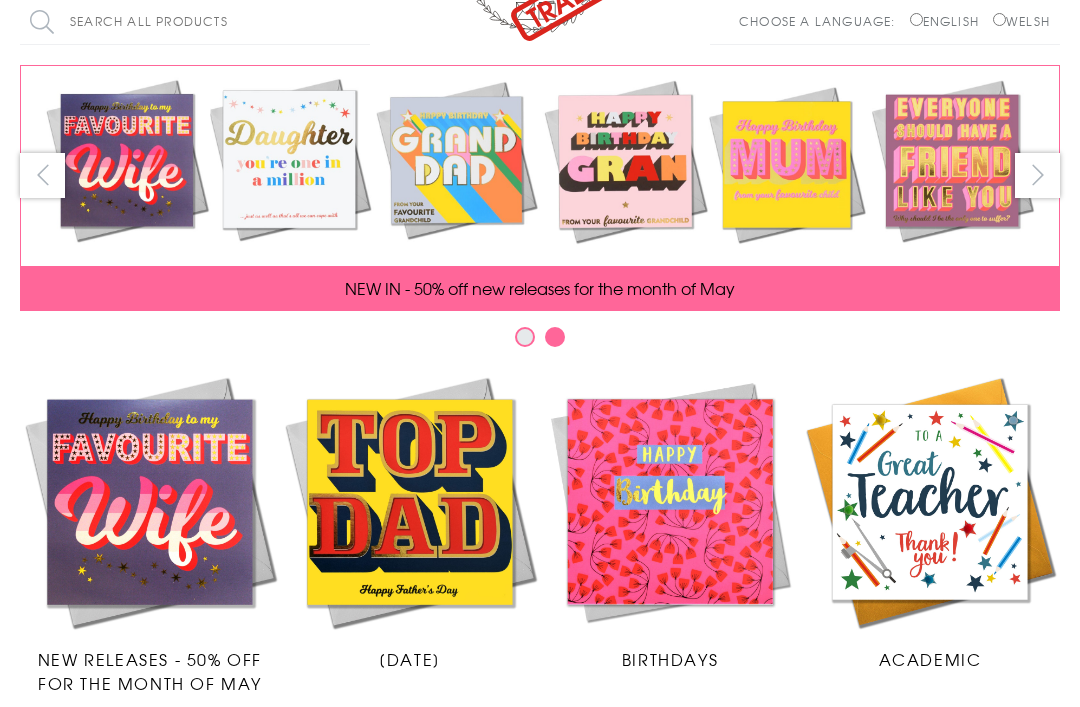 scroll, scrollTop: 159, scrollLeft: 0, axis: vertical 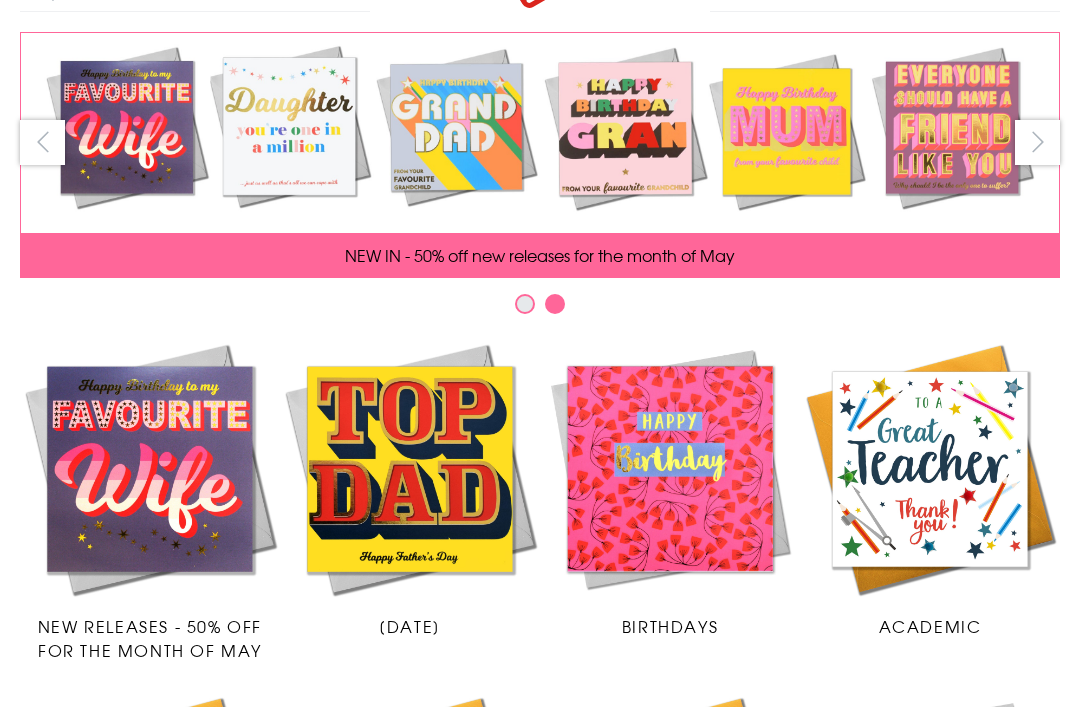 click on "New Releases - 50% OFF FOR THE MONTH OF MAY" at bounding box center [150, 639] 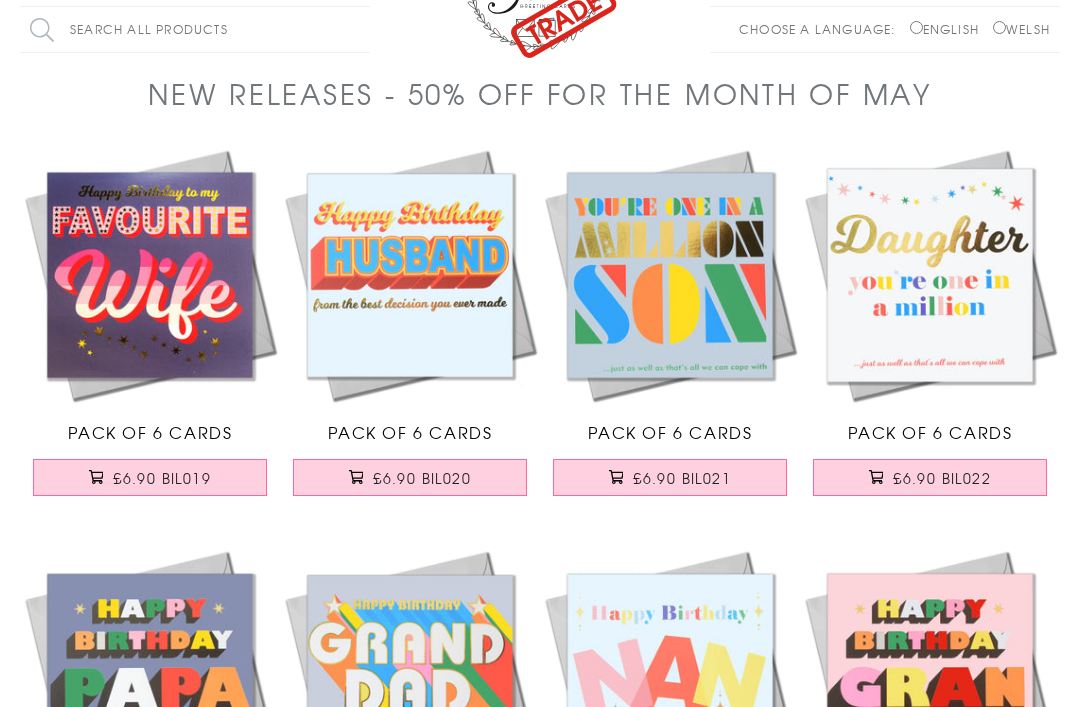 scroll, scrollTop: 0, scrollLeft: 0, axis: both 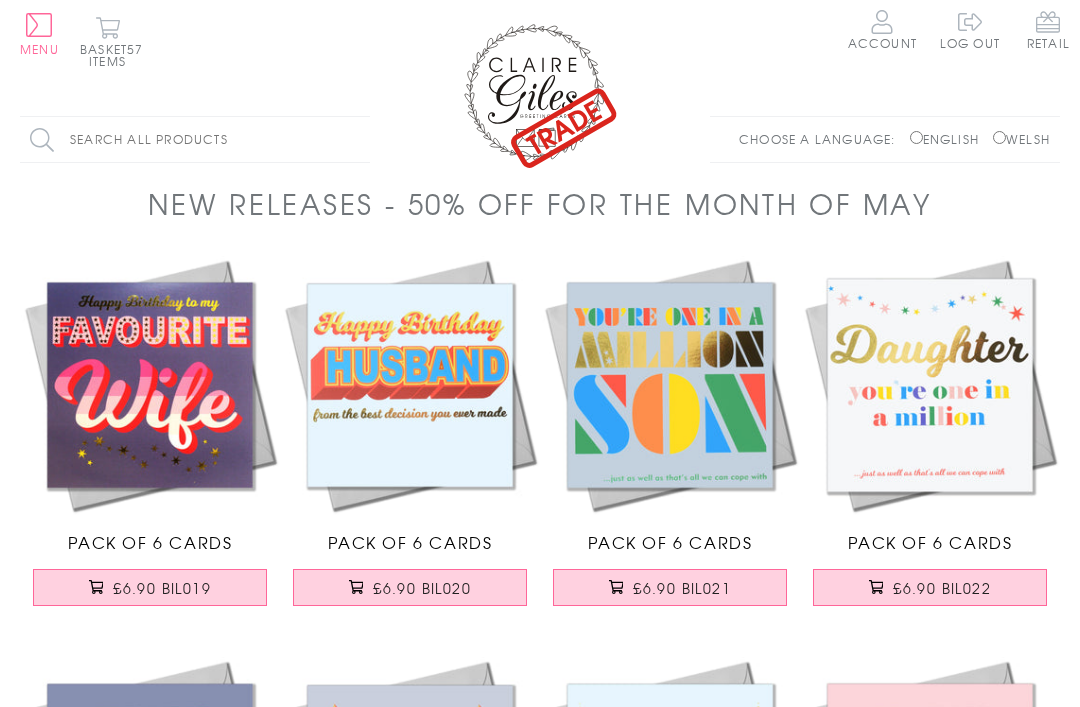 click at bounding box center (540, 94) 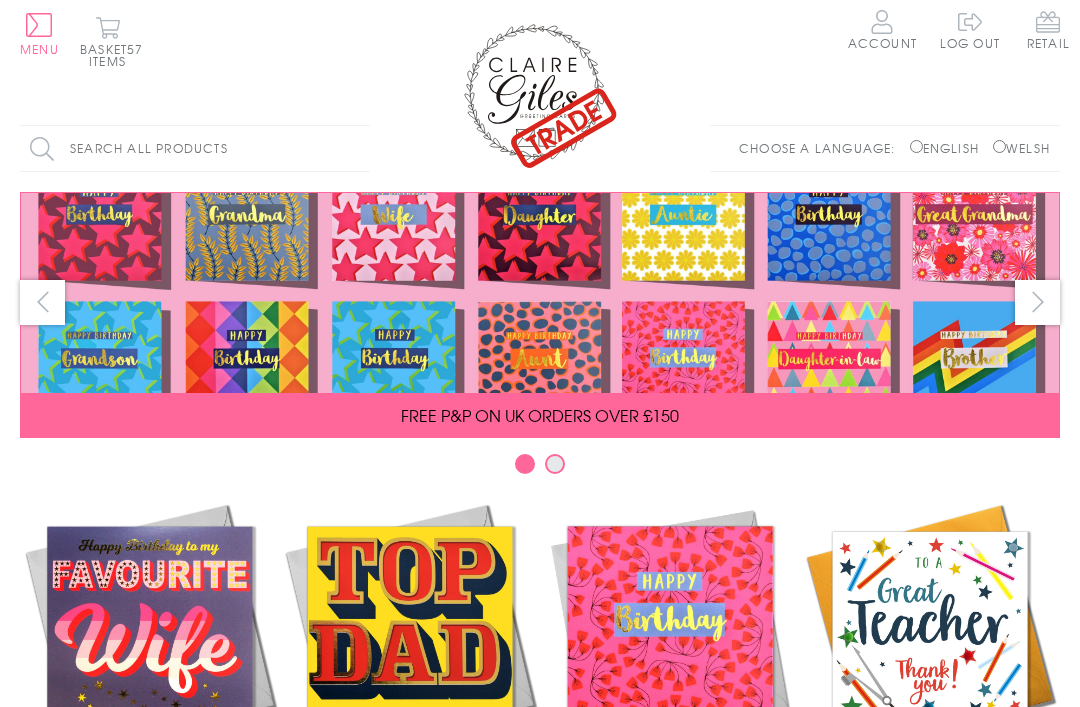 scroll, scrollTop: 0, scrollLeft: 0, axis: both 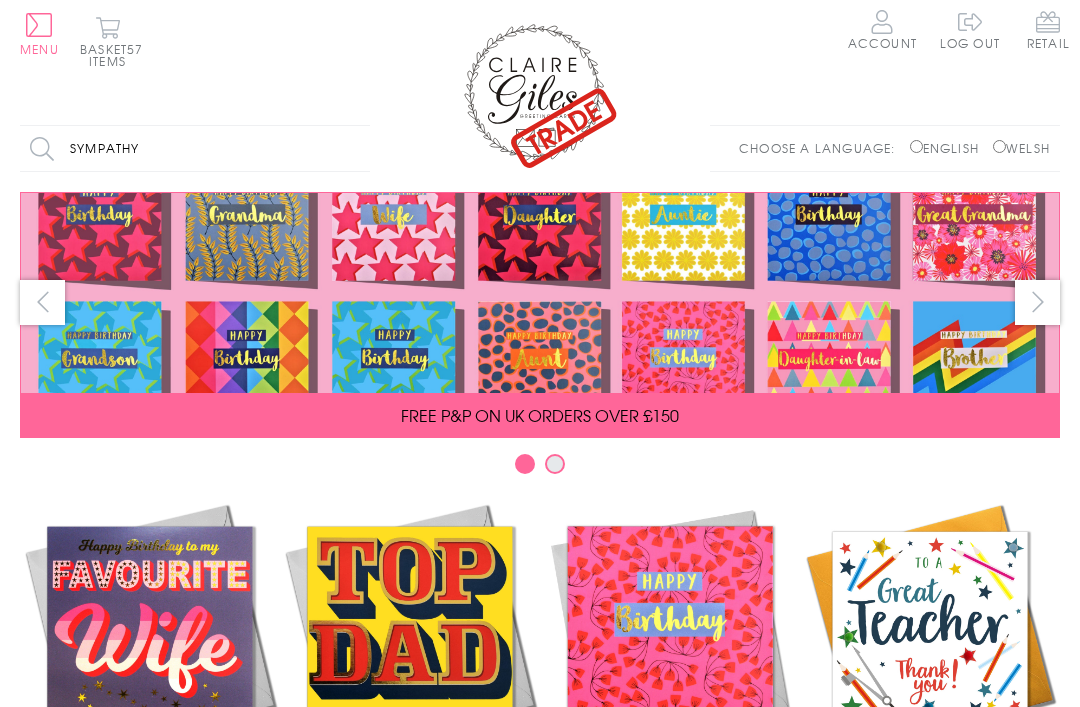 type on "Sympathy" 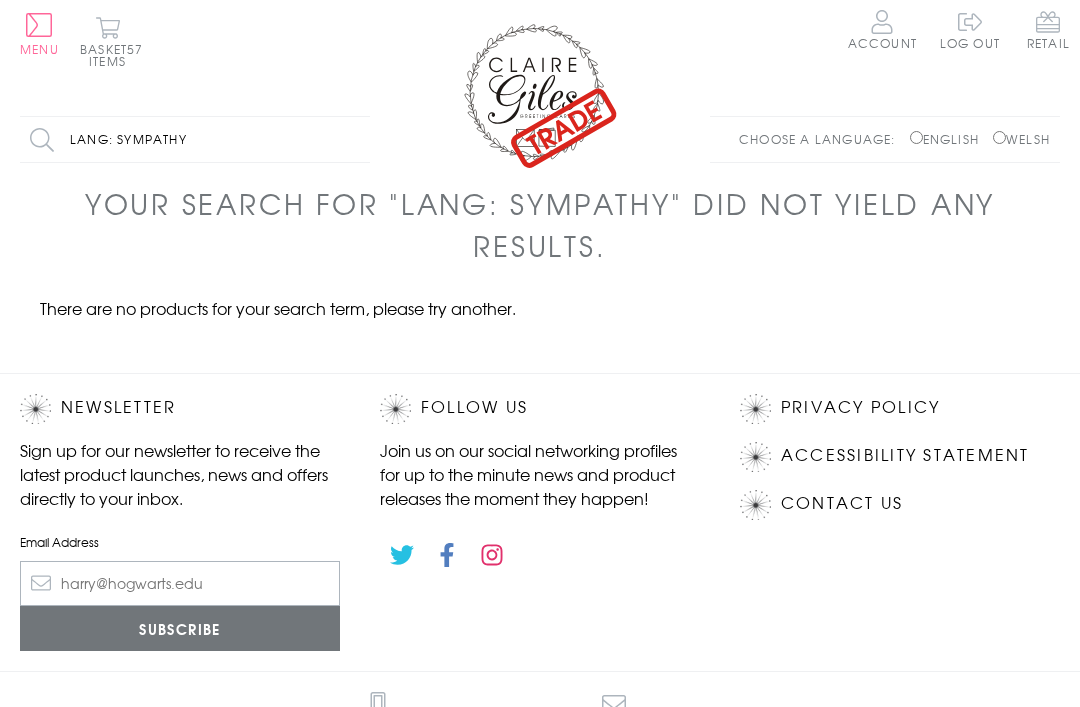 scroll, scrollTop: 0, scrollLeft: 0, axis: both 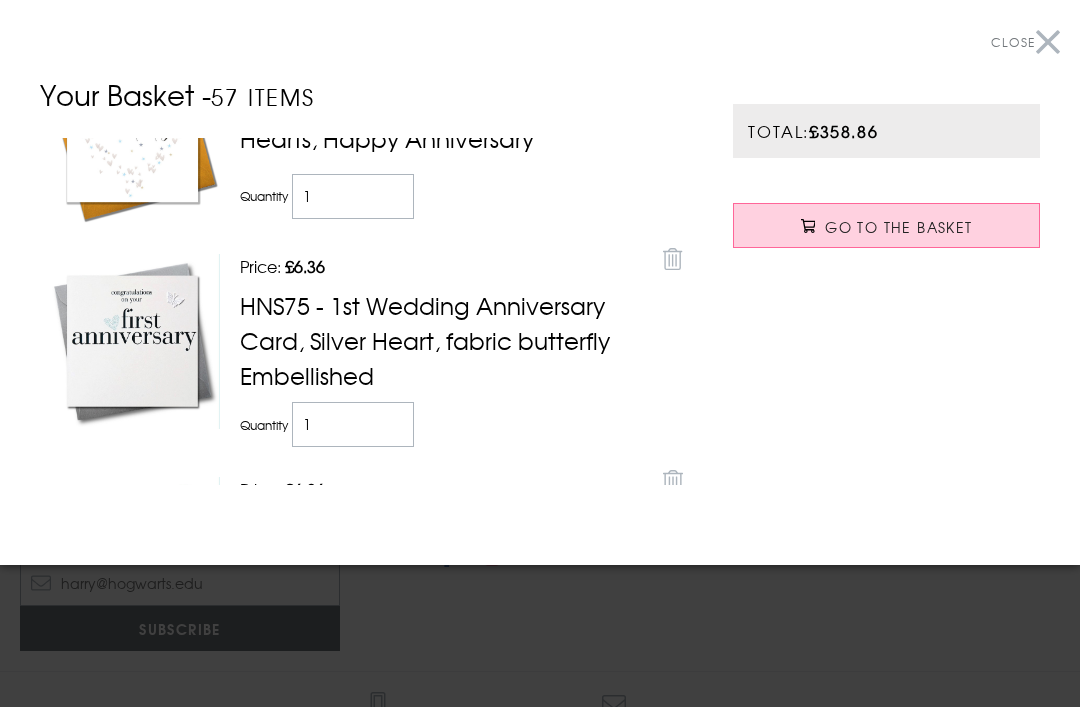 click 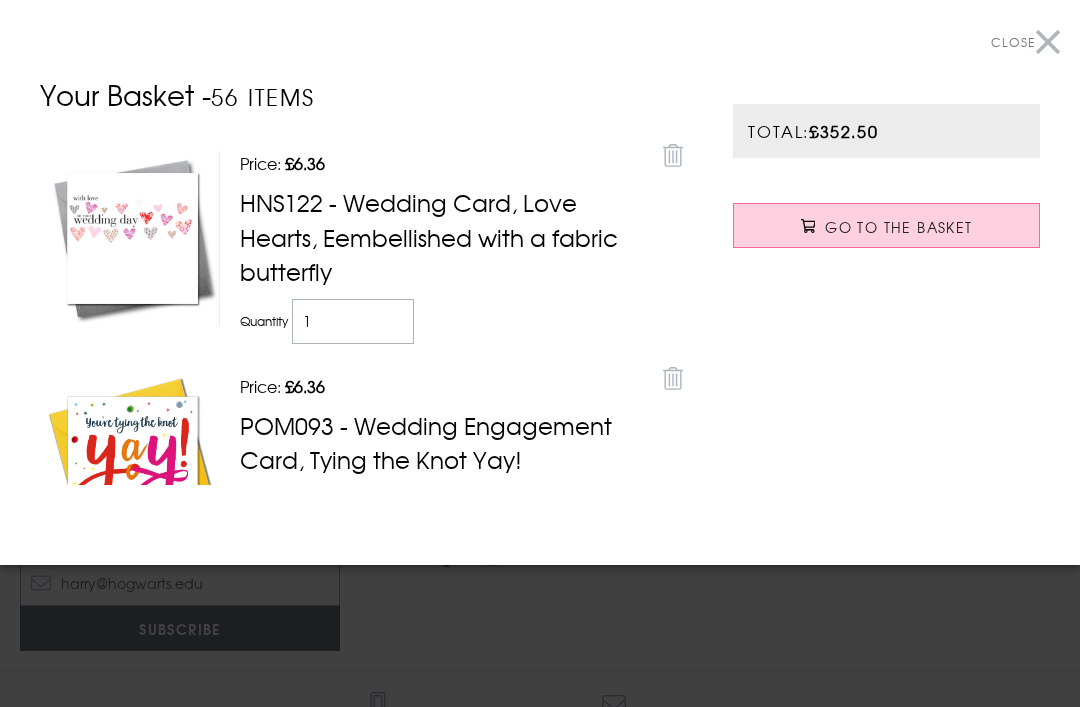 scroll, scrollTop: 629, scrollLeft: 0, axis: vertical 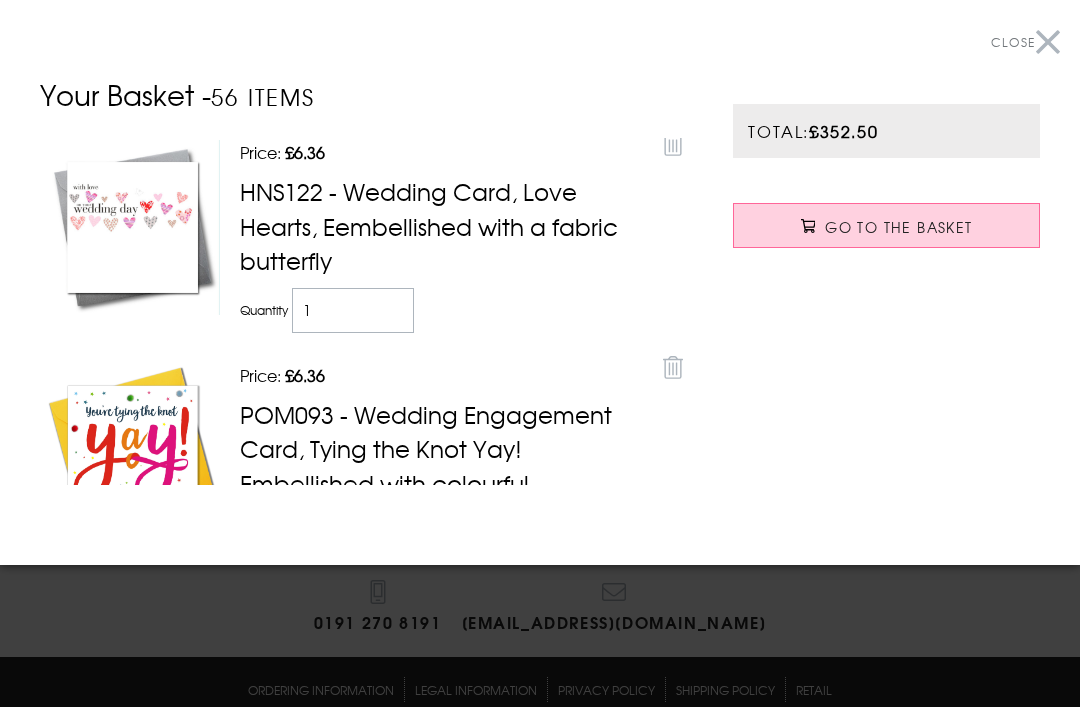 click on "Go to the Basket" at bounding box center [898, 227] 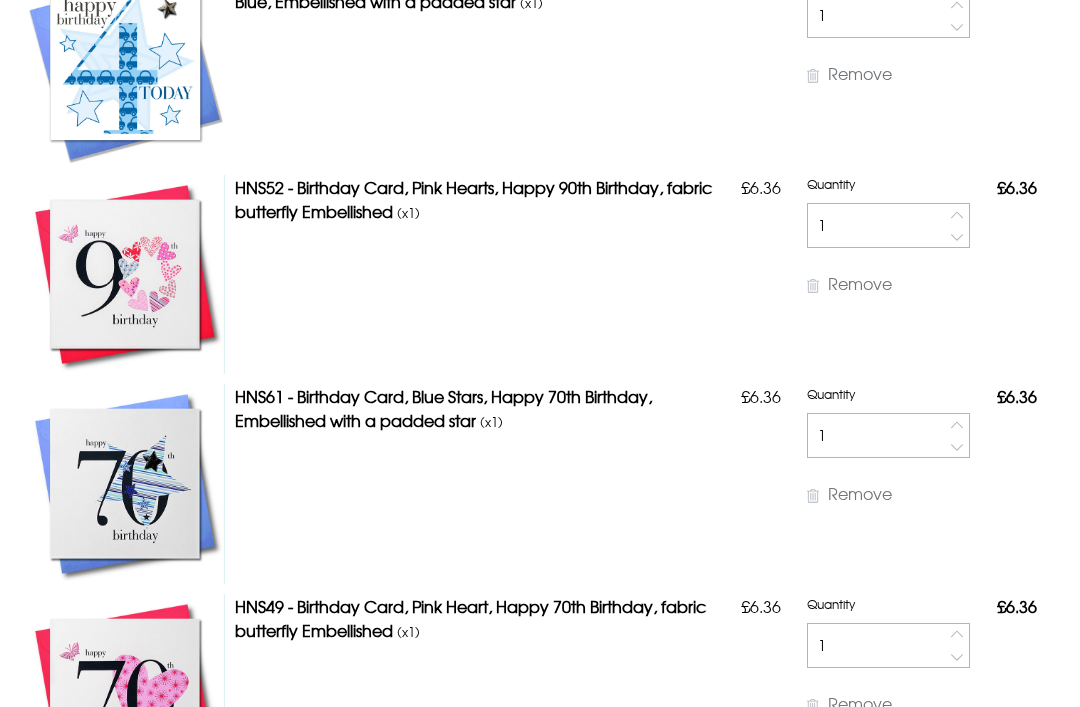 scroll, scrollTop: 4981, scrollLeft: 0, axis: vertical 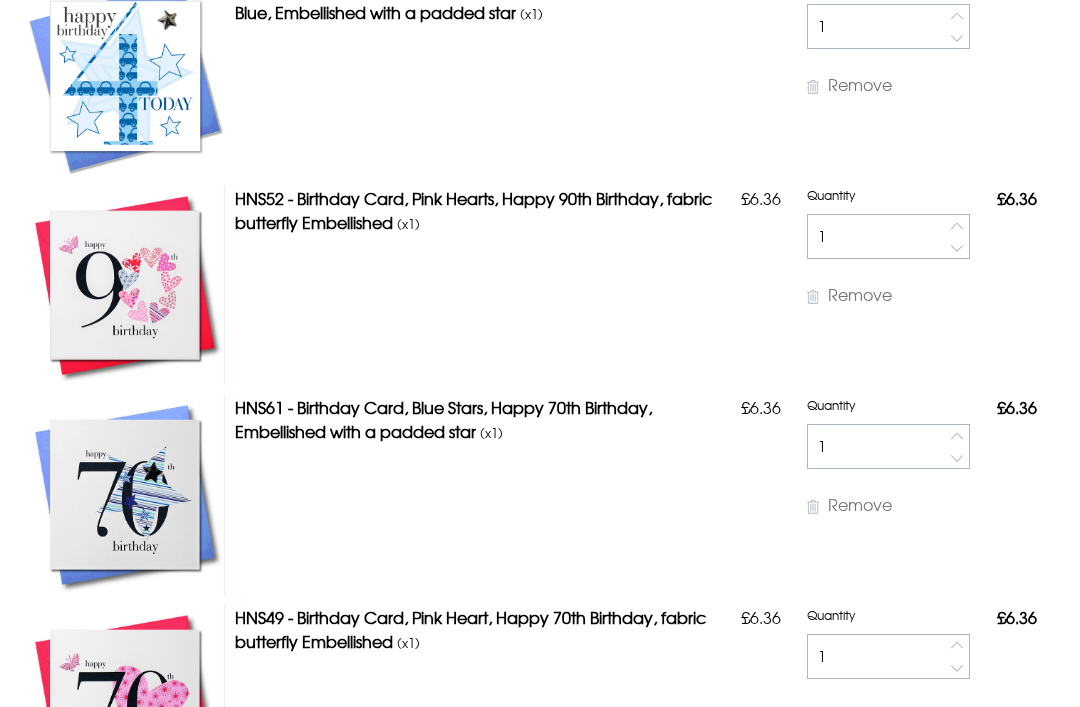click on "Remove" at bounding box center [860, 294] 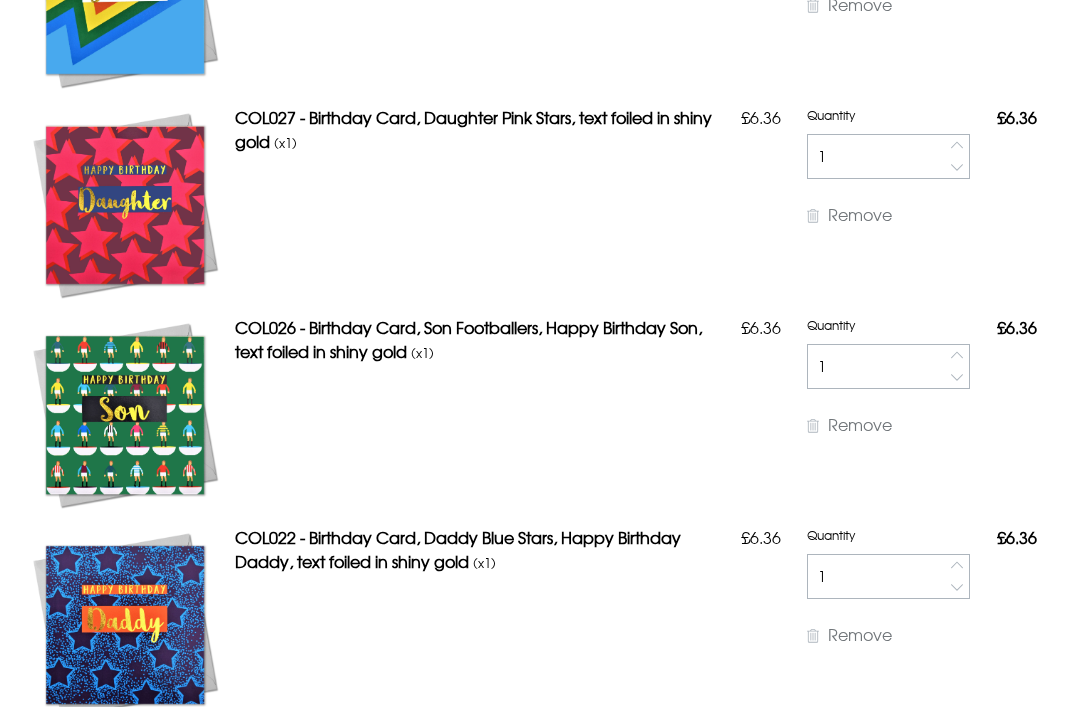 scroll, scrollTop: 10343, scrollLeft: 0, axis: vertical 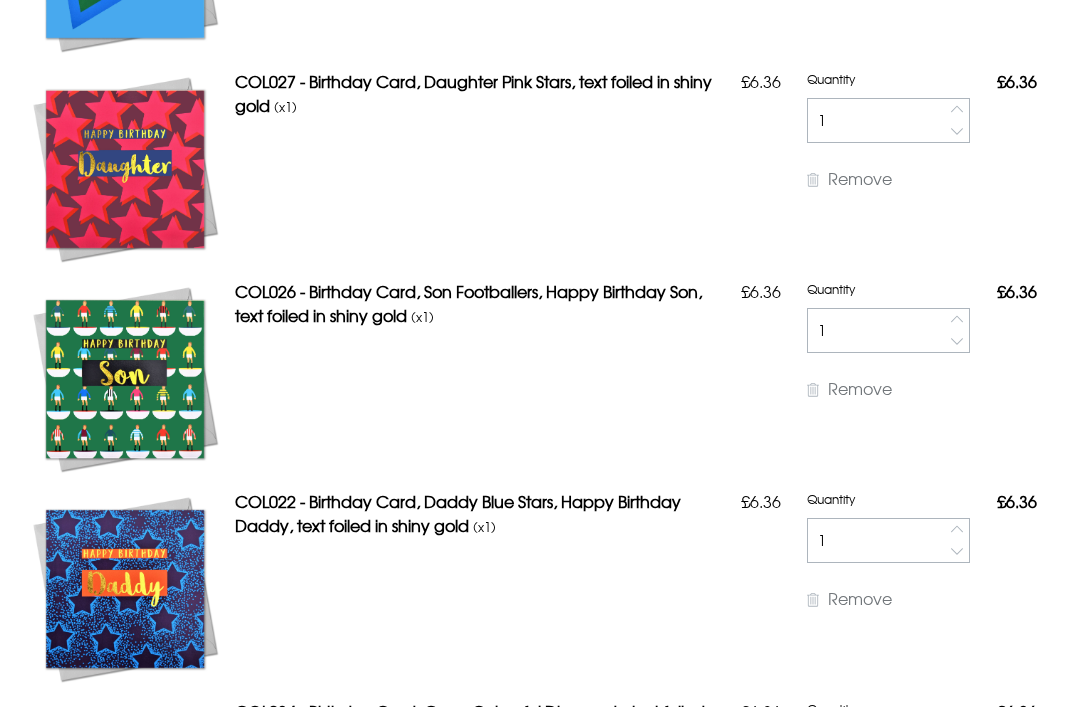 click on "Remove" at bounding box center (860, 599) 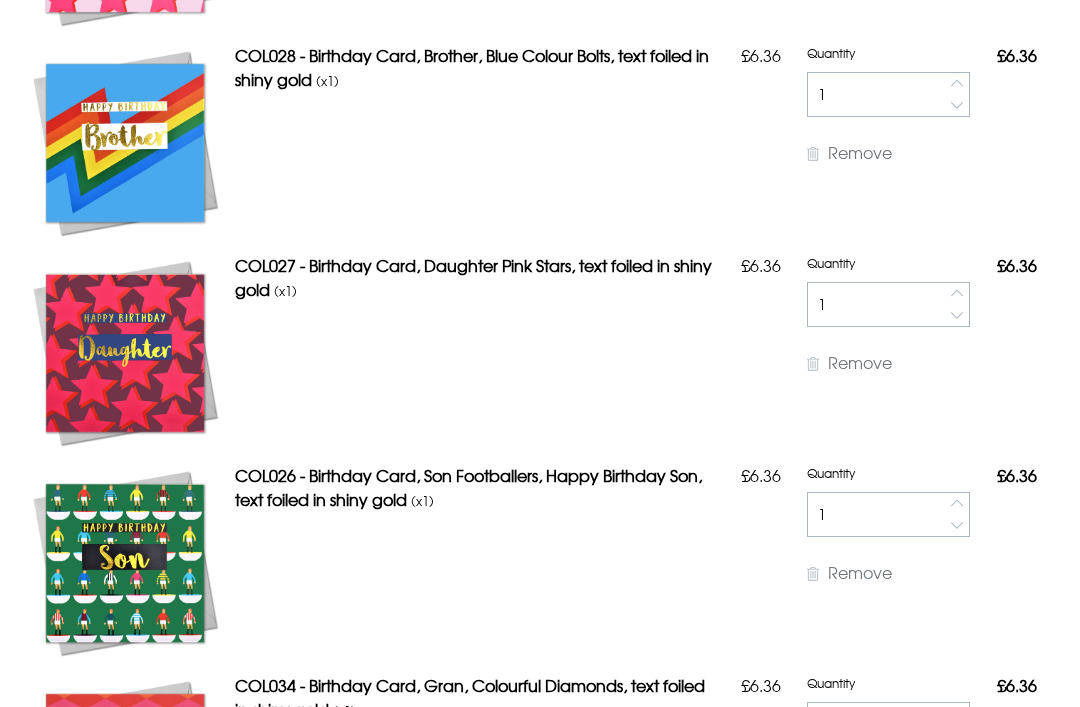 scroll, scrollTop: 10156, scrollLeft: 0, axis: vertical 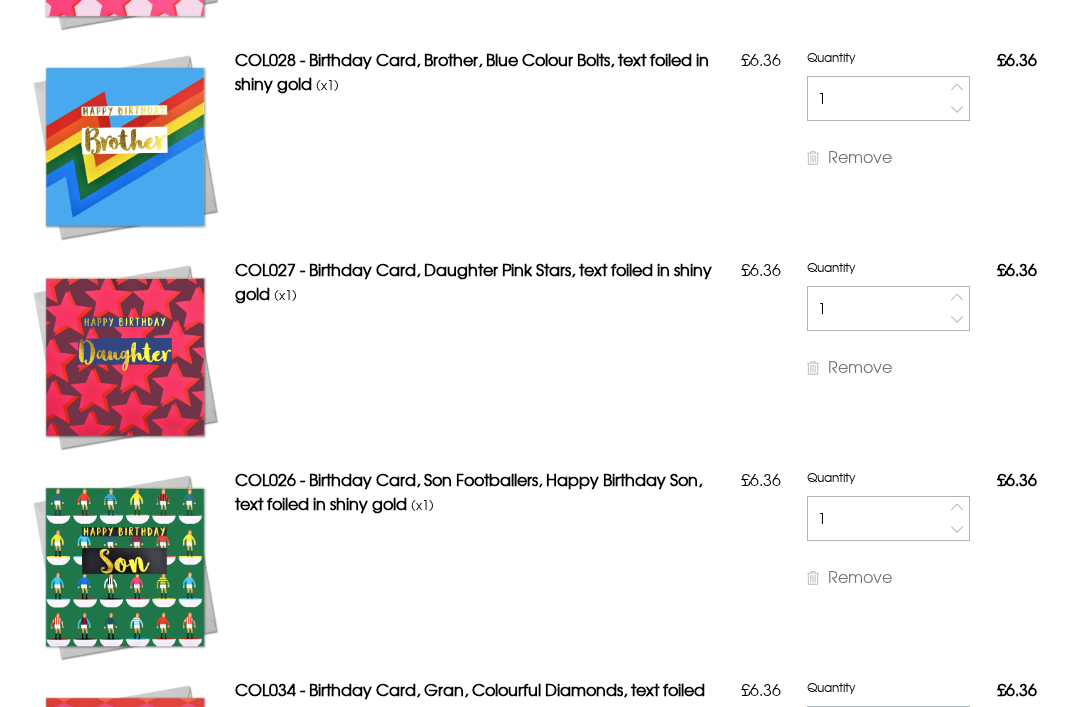click on "Remove" at bounding box center (860, 366) 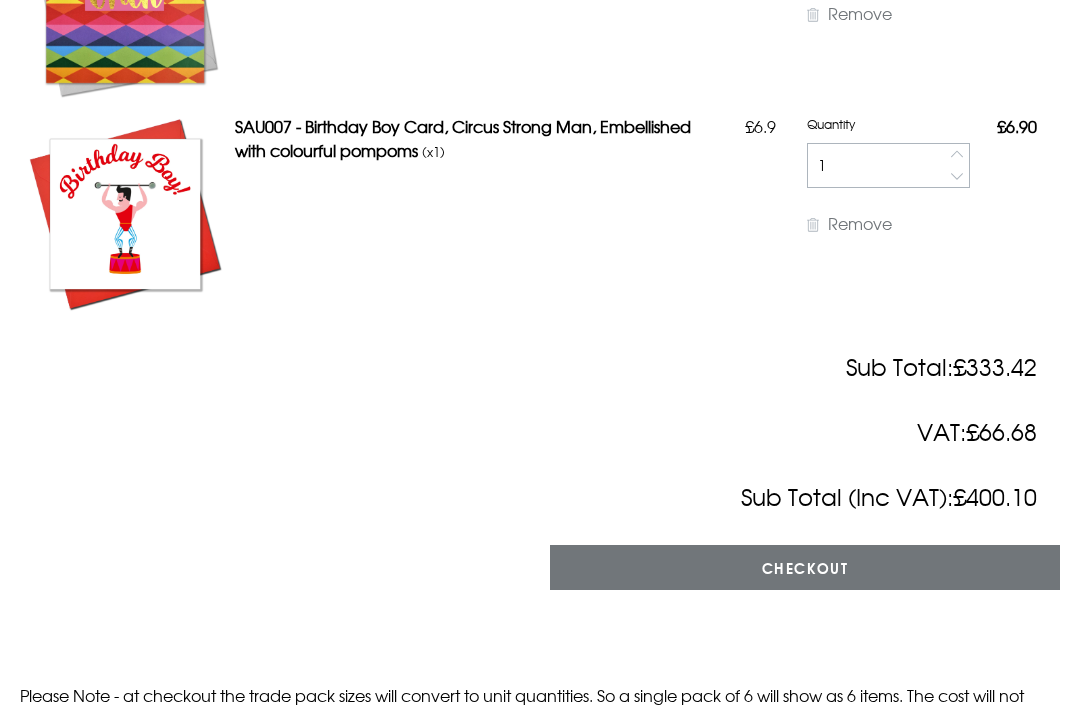 scroll, scrollTop: 10717, scrollLeft: 0, axis: vertical 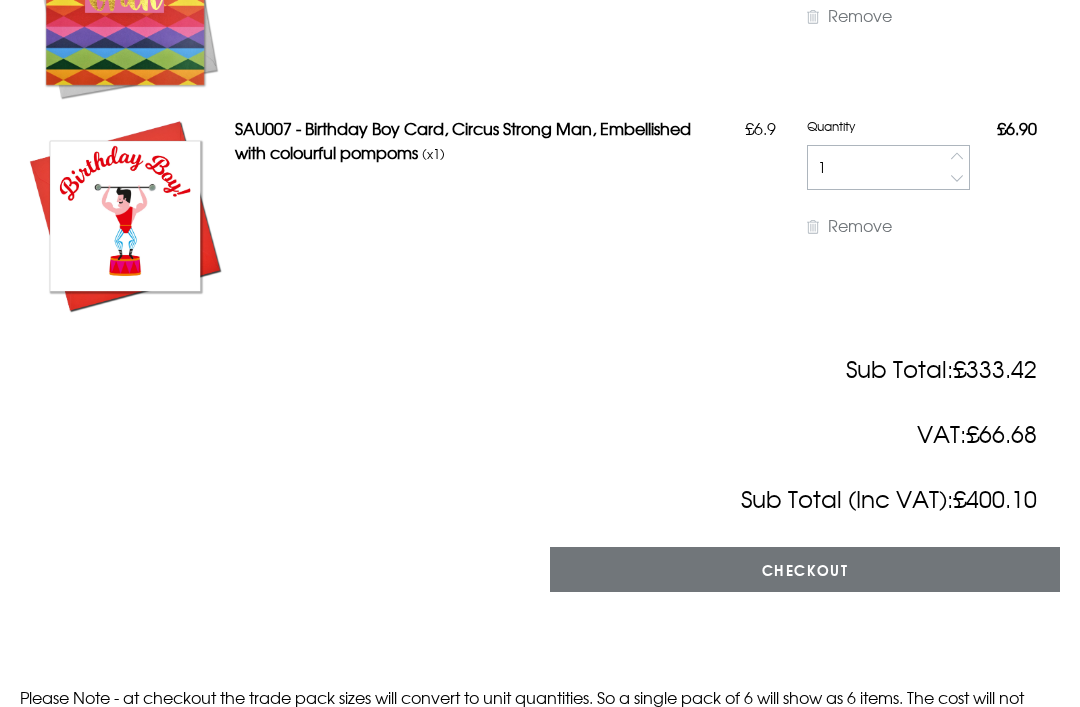 click on "Checkout" at bounding box center (805, 569) 